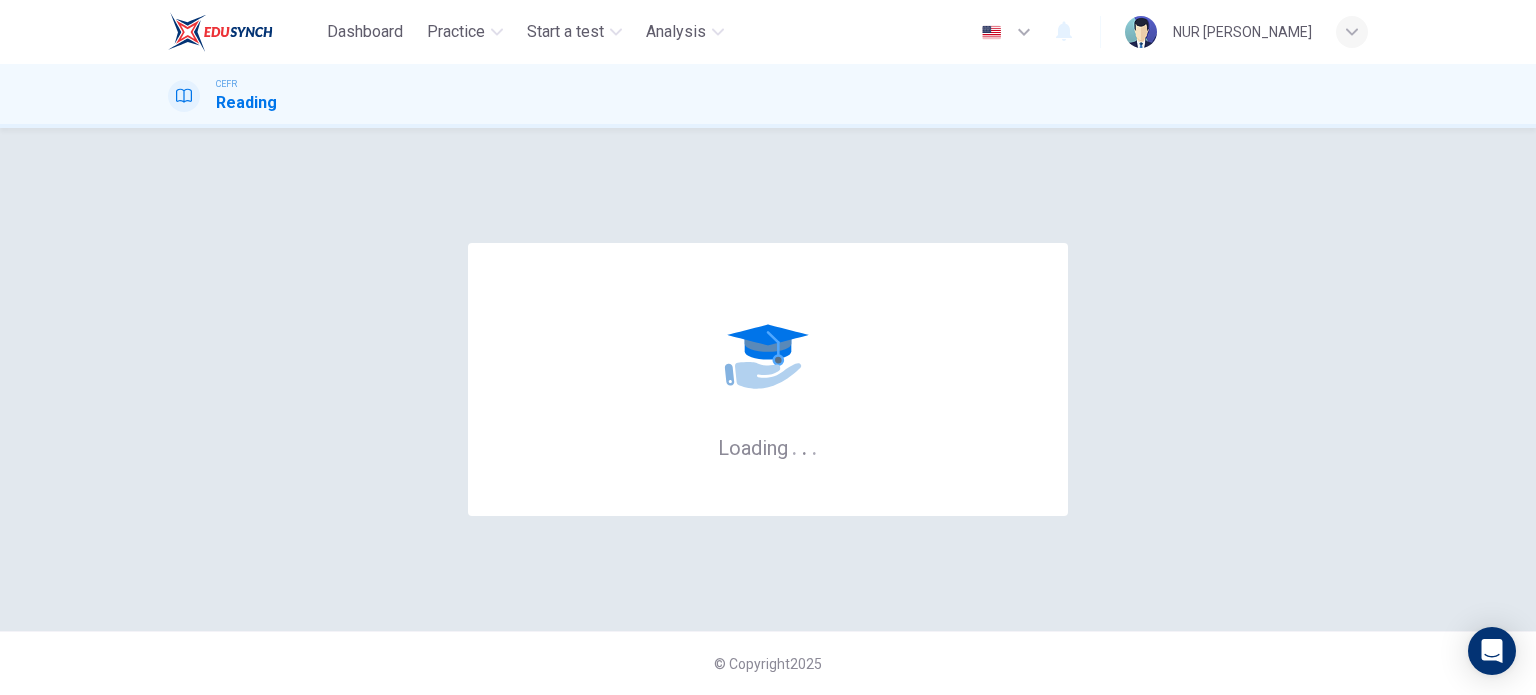 scroll, scrollTop: 0, scrollLeft: 0, axis: both 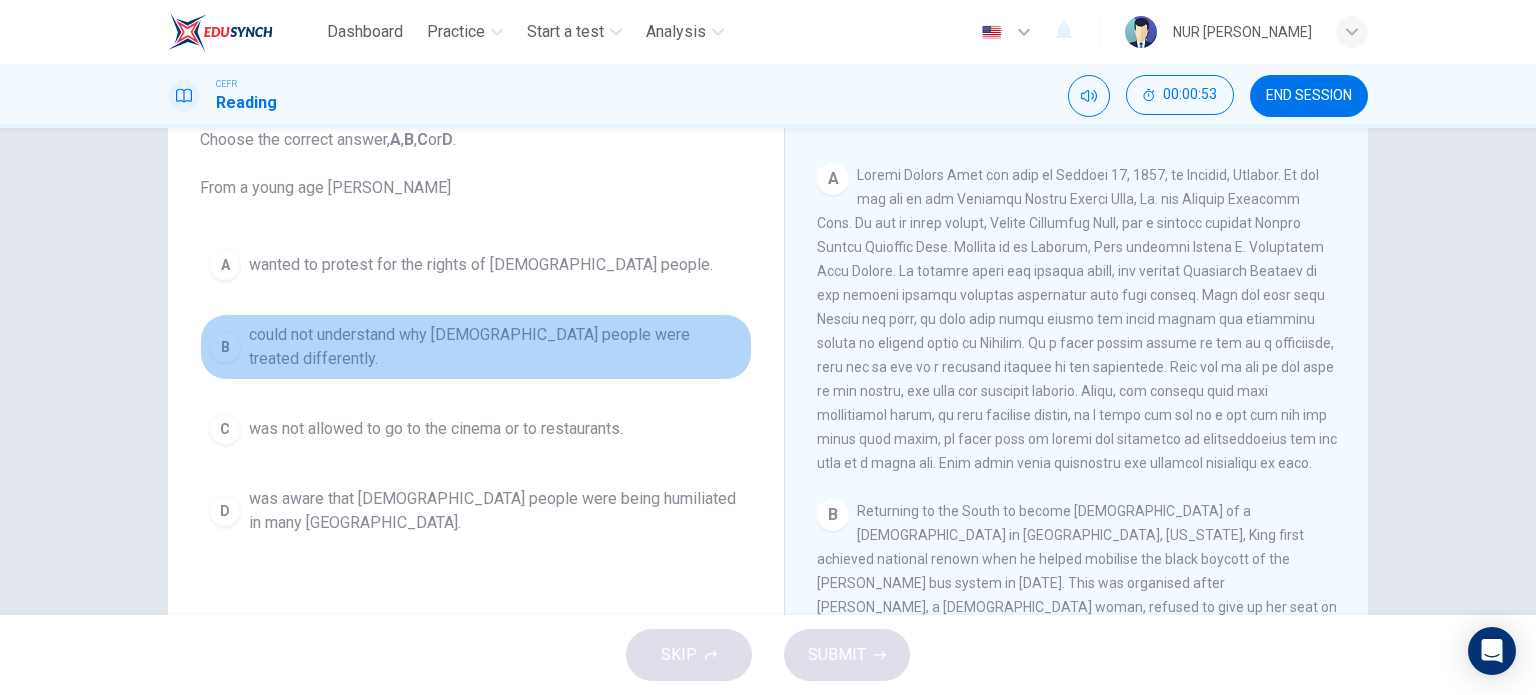 click on "could not understand why [DEMOGRAPHIC_DATA] people were treated differently." at bounding box center [496, 347] 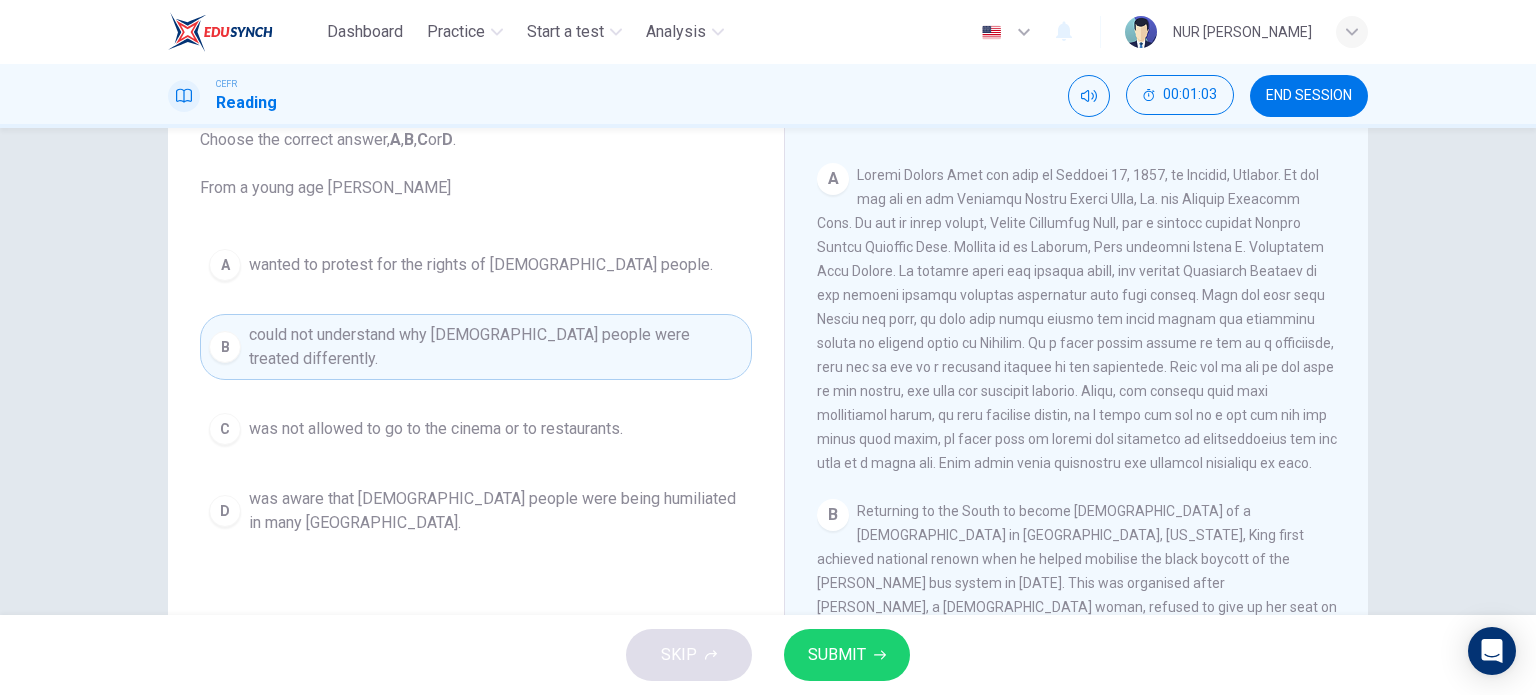 click on "SUBMIT" at bounding box center [837, 655] 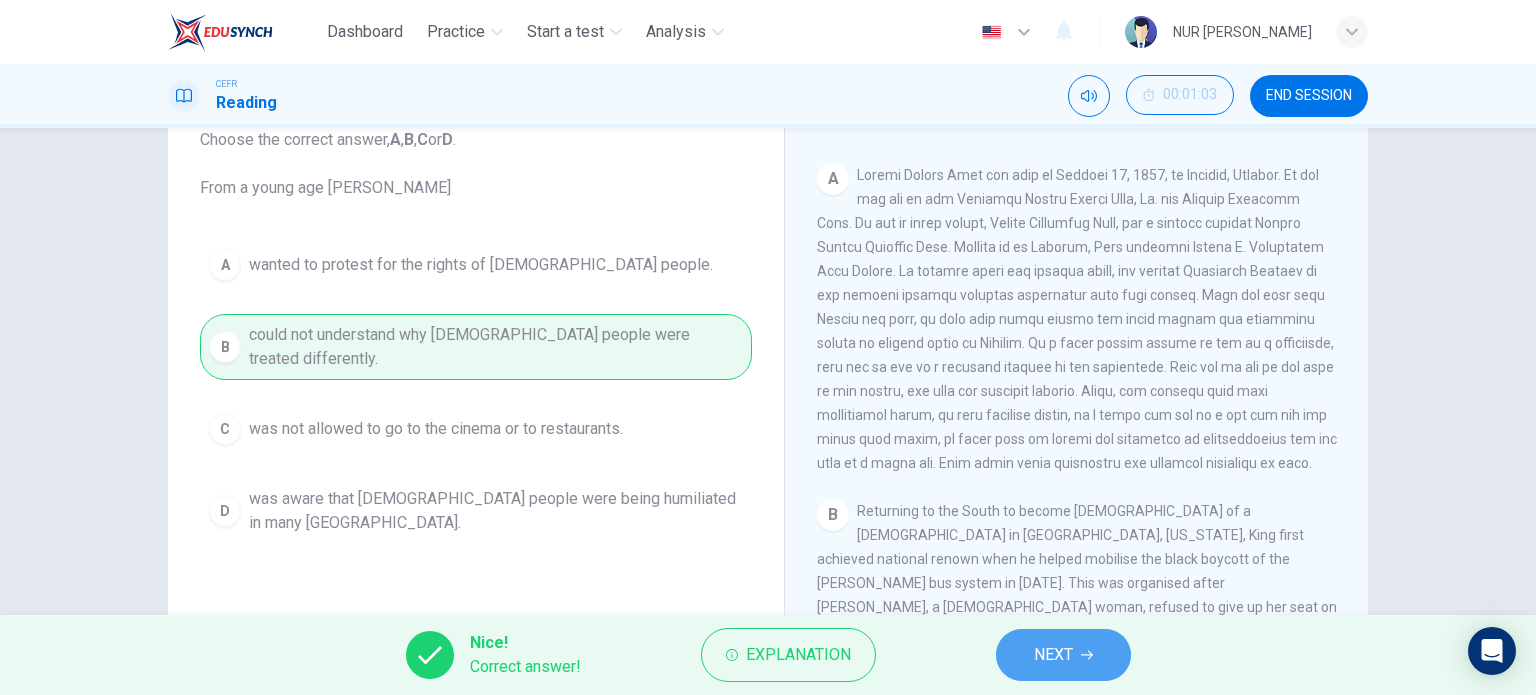 click on "NEXT" at bounding box center (1063, 655) 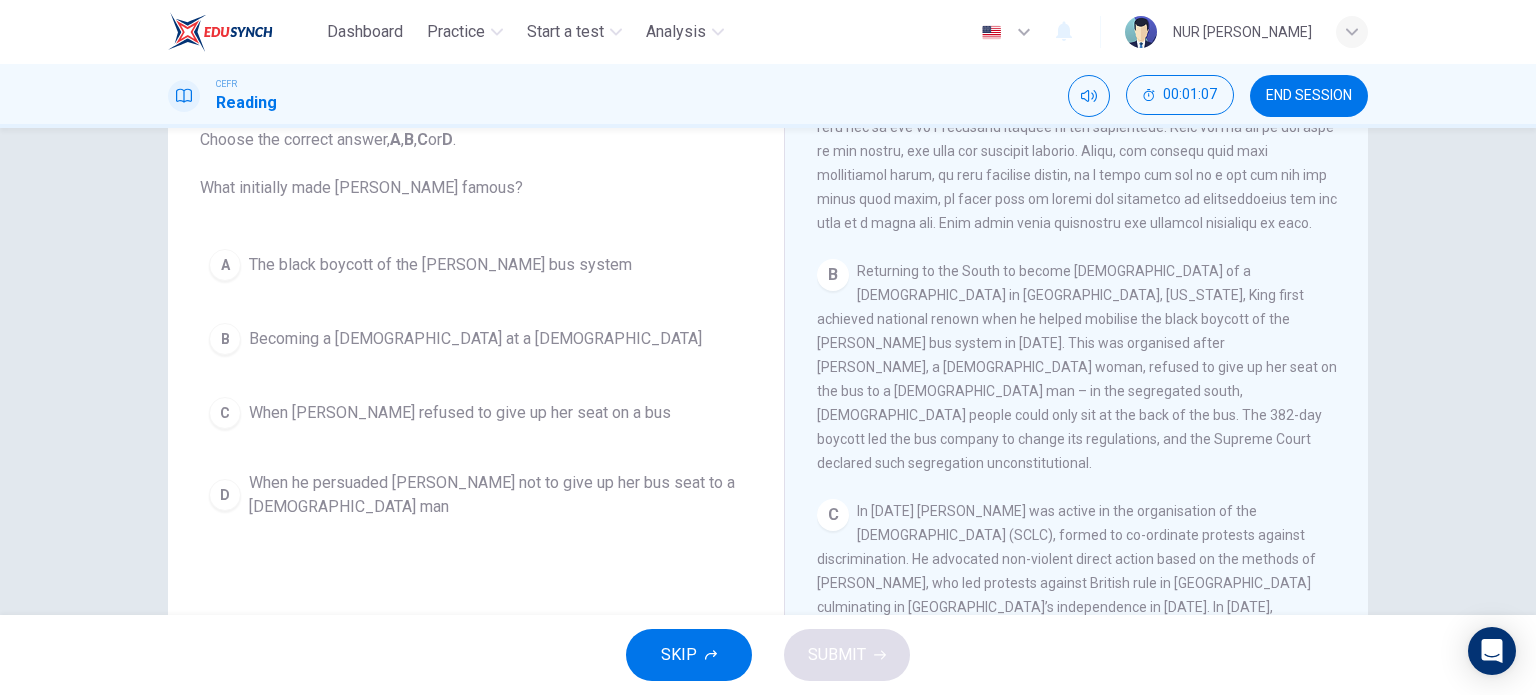 scroll, scrollTop: 619, scrollLeft: 0, axis: vertical 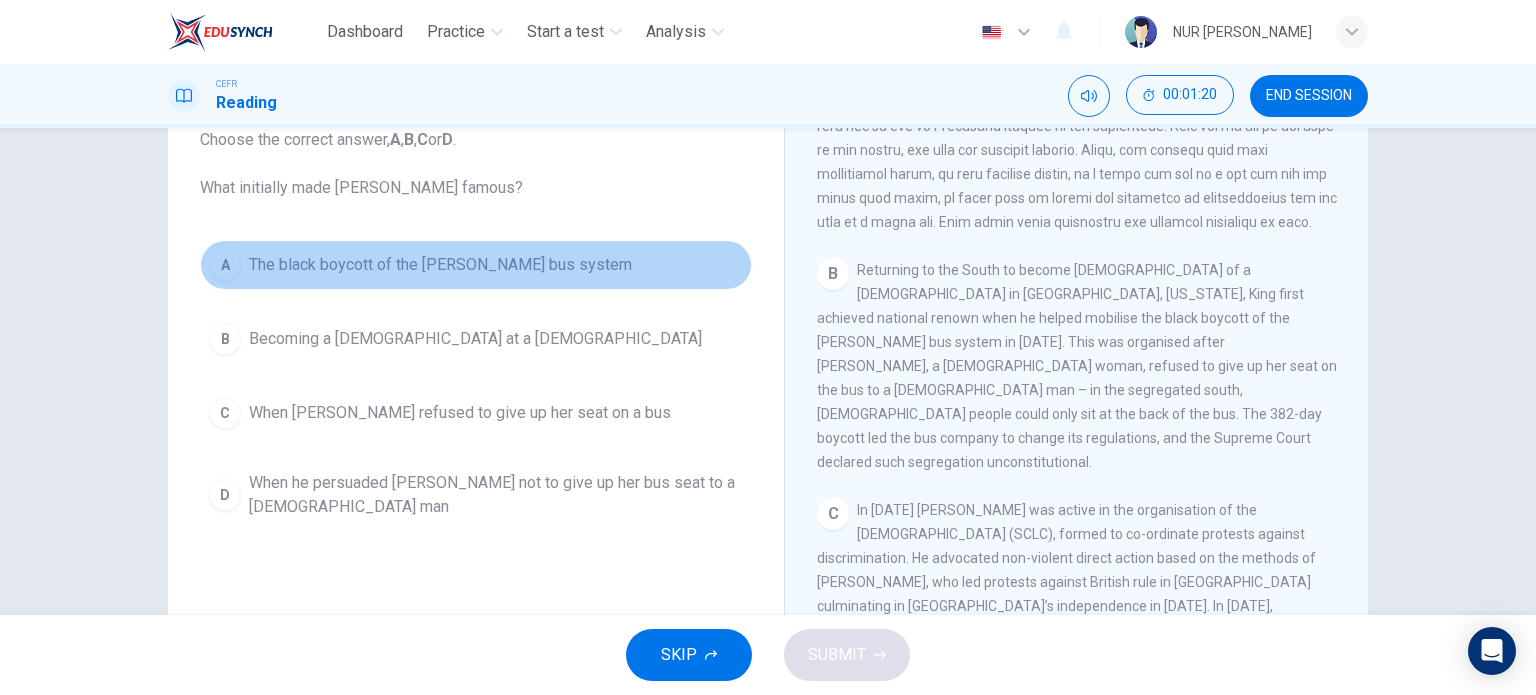click on "The black boycott of the [PERSON_NAME] bus system" at bounding box center [440, 265] 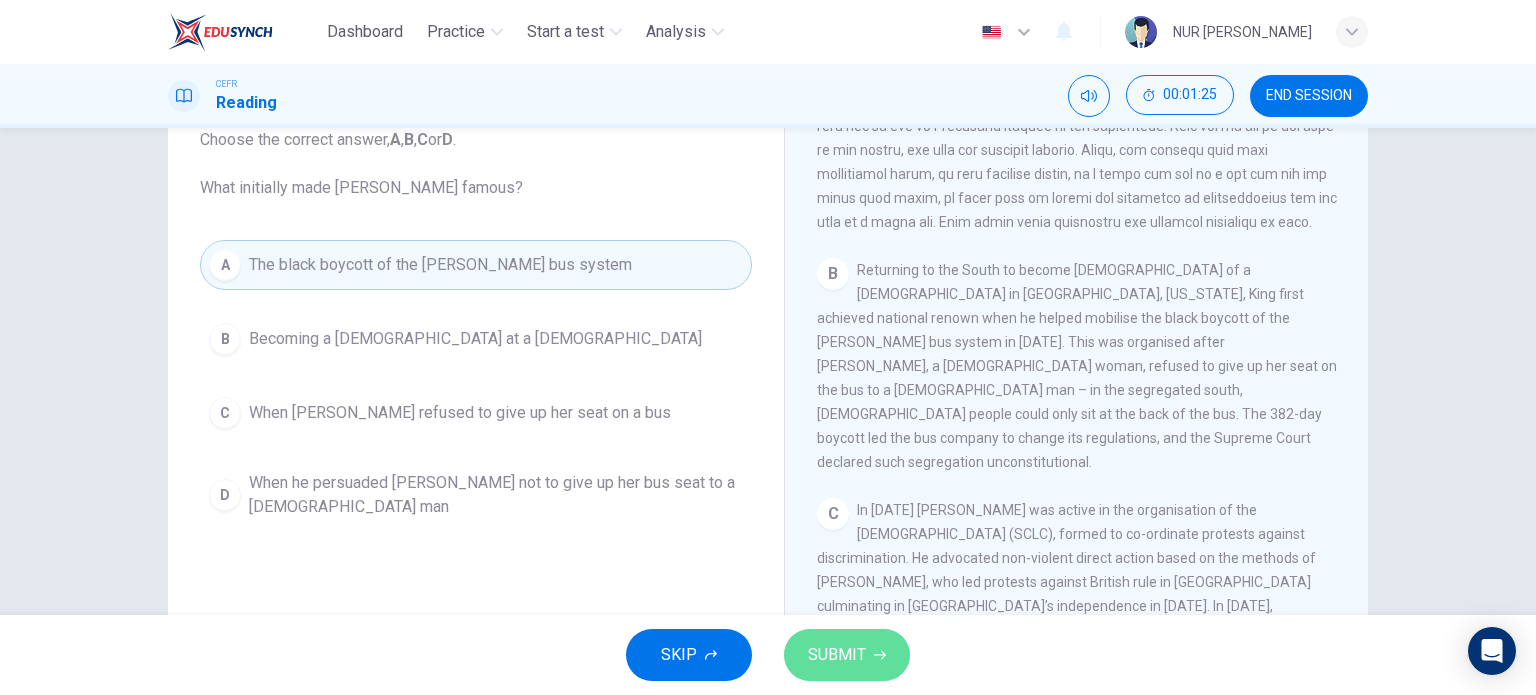 click on "SUBMIT" at bounding box center (837, 655) 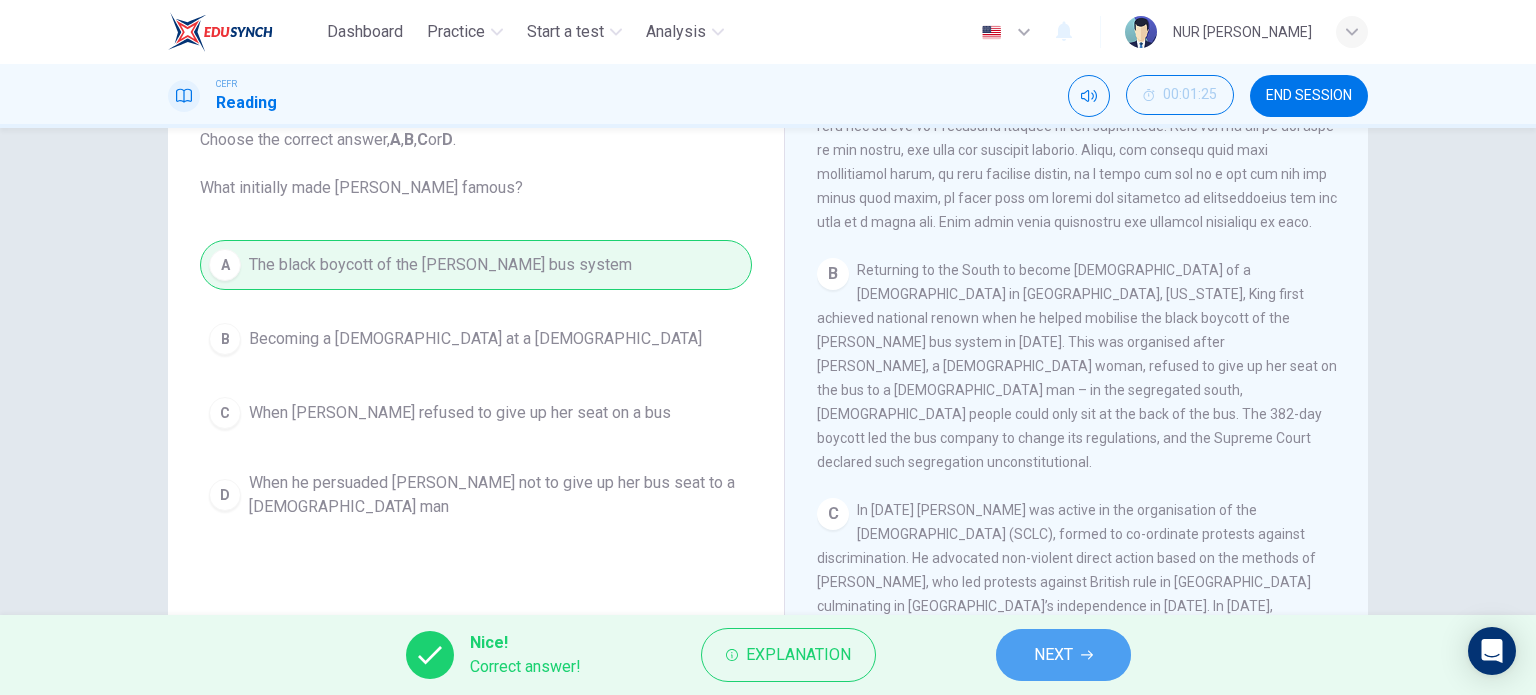 click on "NEXT" at bounding box center [1053, 655] 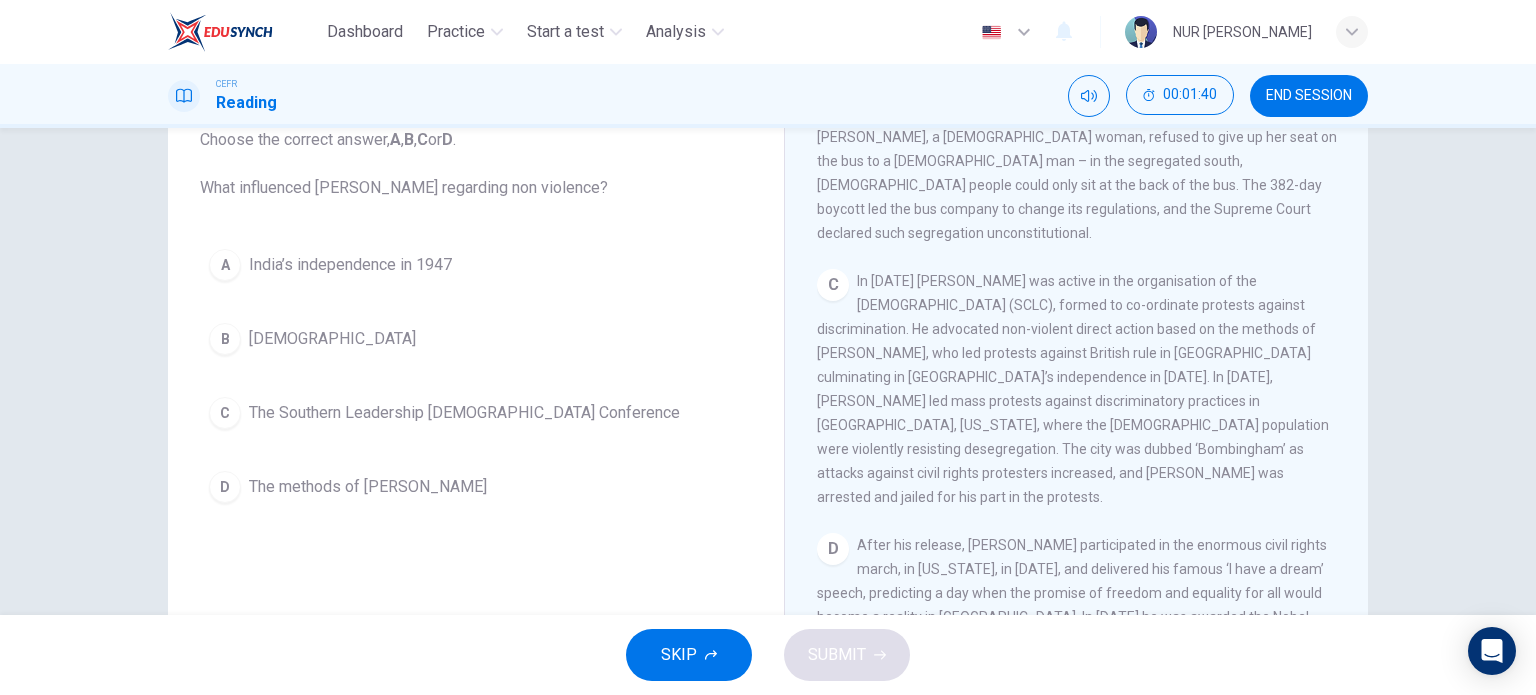 scroll, scrollTop: 851, scrollLeft: 0, axis: vertical 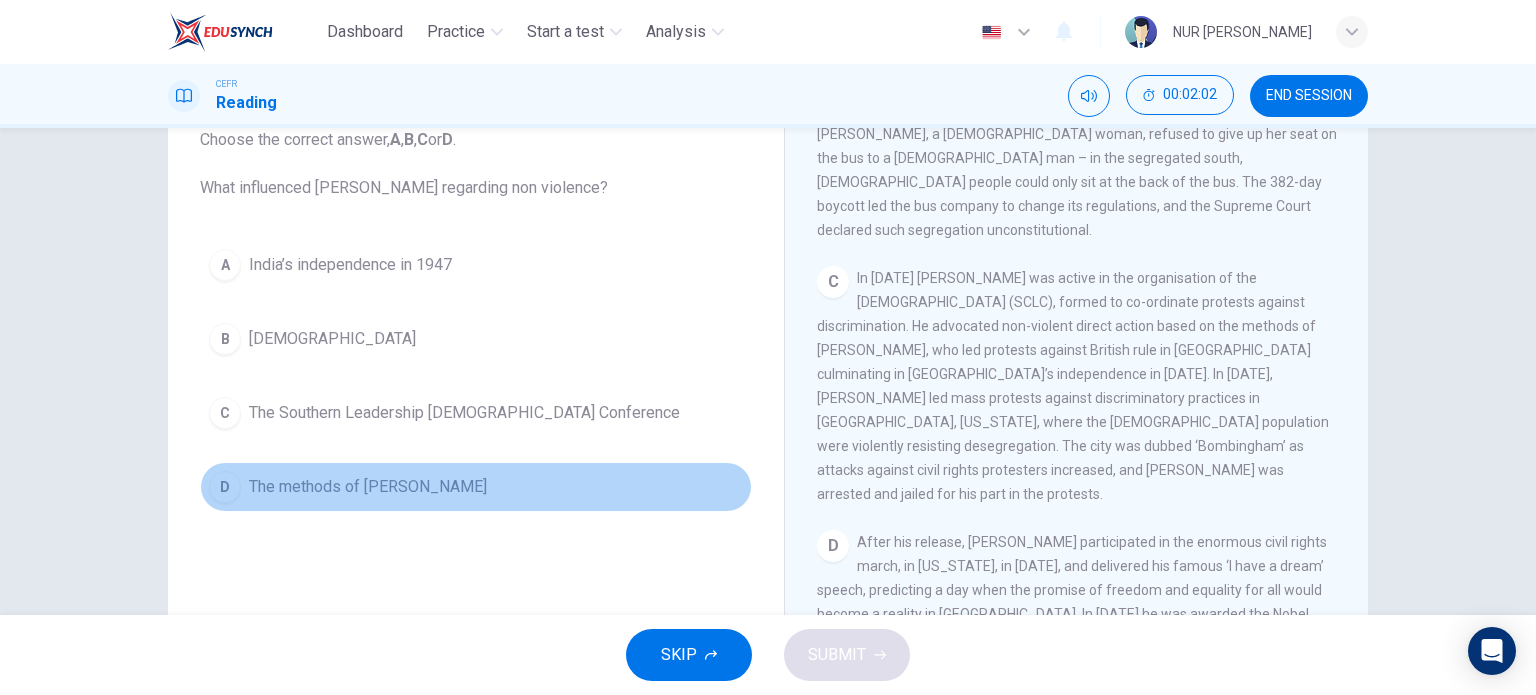 click on "The methods of [PERSON_NAME]" at bounding box center [368, 487] 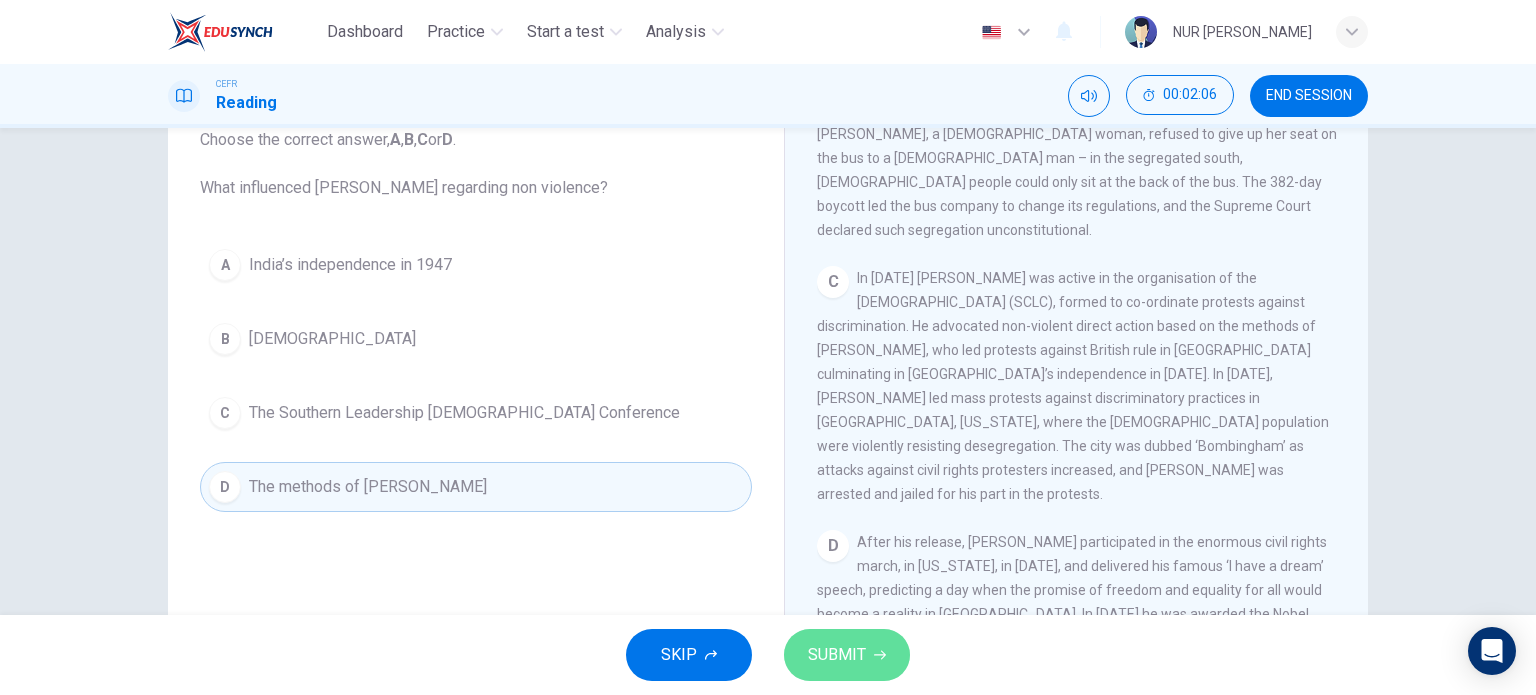 click on "SUBMIT" at bounding box center (847, 655) 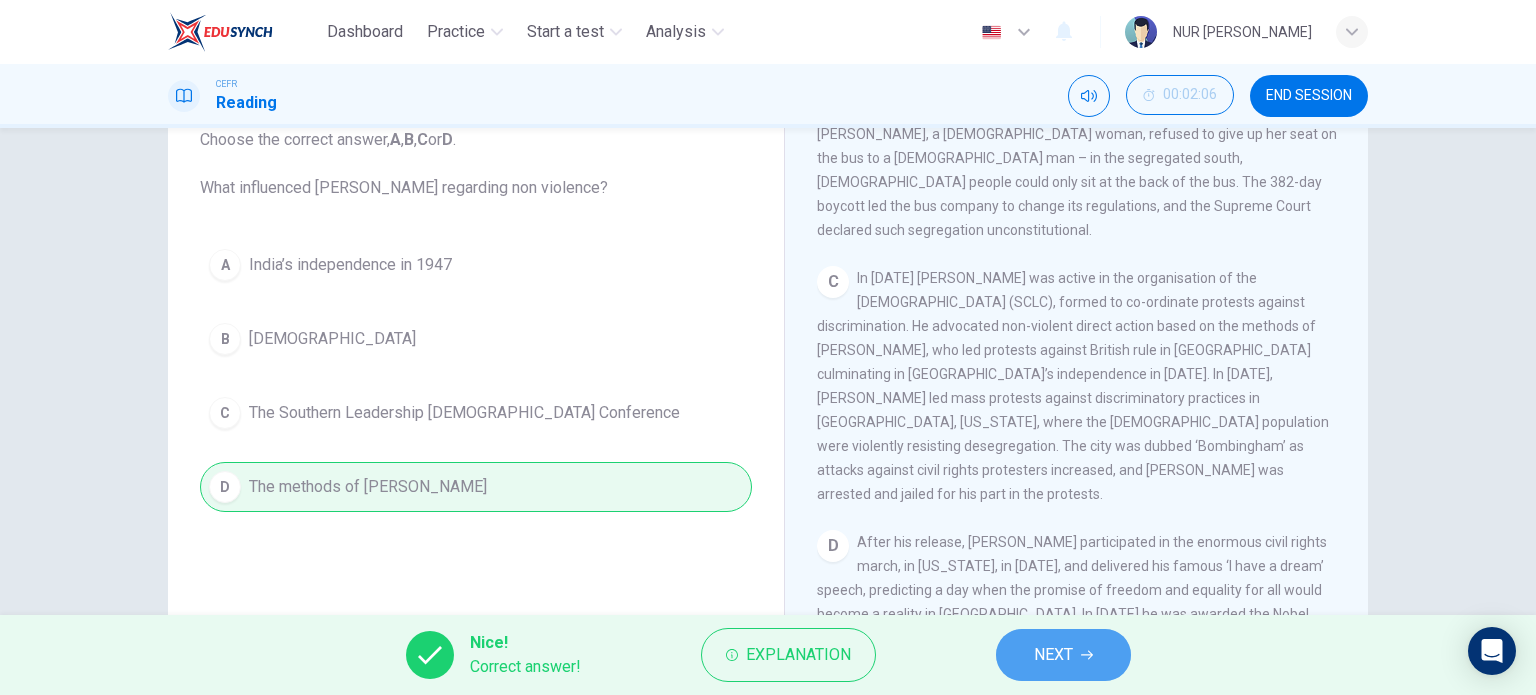 click on "NEXT" at bounding box center (1063, 655) 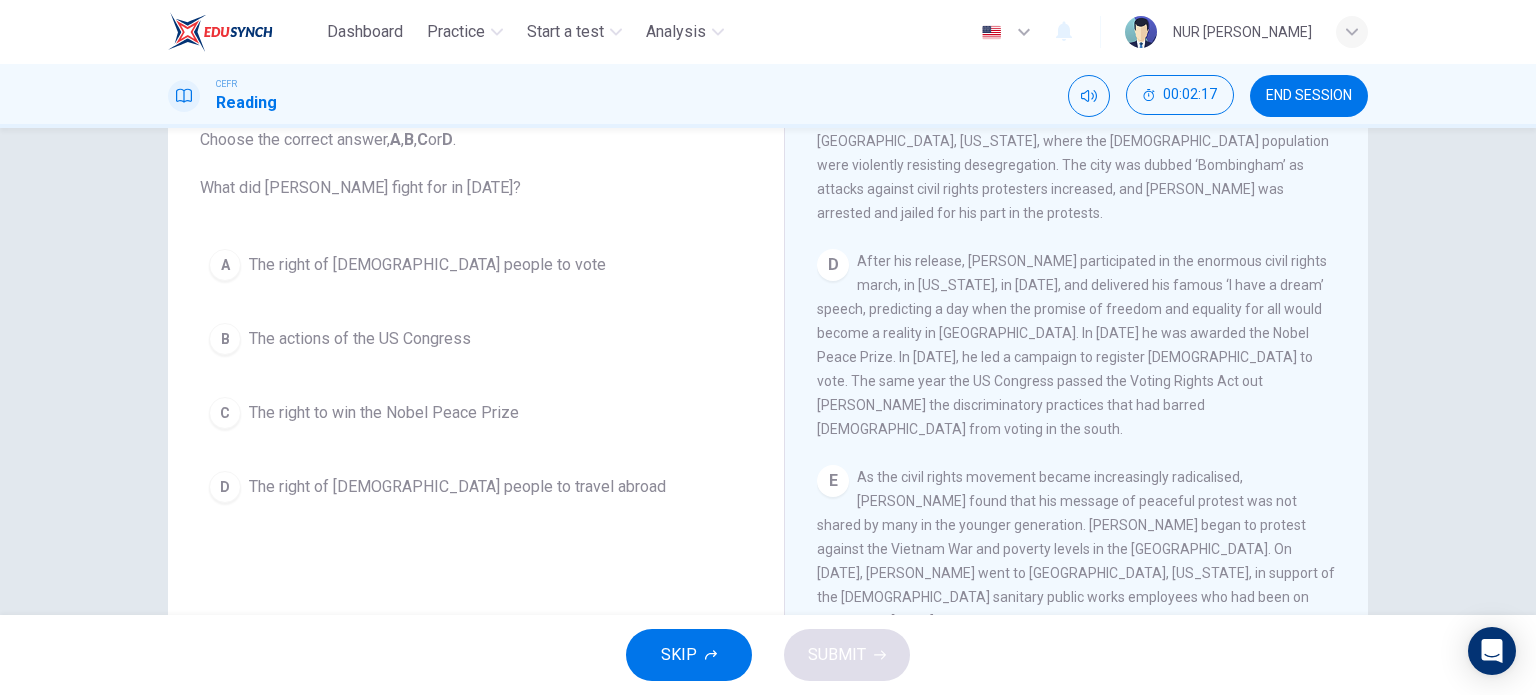 scroll, scrollTop: 1131, scrollLeft: 0, axis: vertical 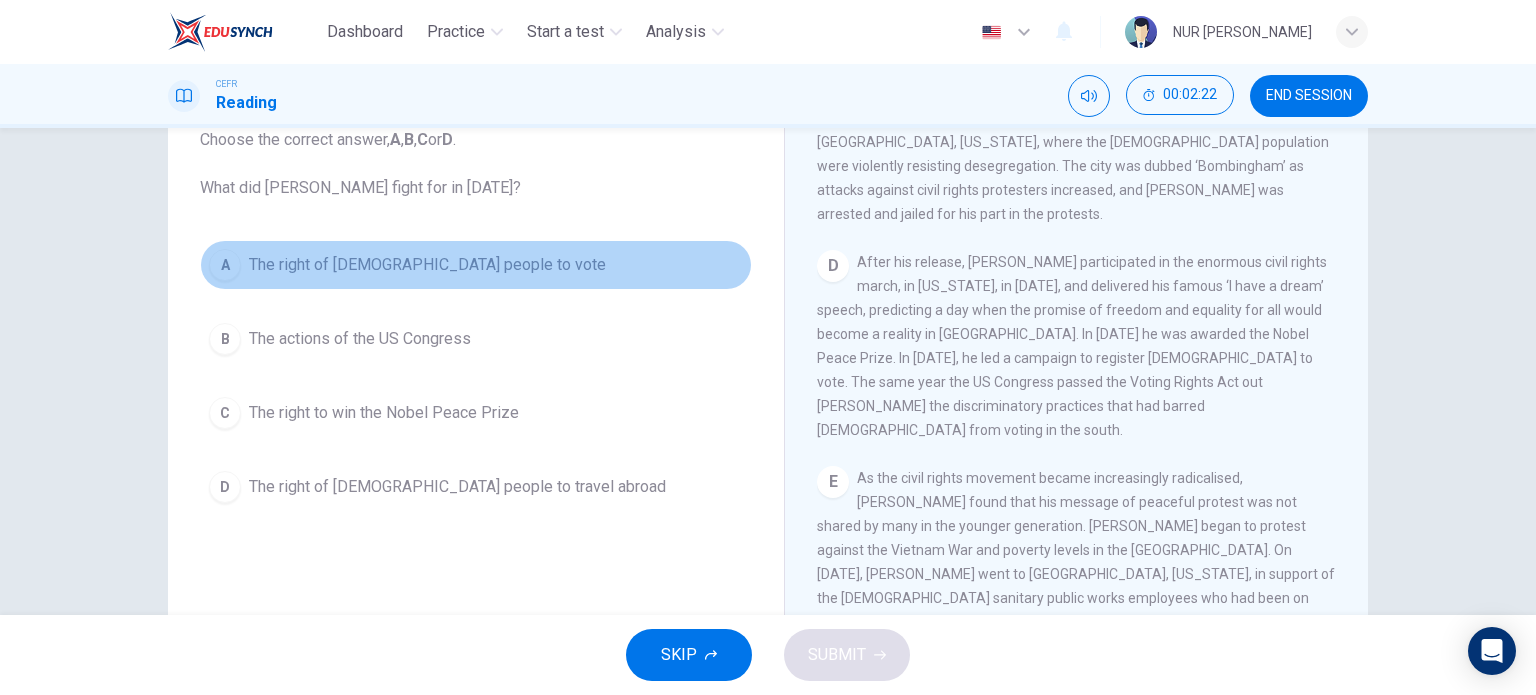click on "The right of [DEMOGRAPHIC_DATA] people to vote" at bounding box center [427, 265] 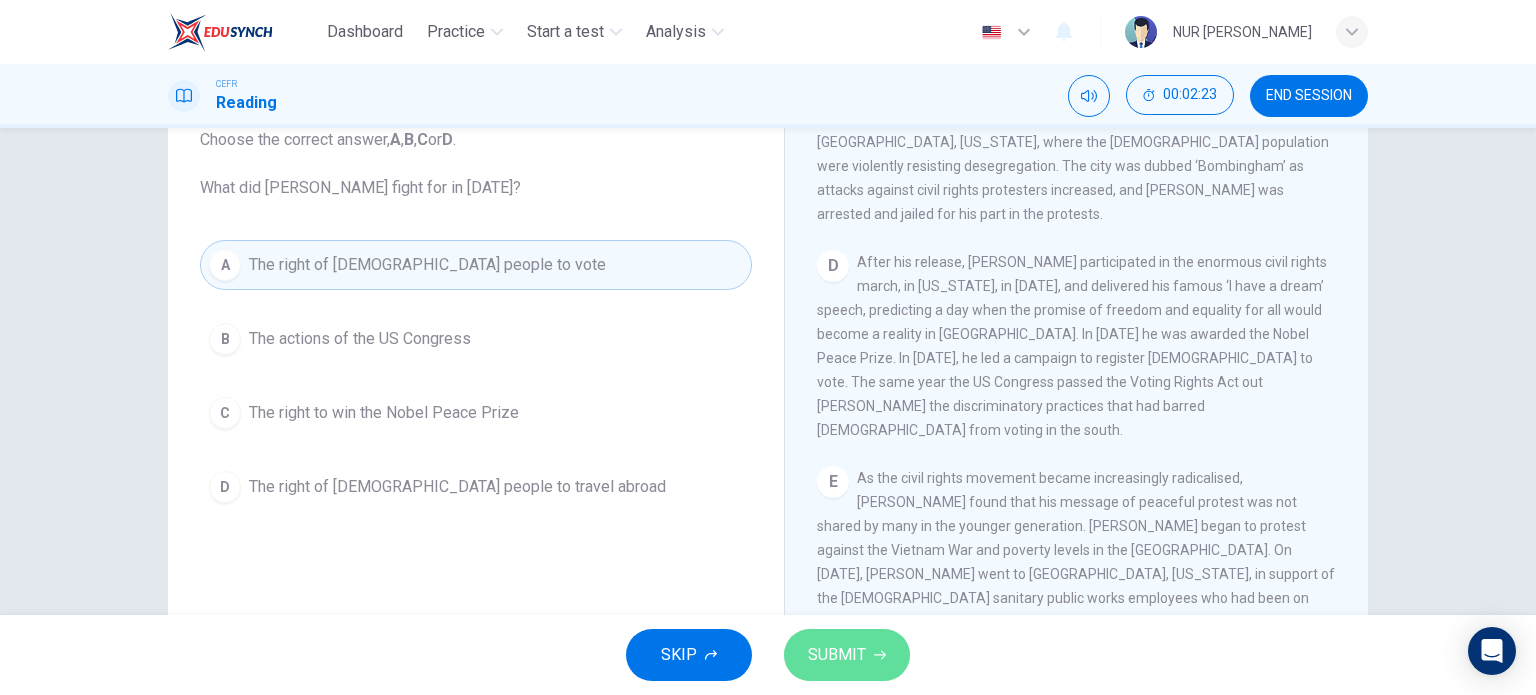 click on "SUBMIT" at bounding box center [837, 655] 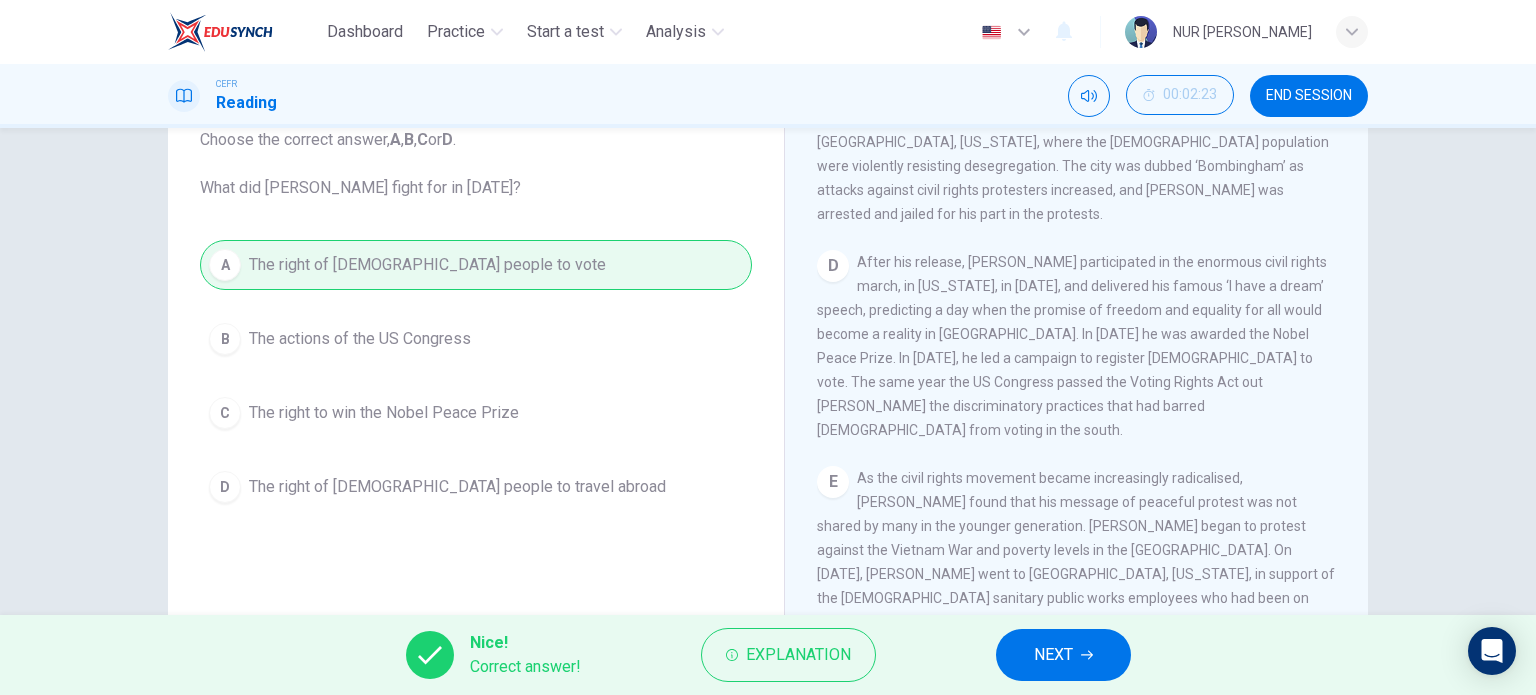 click on "NEXT" at bounding box center [1063, 655] 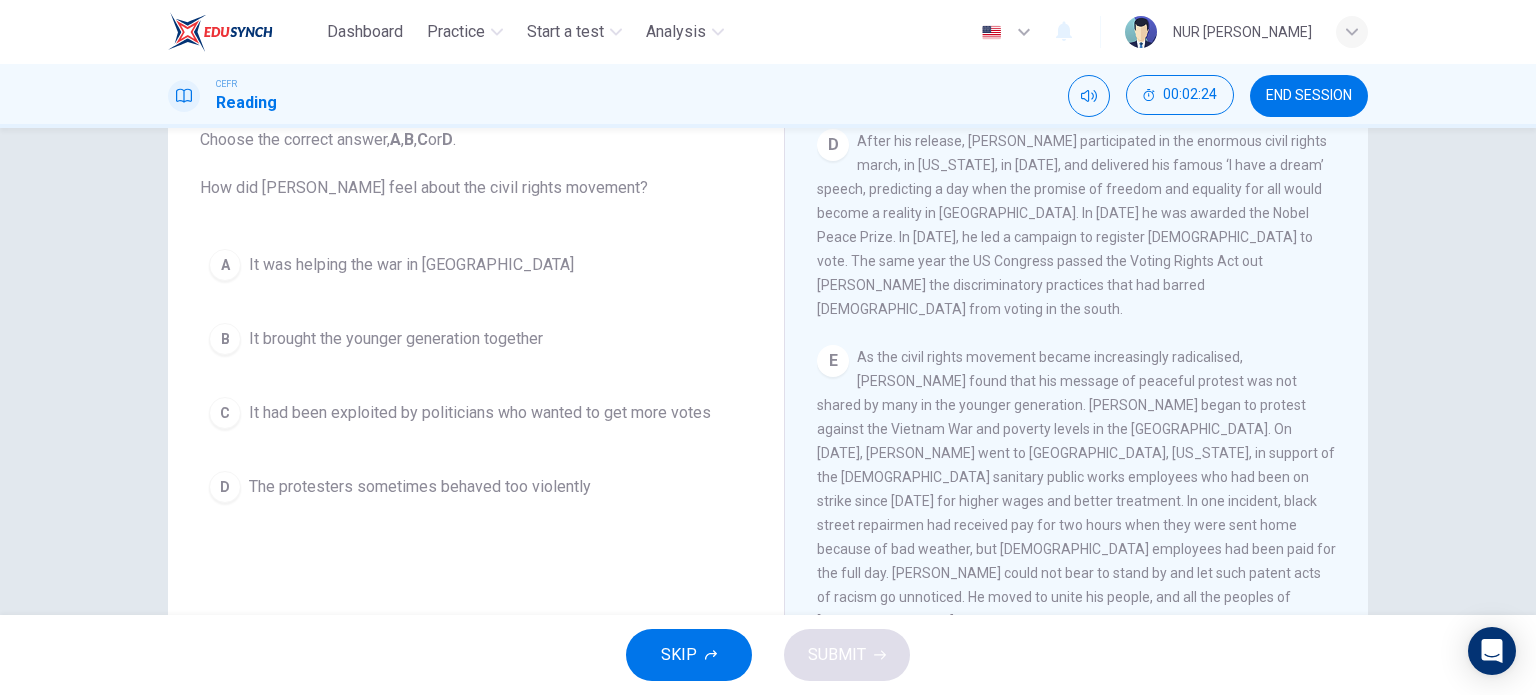 scroll, scrollTop: 1272, scrollLeft: 0, axis: vertical 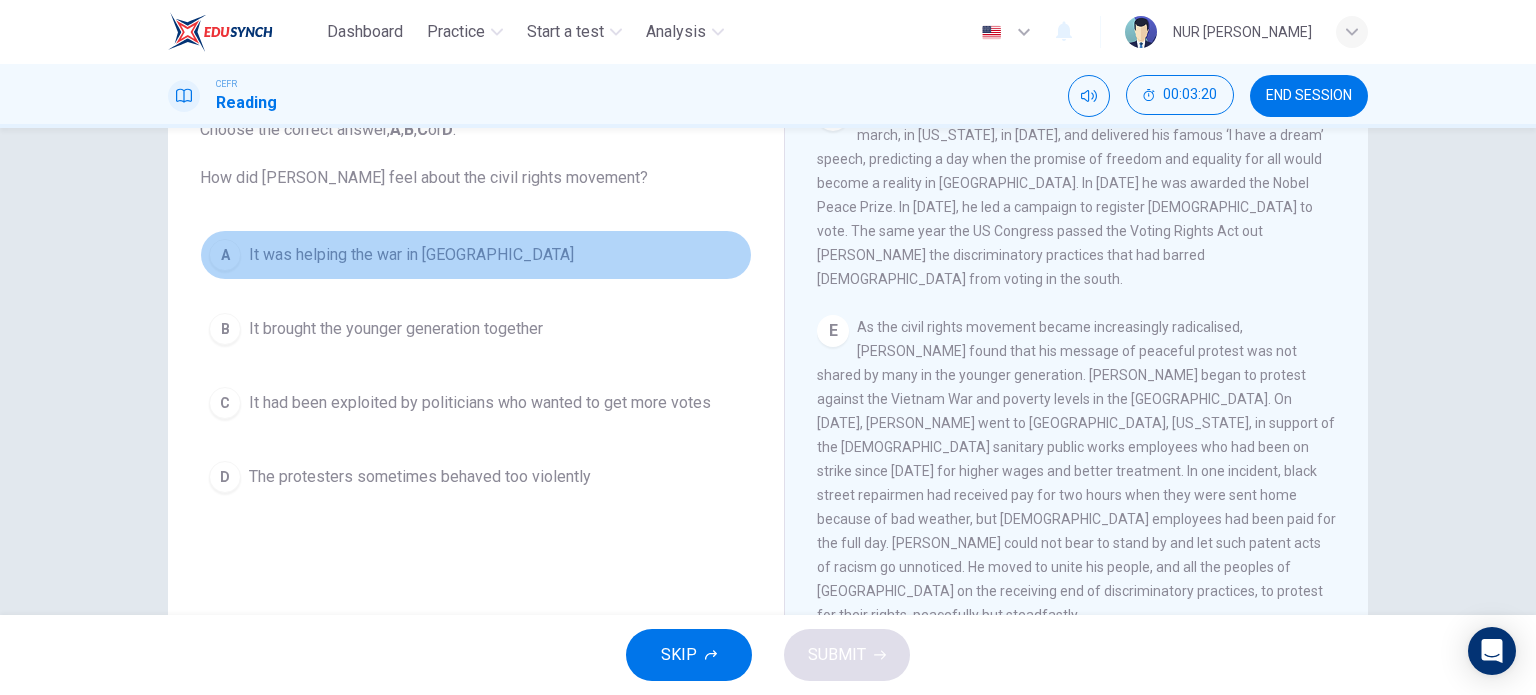 click on "It was helping the war in [GEOGRAPHIC_DATA]" at bounding box center (411, 255) 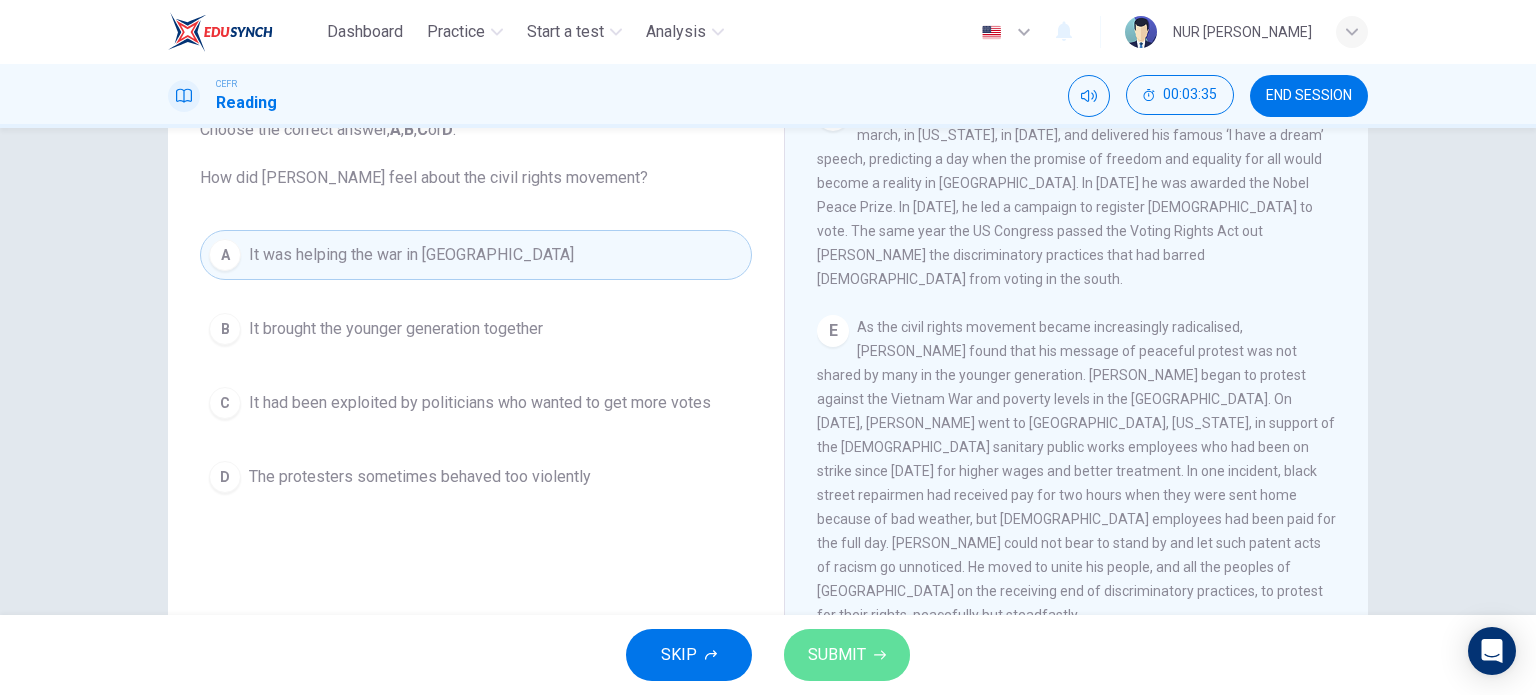 click on "SUBMIT" at bounding box center [847, 655] 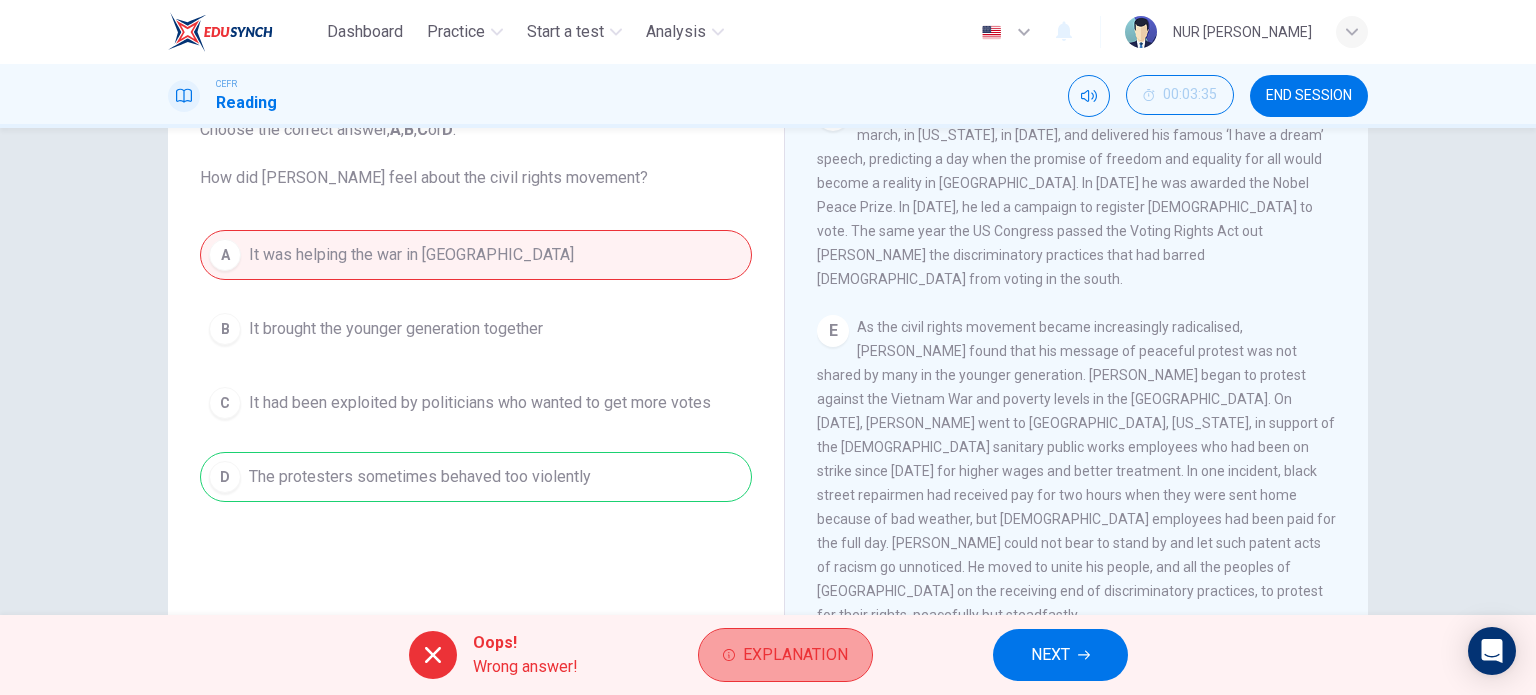 click on "Explanation" at bounding box center (795, 655) 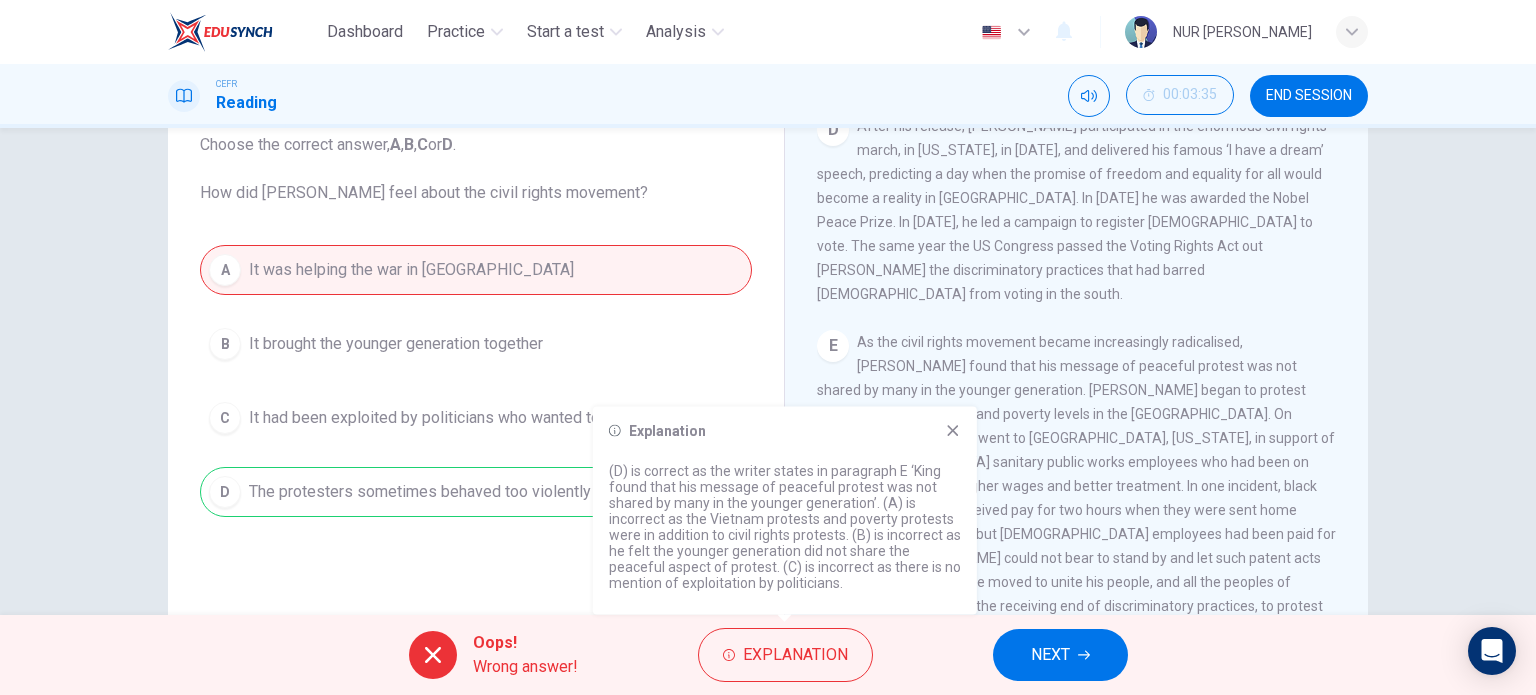 scroll, scrollTop: 127, scrollLeft: 0, axis: vertical 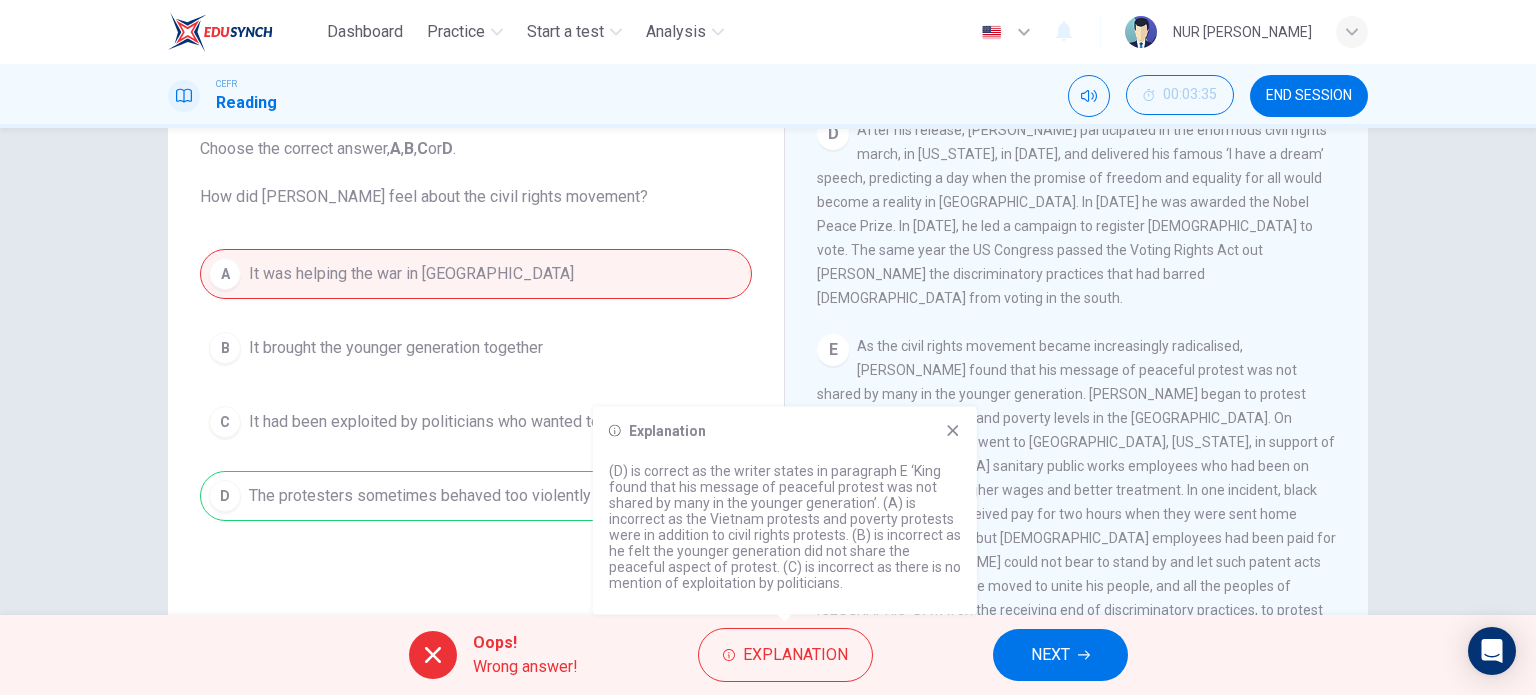 click 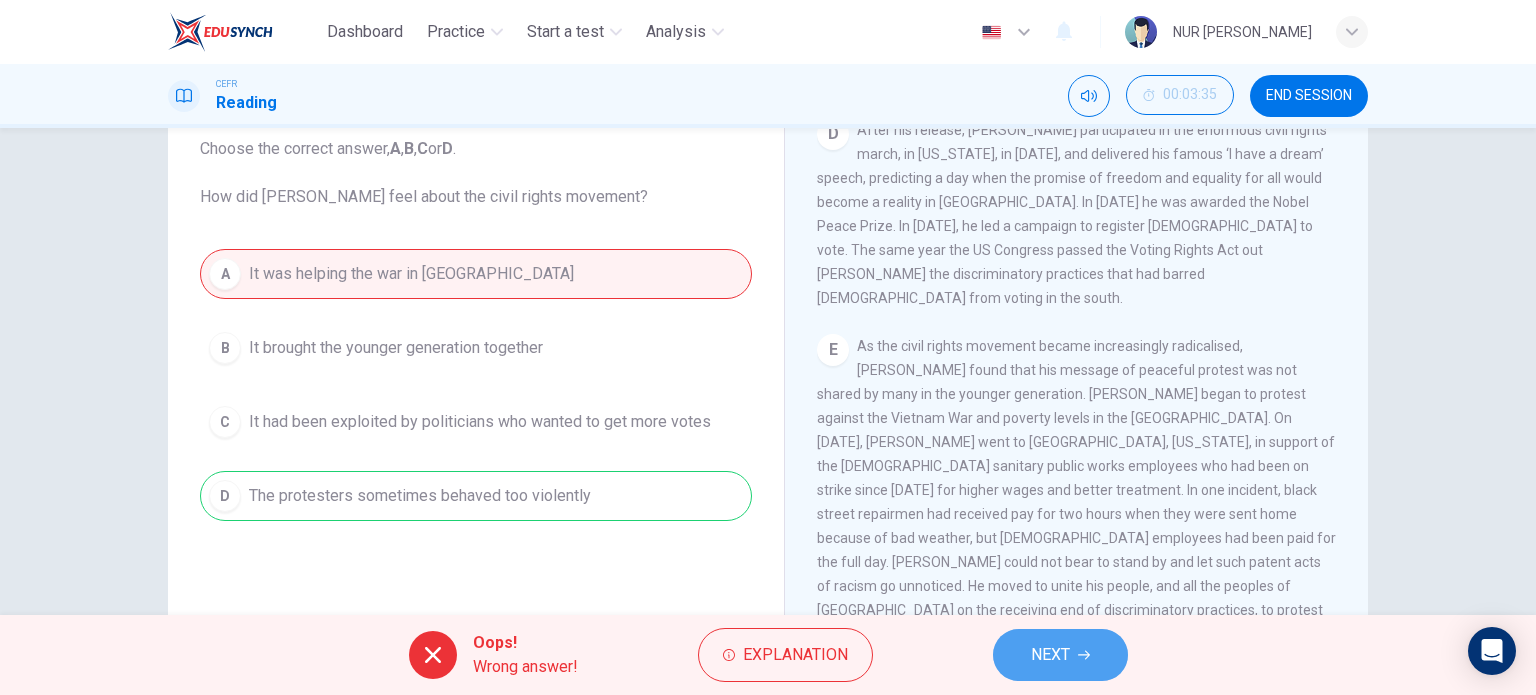 click on "NEXT" at bounding box center [1050, 655] 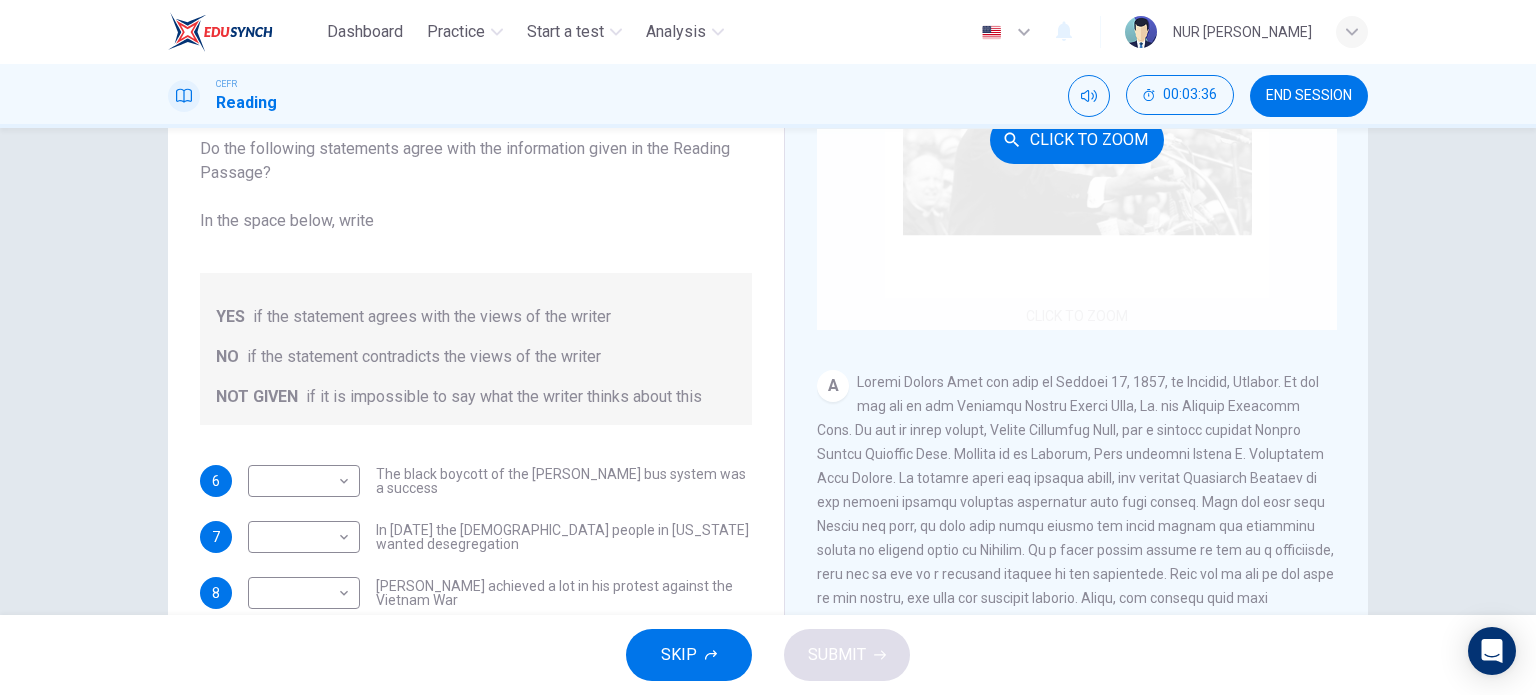 scroll, scrollTop: 356, scrollLeft: 0, axis: vertical 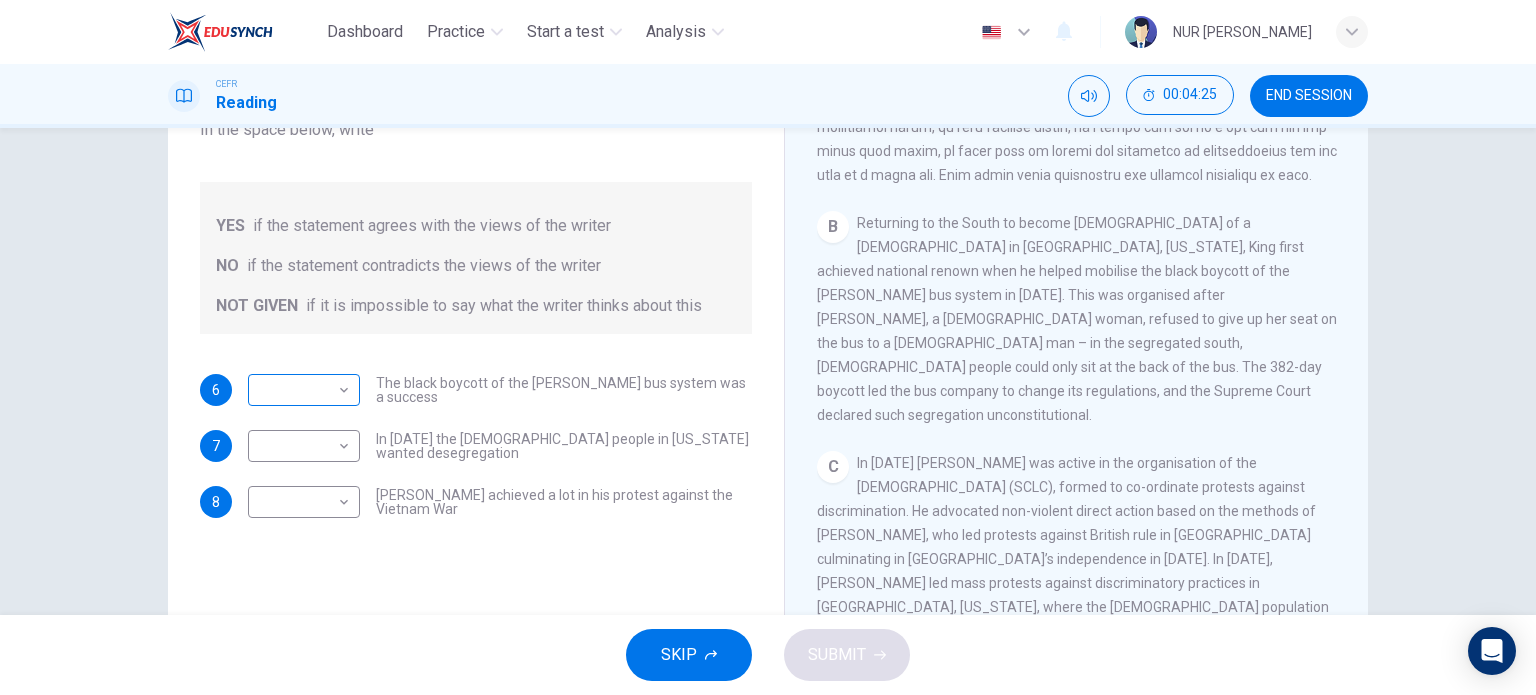 click on "Dashboard Practice Start a test Analysis English en ​ NUR [PERSON_NAME] CEFR Reading 00:04:25 END SESSION Questions 6 - 8 Do the following statements agree with the information given in the Reading Passage? In the space below, write YES if the statement agrees with the views of the writer NO if the statement contradicts the views of the writer NOT GIVEN if it is impossible to say what the writer thinks about this 6 ​ ​ The black boycott of the [PERSON_NAME] bus system was a success 7 ​ ​ In [DATE] the [DEMOGRAPHIC_DATA] people in [US_STATE] wanted desegregation 8 ​ ​ [PERSON_NAME] achieved a lot in his protest against the Vietnam War [PERSON_NAME] CLICK TO ZOOM Click to Zoom A B C D E F SKIP SUBMIT EduSynch - Online Language Proficiency Testing
Dashboard Practice Start a test Analysis Notifications © Copyright  2025" at bounding box center (768, 347) 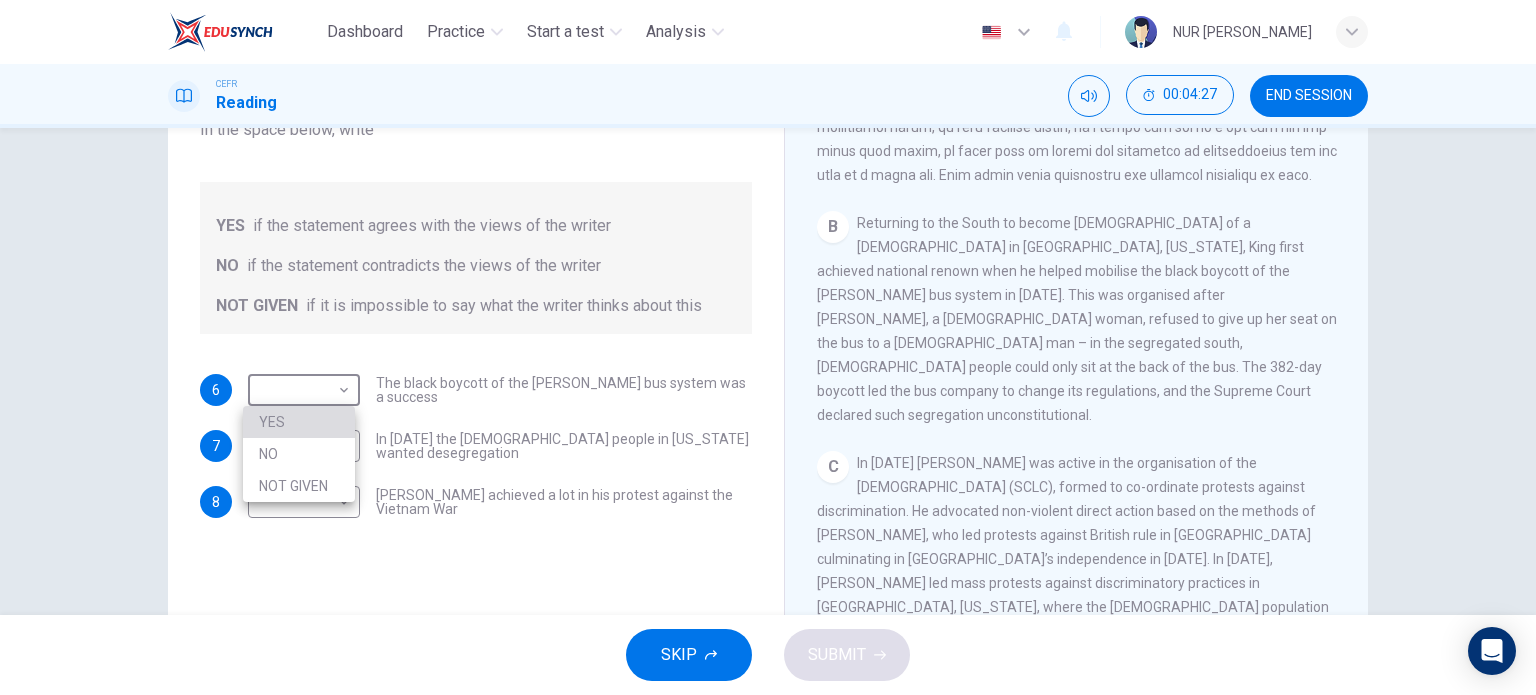 click on "YES" at bounding box center (299, 422) 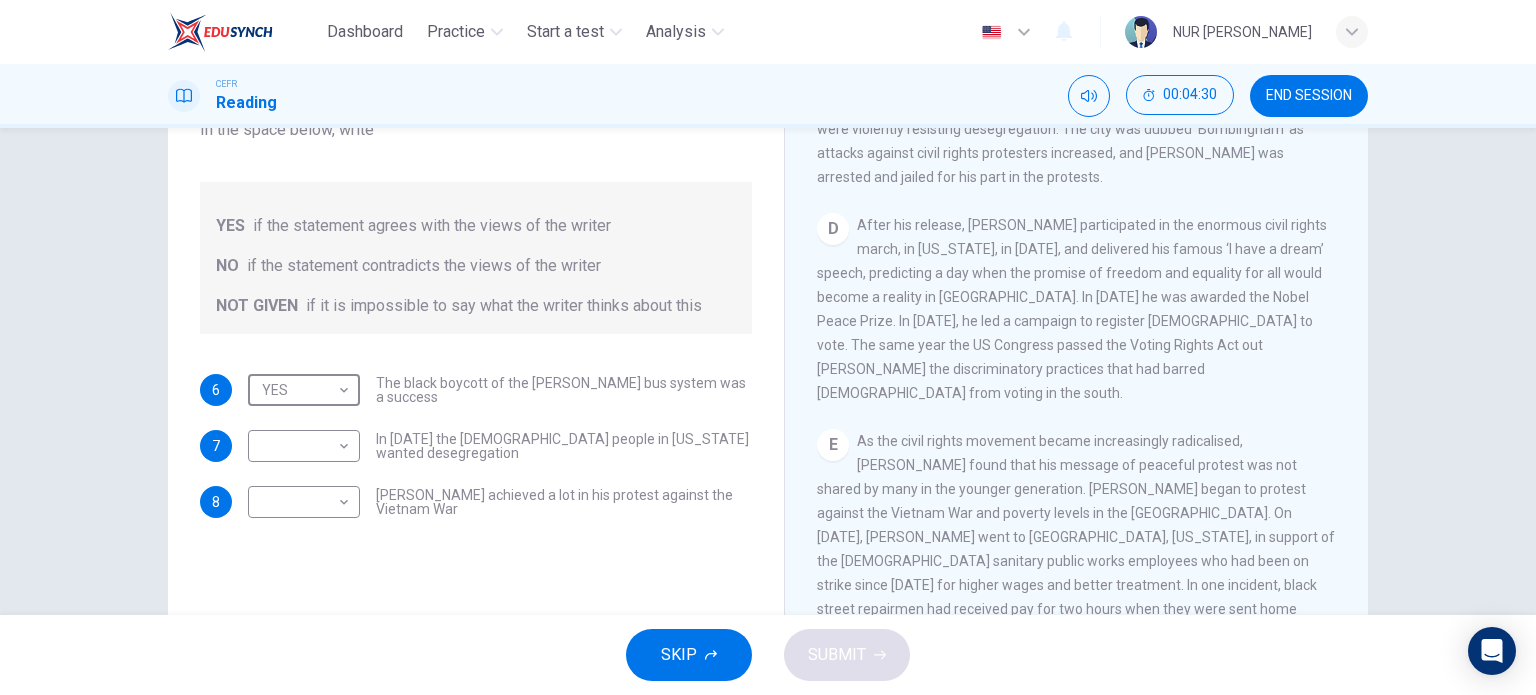scroll, scrollTop: 1272, scrollLeft: 0, axis: vertical 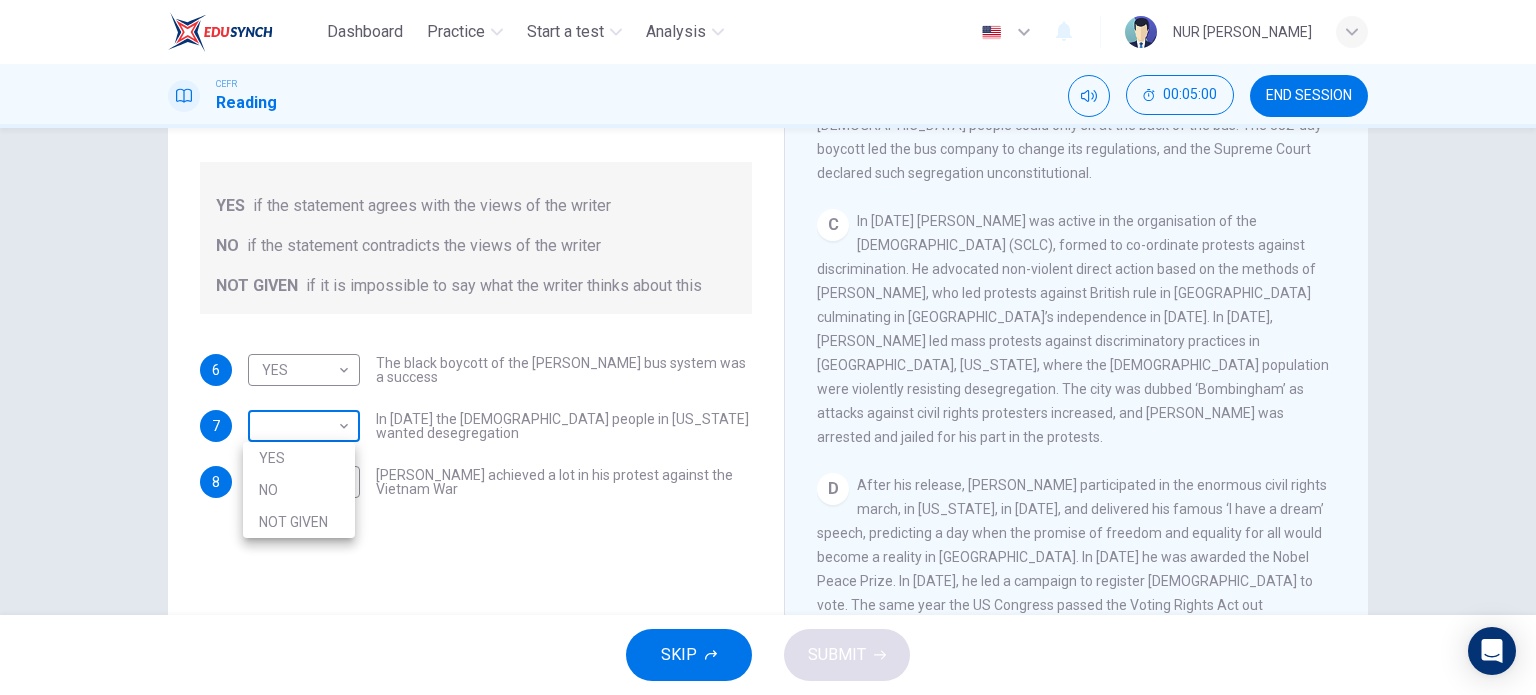 click on "Dashboard Practice Start a test Analysis English en ​ NUR [PERSON_NAME] CEFR Reading 00:05:00 END SESSION Questions 6 - 8 Do the following statements agree with the information given in the Reading Passage? In the space below, write YES if the statement agrees with the views of the writer NO if the statement contradicts the views of the writer NOT GIVEN if it is impossible to say what the writer thinks about this 6 YES YES ​ The black boycott of the [PERSON_NAME] bus system was a success 7 ​ ​ In [DATE] the [DEMOGRAPHIC_DATA] people in [US_STATE] wanted desegregation 8 ​ ​ [PERSON_NAME] achieved a lot in his protest against the Vietnam War [PERSON_NAME] CLICK TO ZOOM Click to Zoom A B C D E F SKIP SUBMIT EduSynch - Online Language Proficiency Testing
Dashboard Practice Start a test Analysis Notifications © Copyright  2025 YES NO NOT GIVEN" at bounding box center (768, 347) 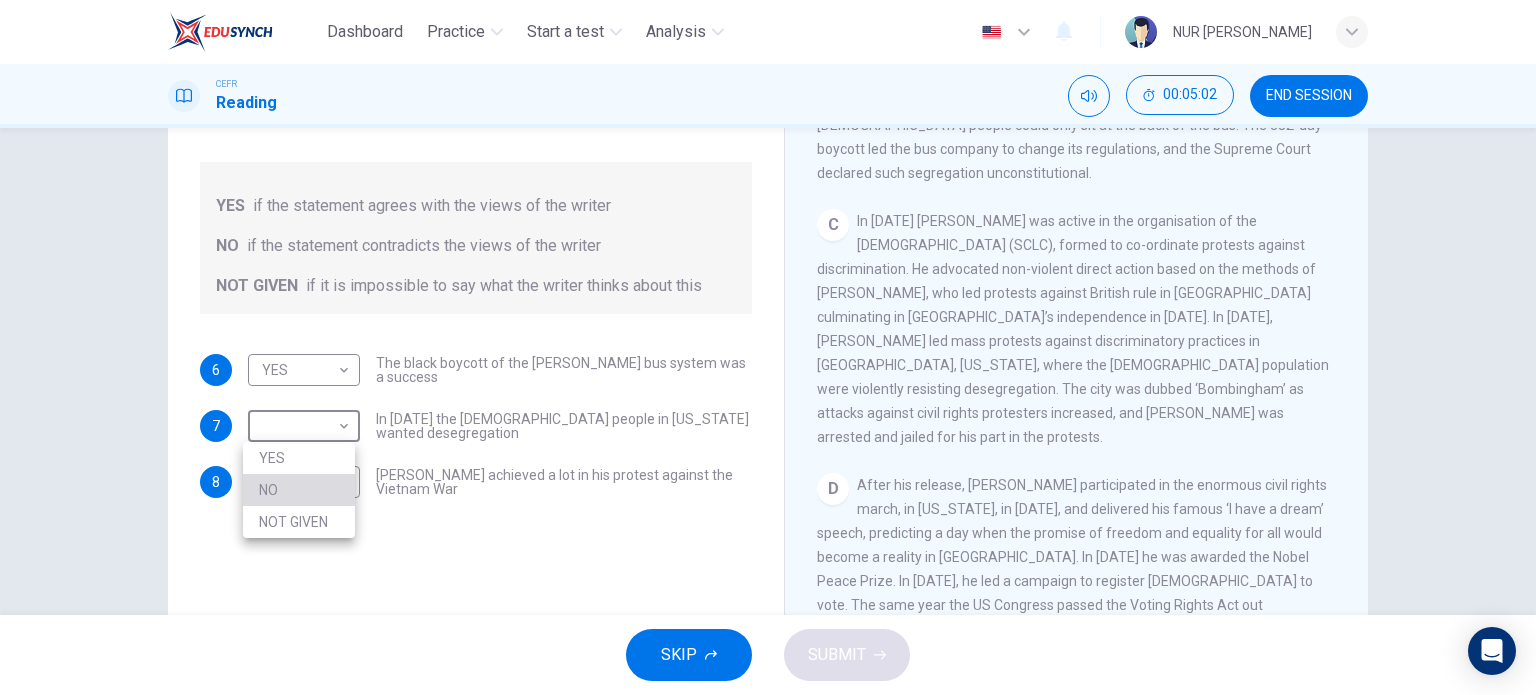 click on "NO" at bounding box center (299, 490) 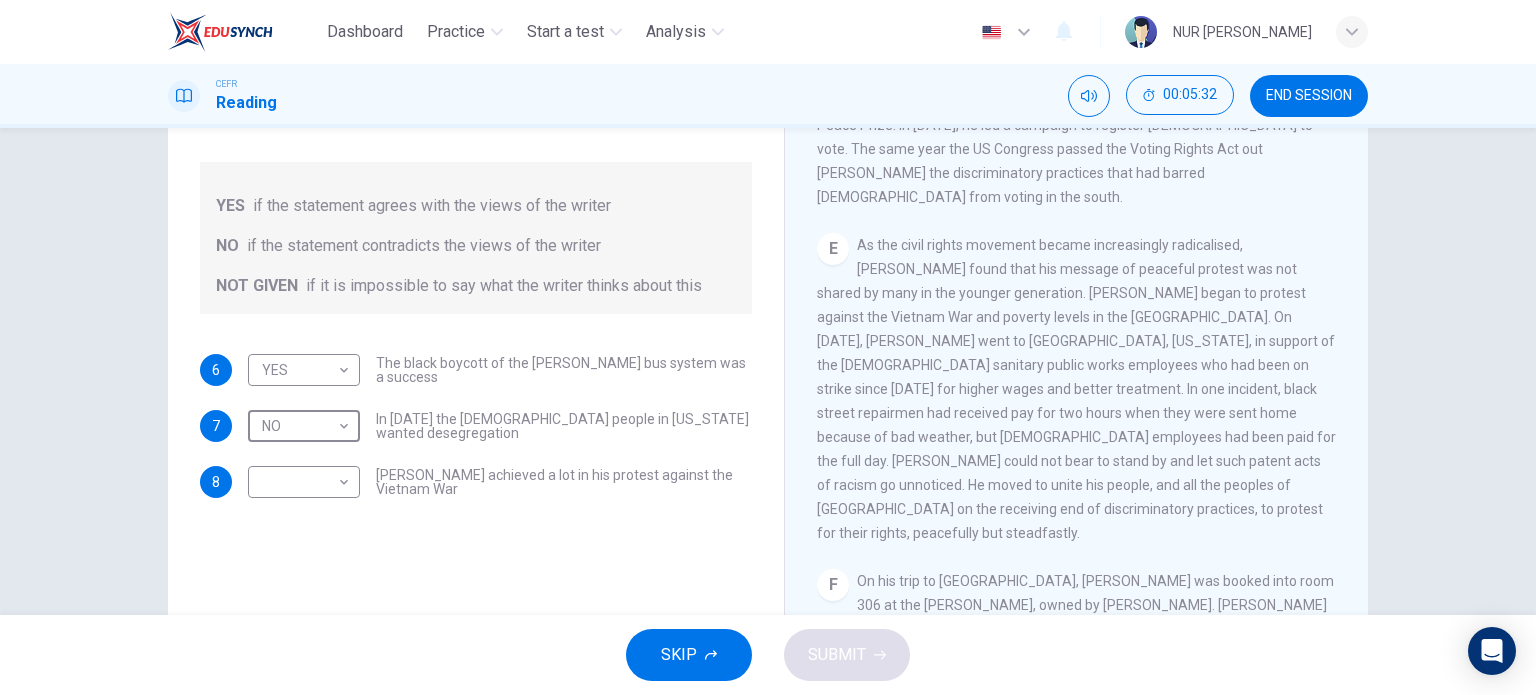 scroll, scrollTop: 1263, scrollLeft: 0, axis: vertical 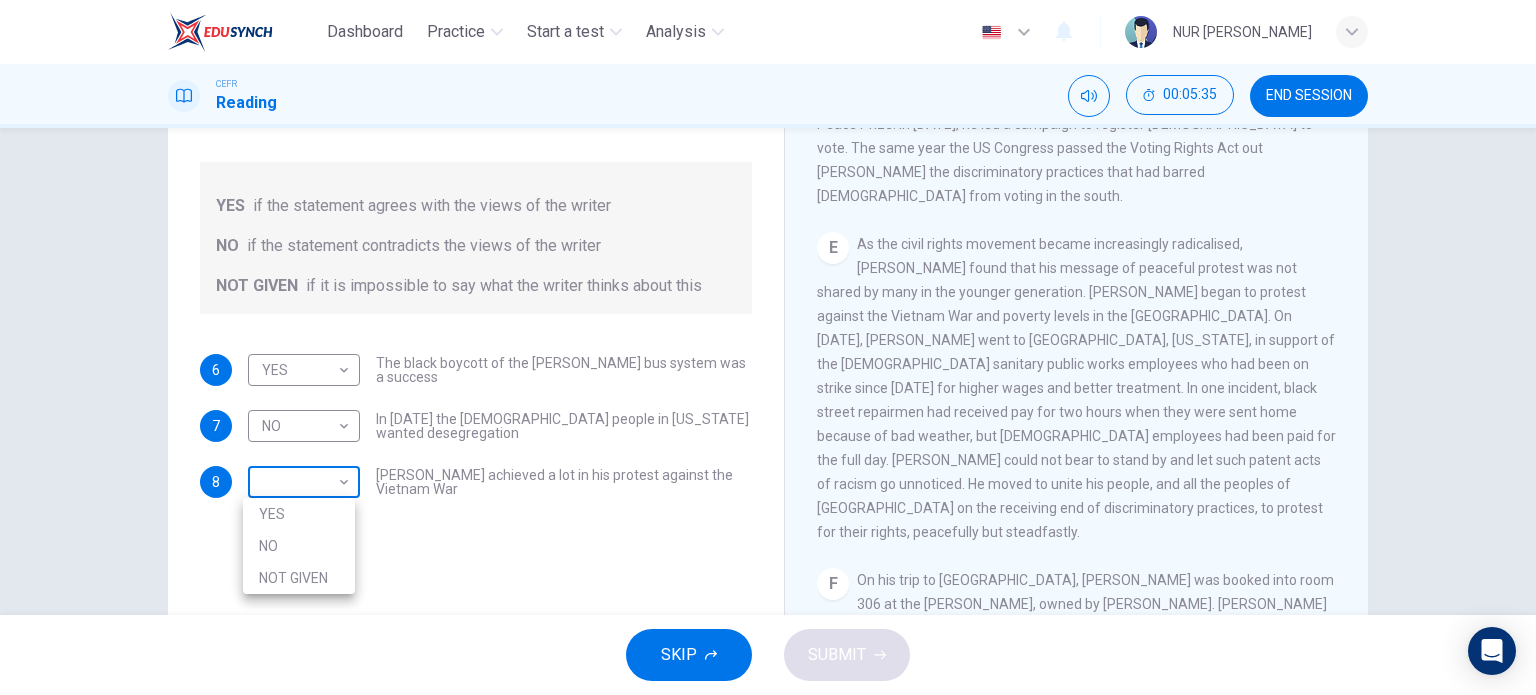click on "Dashboard Practice Start a test Analysis English en ​ NUR [PERSON_NAME] CEFR Reading 00:05:35 END SESSION Questions 6 - 8 Do the following statements agree with the information given in the Reading Passage? In the space below, write YES if the statement agrees with the views of the writer NO if the statement contradicts the views of the writer NOT GIVEN if it is impossible to say what the writer thinks about this 6 YES YES ​ The black boycott of the [PERSON_NAME] bus system was a success 7 NO NO ​ In [DATE] the [DEMOGRAPHIC_DATA] people in [US_STATE] wanted desegregation 8 ​ ​ [PERSON_NAME] achieved a lot in his protest against the Vietnam War [PERSON_NAME] CLICK TO ZOOM Click to Zoom A B C D E F SKIP SUBMIT EduSynch - Online Language Proficiency Testing
Dashboard Practice Start a test Analysis Notifications © Copyright  2025 YES NO NOT GIVEN" at bounding box center [768, 347] 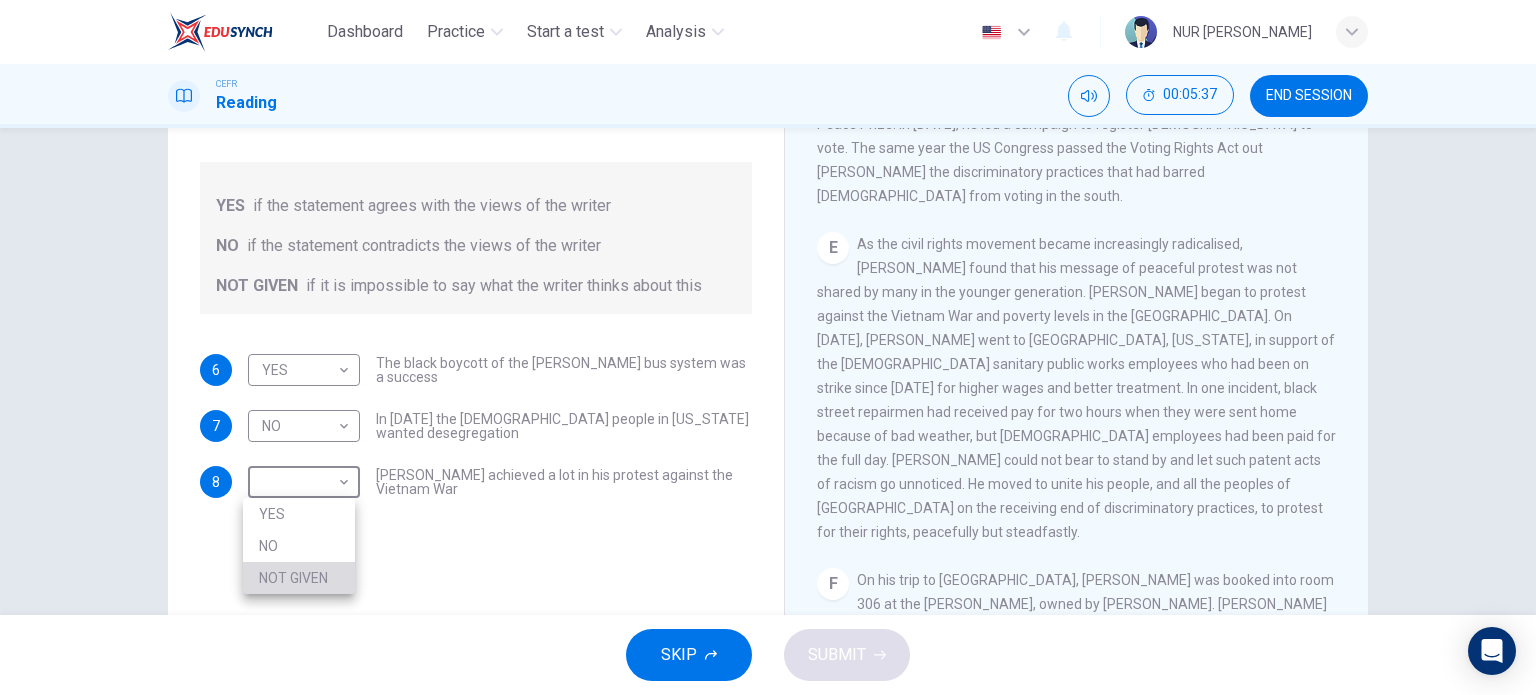 click on "NOT GIVEN" at bounding box center (299, 578) 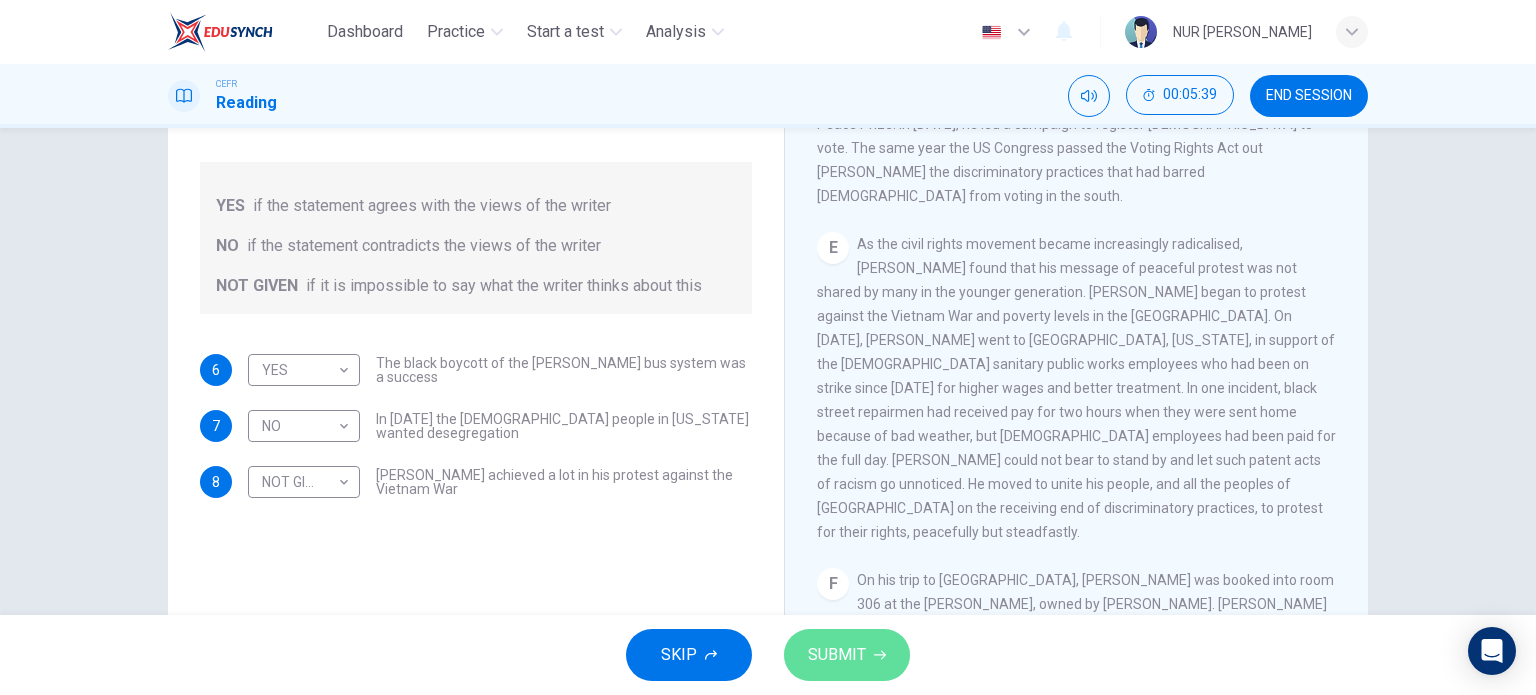click on "SUBMIT" at bounding box center [837, 655] 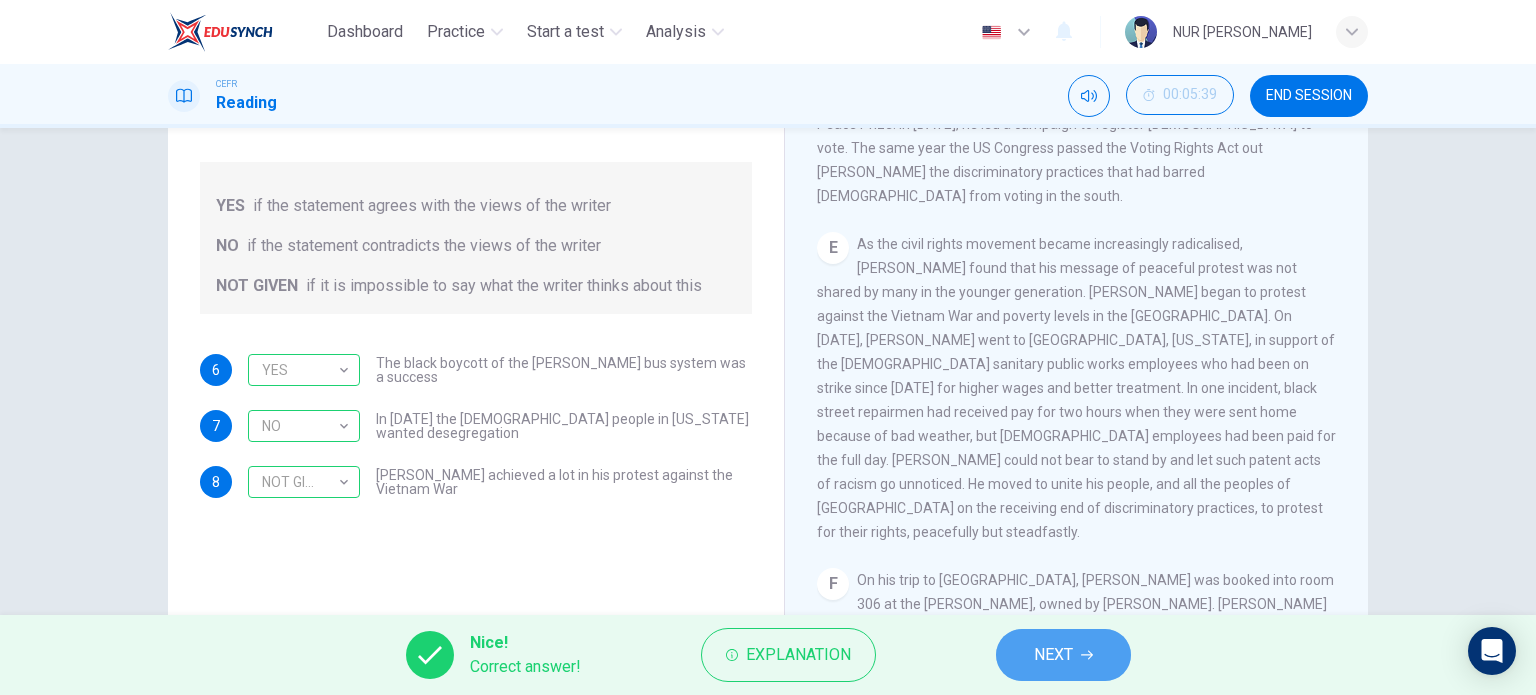 click 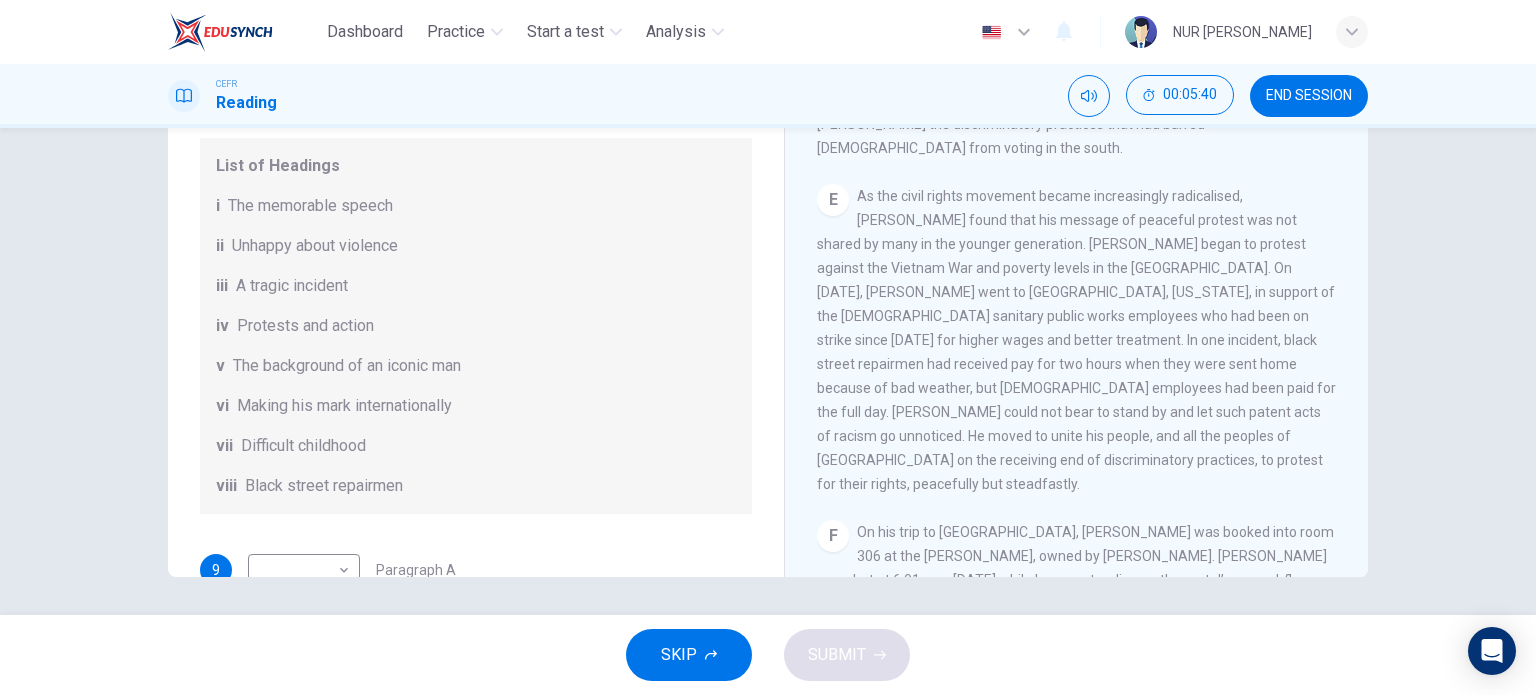 scroll, scrollTop: 143, scrollLeft: 0, axis: vertical 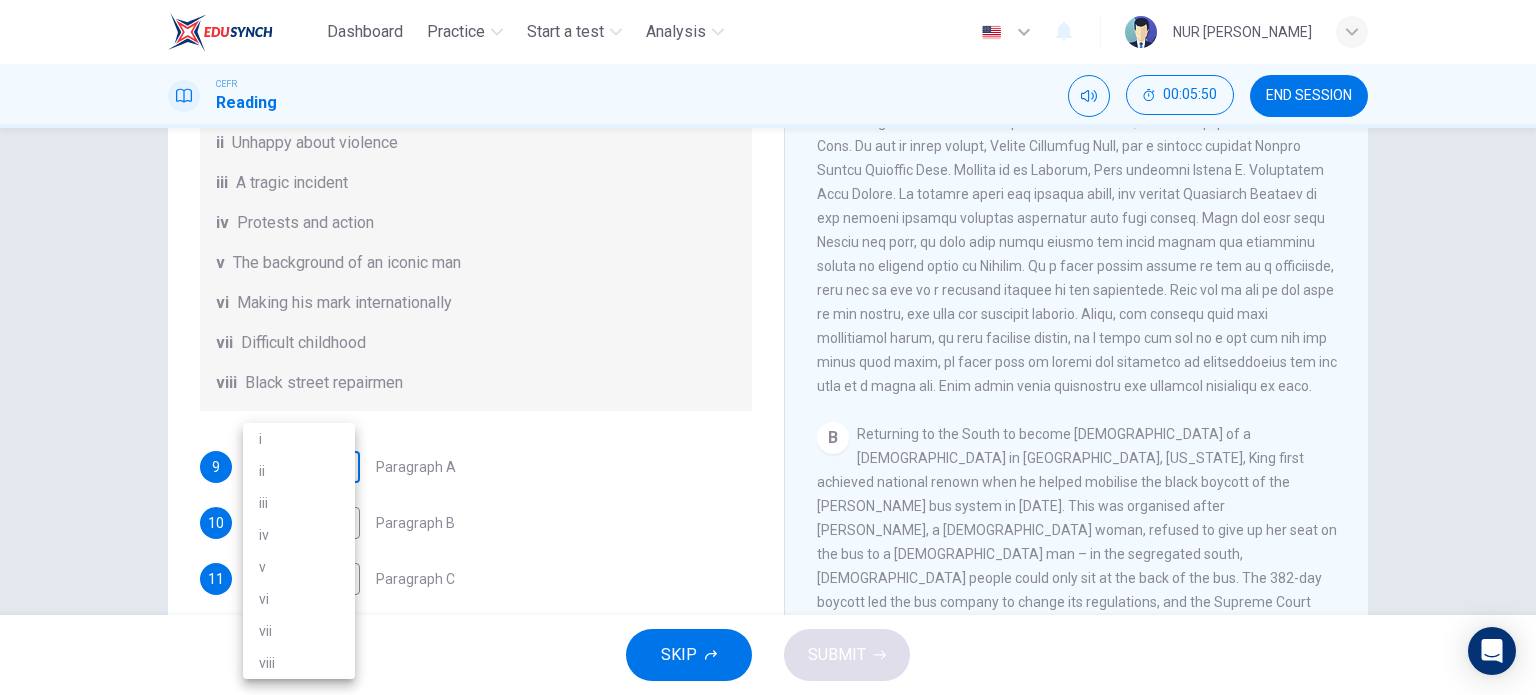 click on "Dashboard Practice Start a test Analysis English en ​ NUR [PERSON_NAME] CEFR Reading 00:05:50 END SESSION Questions 9 - 14 The Reading Passage has 6 paragraphs.
Choose the correct heading for each paragraph  A – F , from the list of headings.
Write the correct number,  i – viii , in the spaces below. List of Headings i The memorable speech ii Unhappy about violence iii A tragic incident iv Protests and action v The background of an iconic man vi Making his mark internationally vii Difficult childhood viii Black street repairmen 9 ​ ​ Paragraph A 10 ​ ​ Paragraph B 11 ​ ​ Paragraph C 12 ​ ​ Paragraph D 13 ​ ​ Paragraph E 14 ​ ​ Paragraph F [PERSON_NAME] CLICK TO ZOOM Click to Zoom A B C D E F SKIP SUBMIT EduSynch - Online Language Proficiency Testing
Dashboard Practice Start a test Analysis Notifications © Copyright  2025 i ii iii iv v vi vii viii" at bounding box center (768, 347) 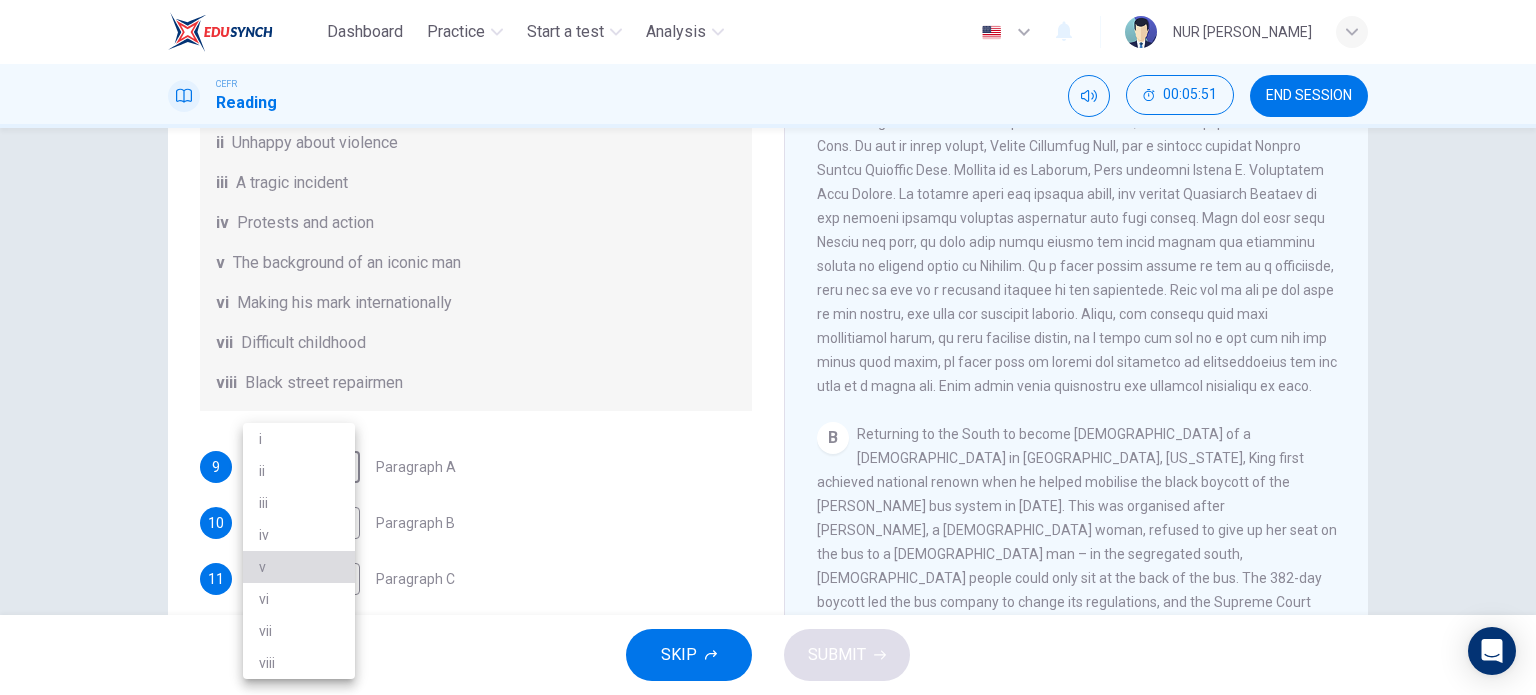 click on "v" at bounding box center [299, 567] 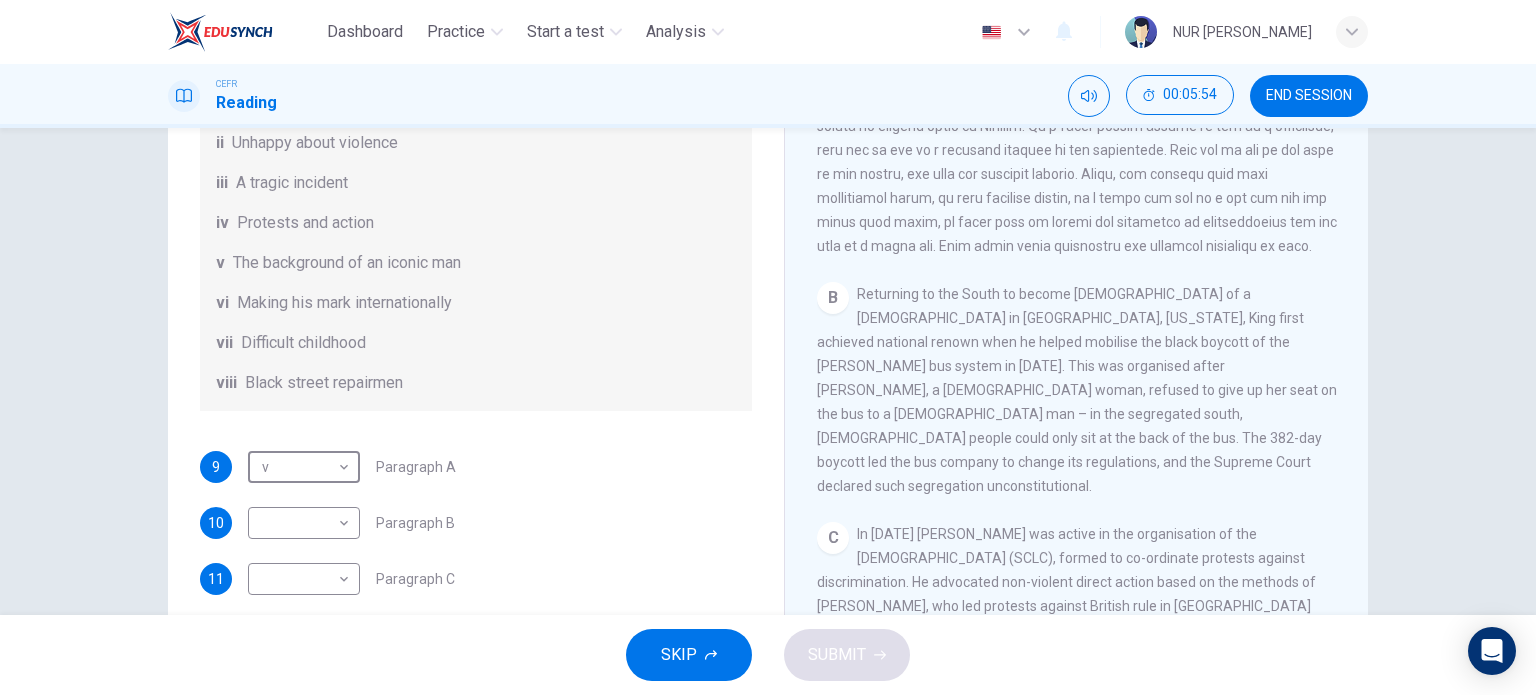 scroll, scrollTop: 588, scrollLeft: 0, axis: vertical 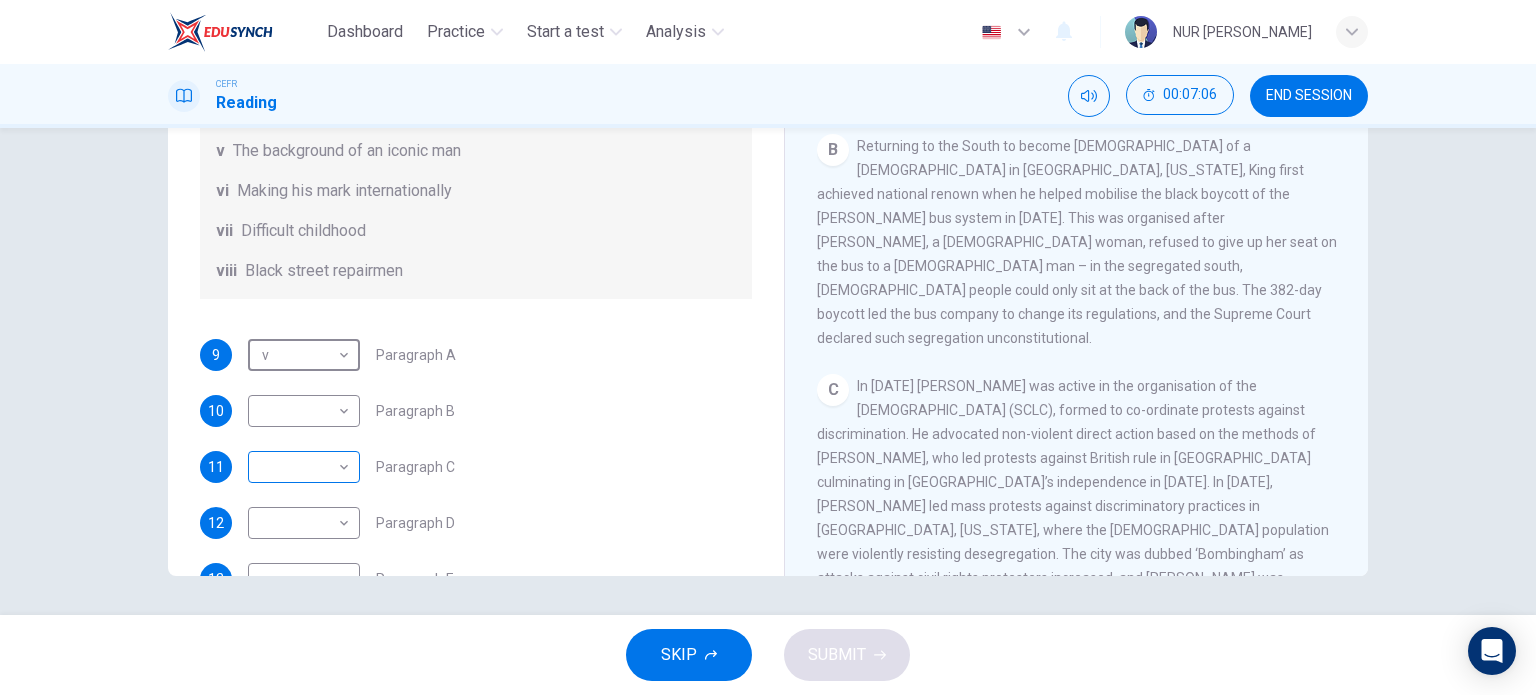click on "Dashboard Practice Start a test Analysis English en ​ NUR [PERSON_NAME] CEFR Reading 00:07:06 END SESSION Questions 9 - 14 The Reading Passage has 6 paragraphs.
Choose the correct heading for each paragraph  A – F , from the list of headings.
Write the correct number,  i – viii , in the spaces below. List of Headings i The memorable speech ii Unhappy about violence iii A tragic incident iv Protests and action v The background of an iconic man vi Making his mark internationally vii Difficult childhood viii Black street repairmen 9 v v ​ Paragraph A 10 ​ ​ Paragraph B 11 ​ ​ Paragraph C 12 ​ ​ Paragraph D 13 ​ ​ Paragraph E 14 ​ ​ Paragraph F [PERSON_NAME] CLICK TO ZOOM Click to Zoom A B C D E F SKIP SUBMIT EduSynch - Online Language Proficiency Testing
Dashboard Practice Start a test Analysis Notifications © Copyright  2025" at bounding box center [768, 347] 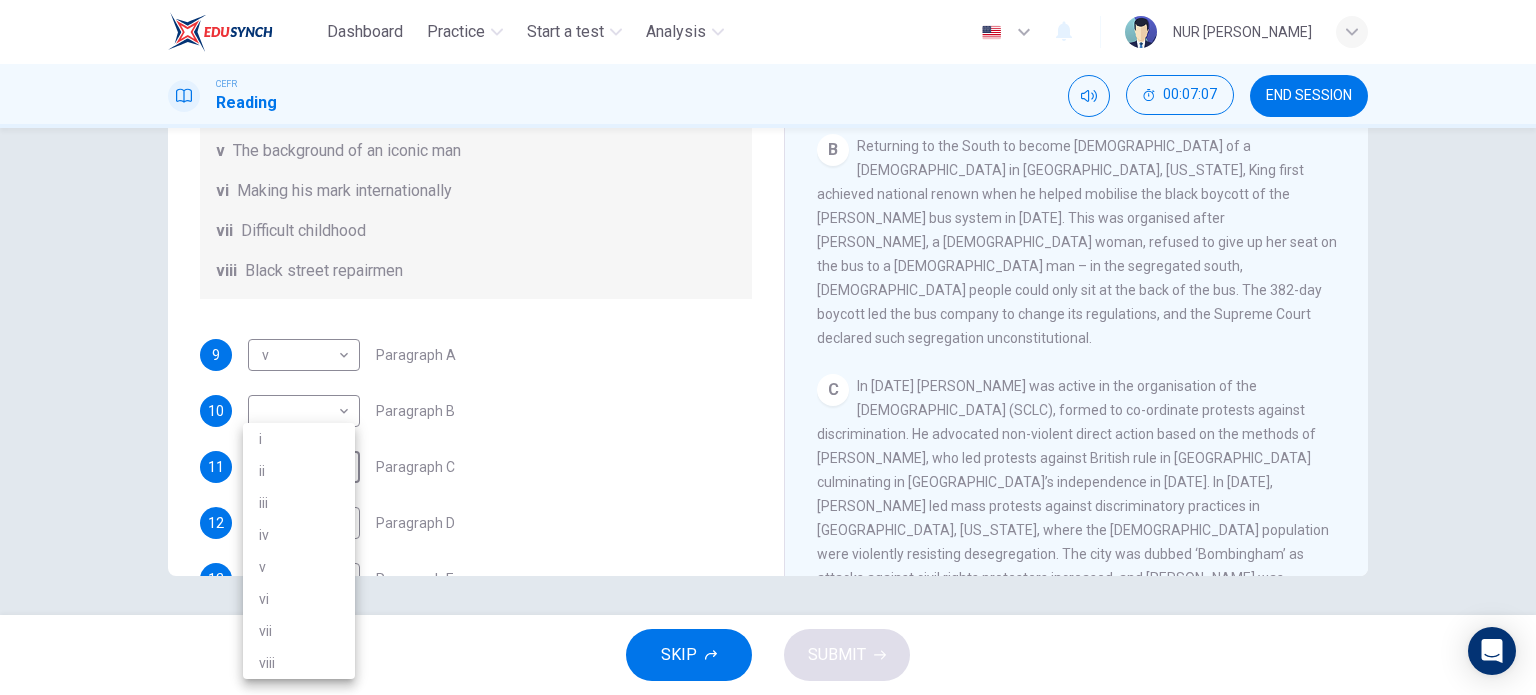 click on "ii" at bounding box center [299, 471] 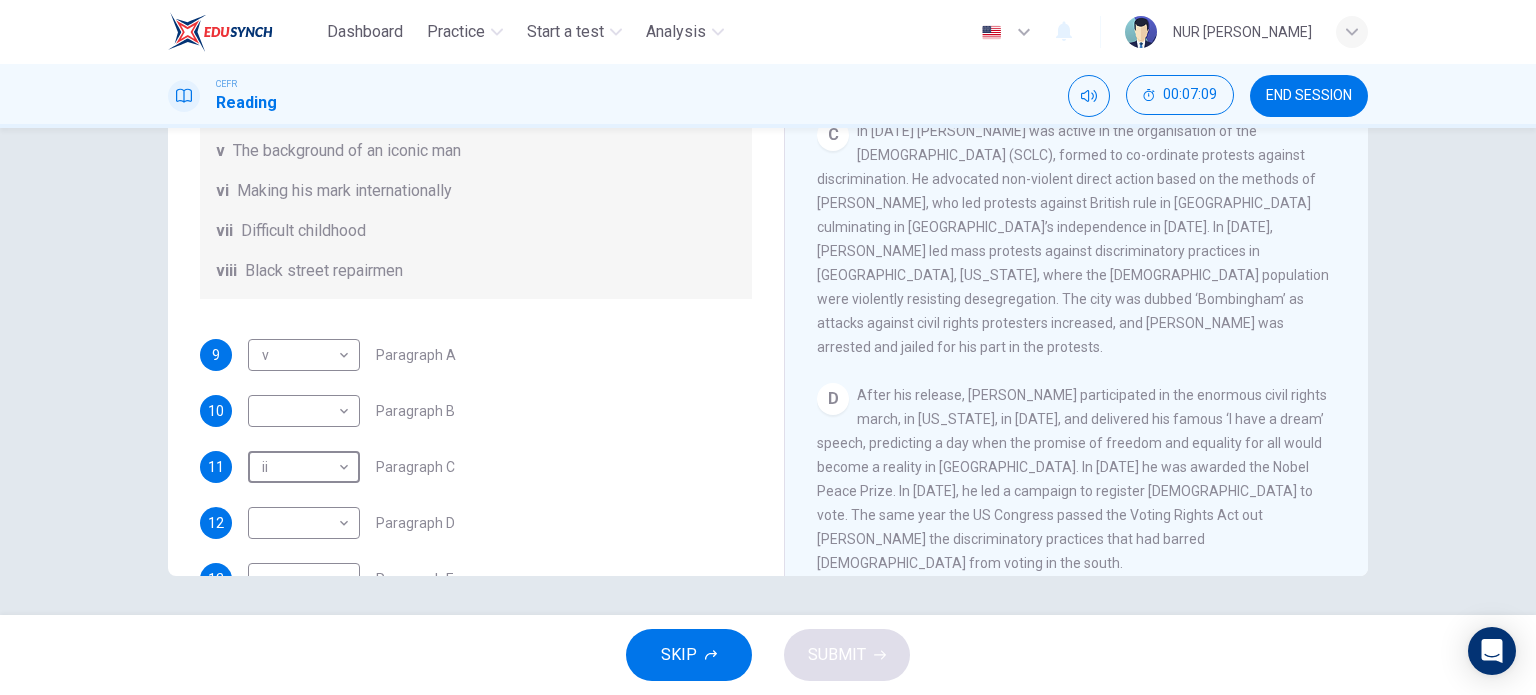 scroll, scrollTop: 848, scrollLeft: 0, axis: vertical 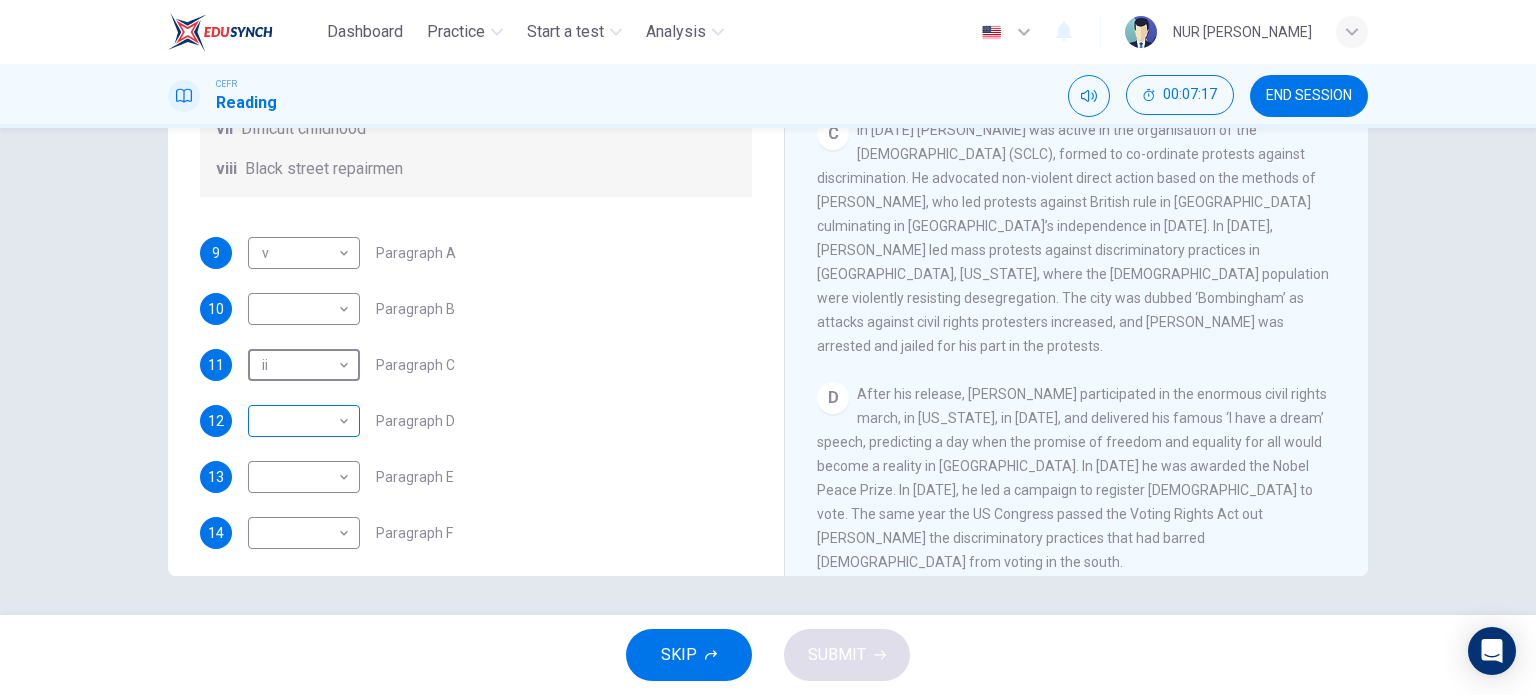 click on "Dashboard Practice Start a test Analysis English en ​ NUR [PERSON_NAME] CEFR Reading 00:07:17 END SESSION Questions 9 - 14 The Reading Passage has 6 paragraphs.
Choose the correct heading for each paragraph  A – F , from the list of headings.
Write the correct number,  i – viii , in the spaces below. List of Headings i The memorable speech ii Unhappy about violence iii A tragic incident iv Protests and action v The background of an iconic man vi Making his mark internationally vii Difficult childhood viii Black street repairmen 9 v v ​ Paragraph A 10 ​ ​ Paragraph B 11 ii ii ​ Paragraph C 12 ​ ​ Paragraph D 13 ​ ​ Paragraph E 14 ​ ​ Paragraph F [PERSON_NAME] CLICK TO ZOOM Click to Zoom A B C D E F SKIP SUBMIT EduSynch - Online Language Proficiency Testing
Dashboard Practice Start a test Analysis Notifications © Copyright  2025" at bounding box center (768, 347) 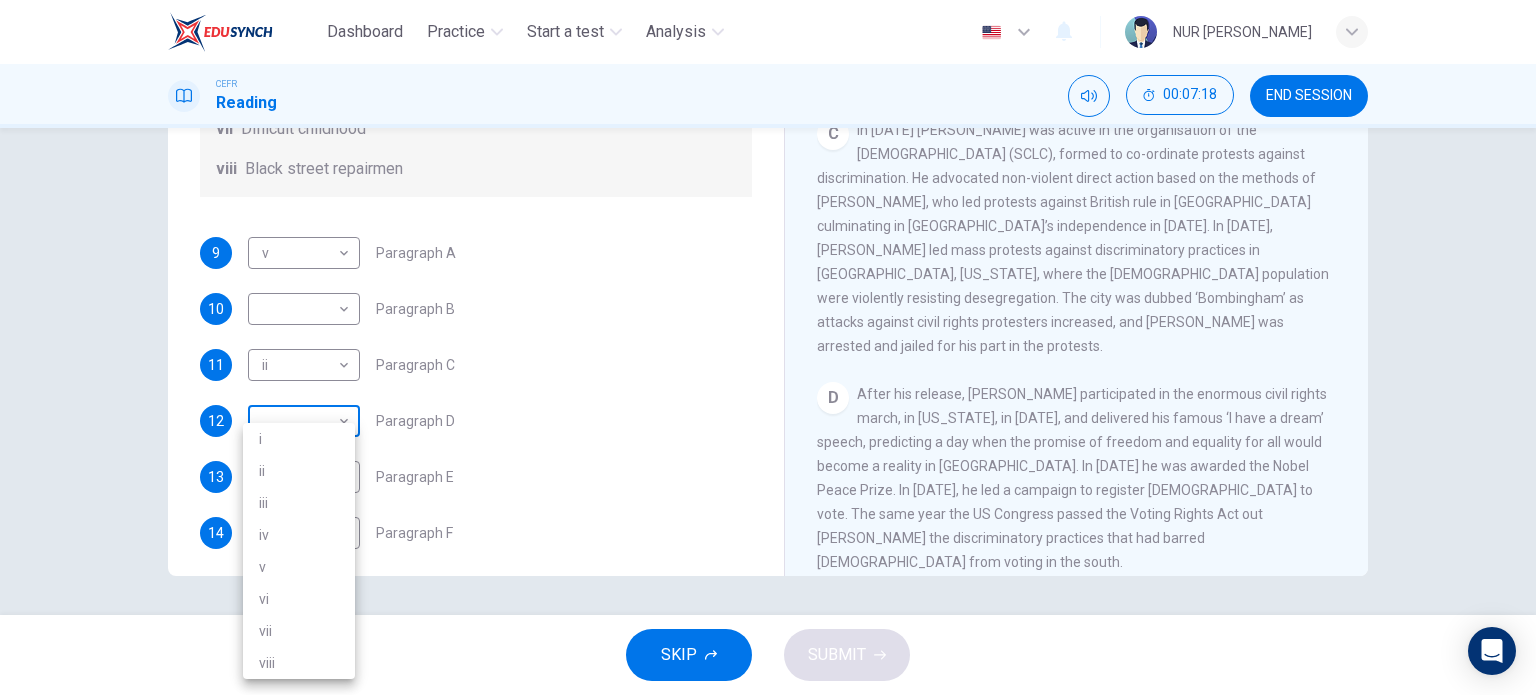 click on "i" at bounding box center (299, 439) 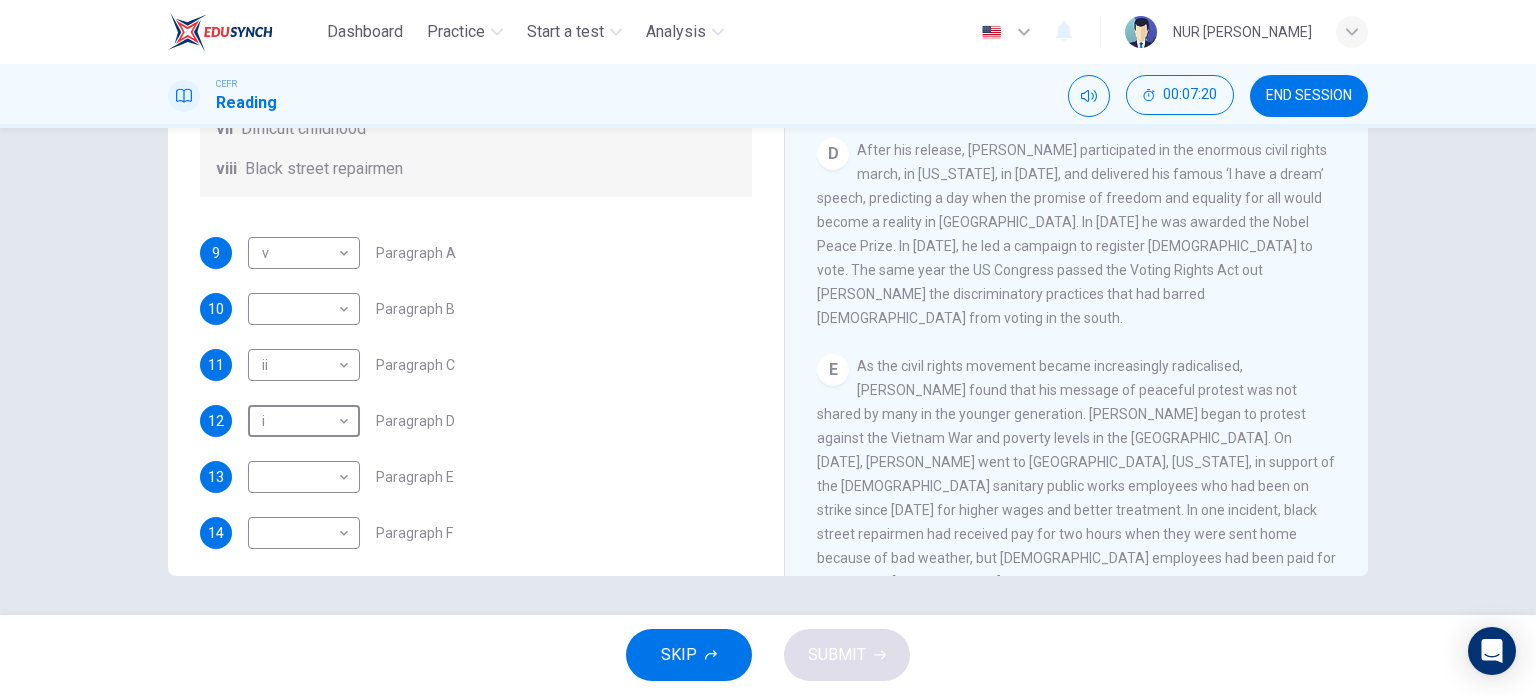 scroll, scrollTop: 1096, scrollLeft: 0, axis: vertical 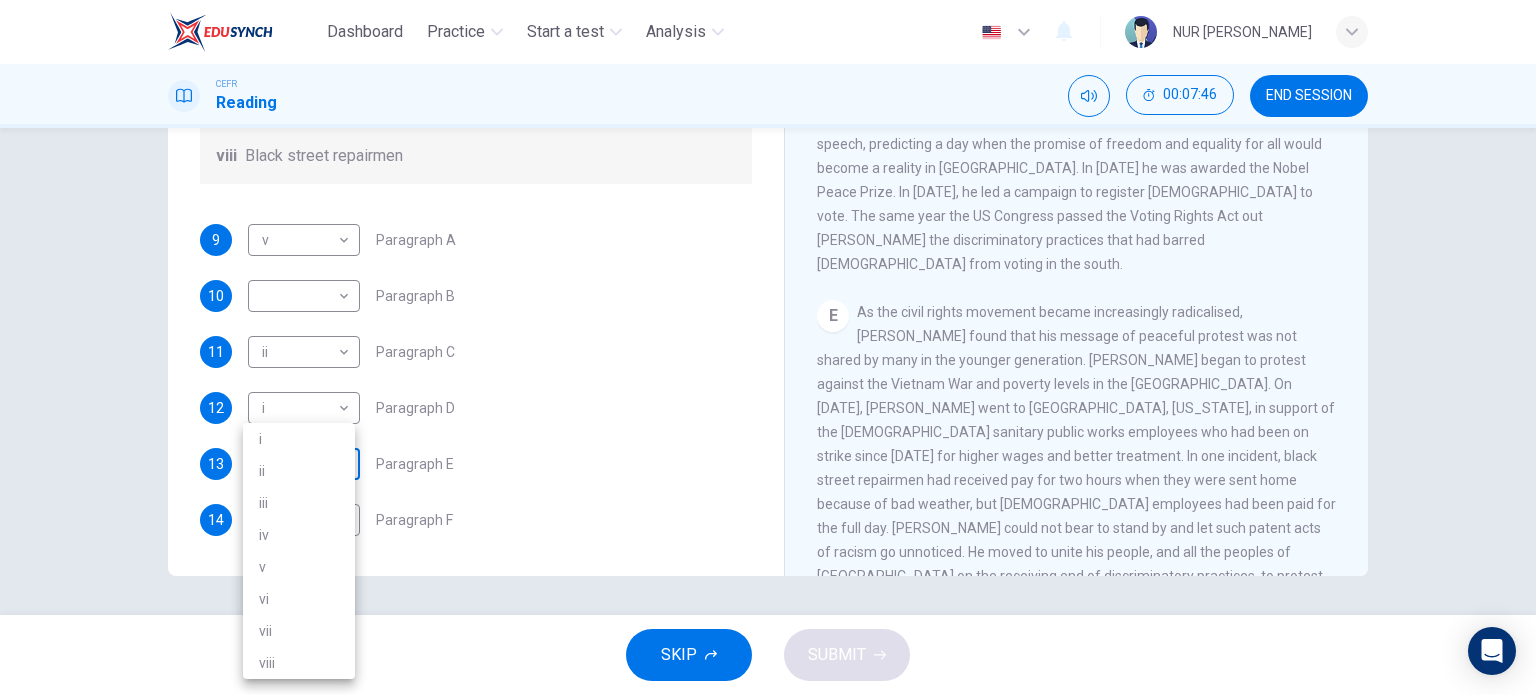 click on "Dashboard Practice Start a test Analysis English en ​ NUR [PERSON_NAME] CEFR Reading 00:07:46 END SESSION Questions 9 - 14 The Reading Passage has 6 paragraphs.
Choose the correct heading for each paragraph  A – F , from the list of headings.
Write the correct number,  i – viii , in the spaces below. List of Headings i The memorable speech ii Unhappy about violence iii A tragic incident iv Protests and action v The background of an iconic man vi Making his mark internationally vii Difficult childhood viii Black street repairmen 9 v v ​ Paragraph A 10 ​ ​ Paragraph B 11 ii ii ​ Paragraph C 12 i i ​ Paragraph D 13 ​ ​ Paragraph E 14 ​ ​ Paragraph F [PERSON_NAME] CLICK TO ZOOM Click to Zoom A B C D E F SKIP SUBMIT EduSynch - Online Language Proficiency Testing
Dashboard Practice Start a test Analysis Notifications © Copyright  2025 i ii iii iv v vi vii viii" at bounding box center (768, 347) 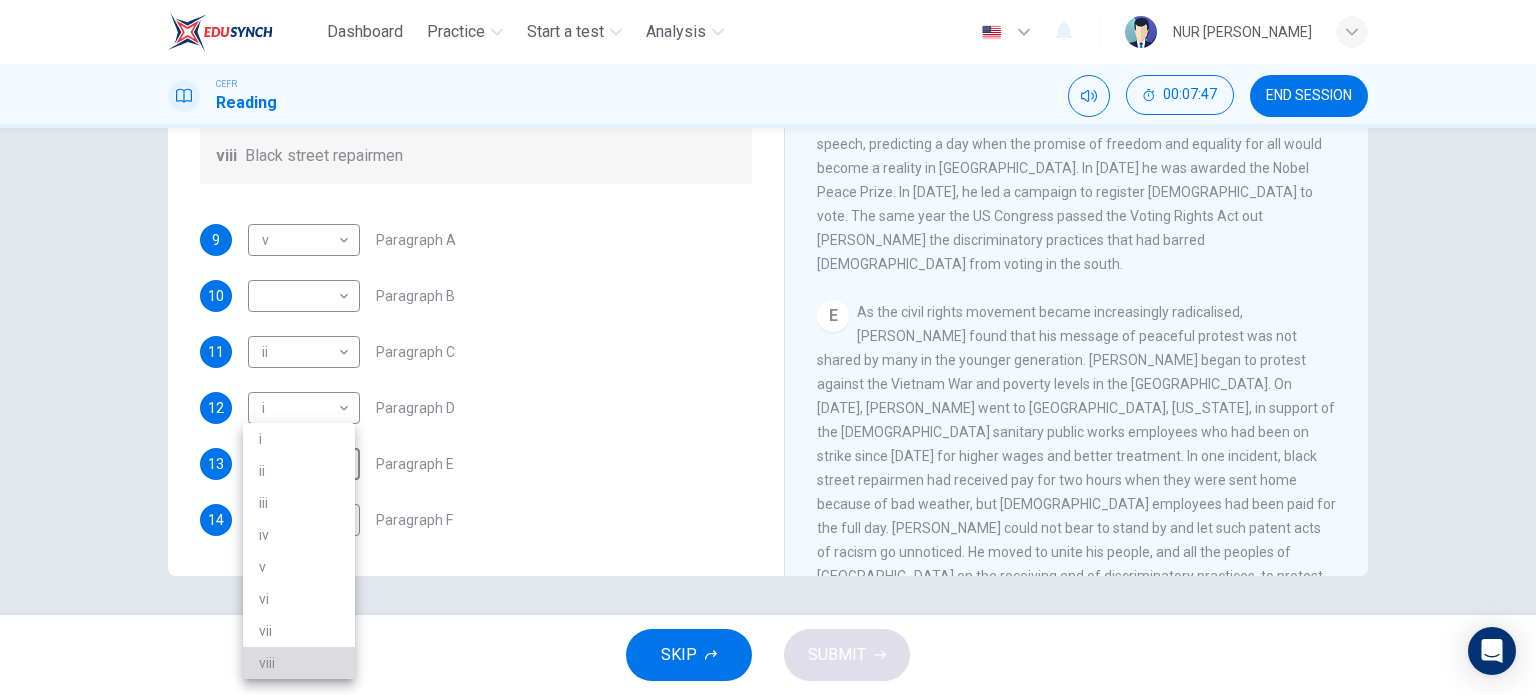 click on "viii" at bounding box center (299, 663) 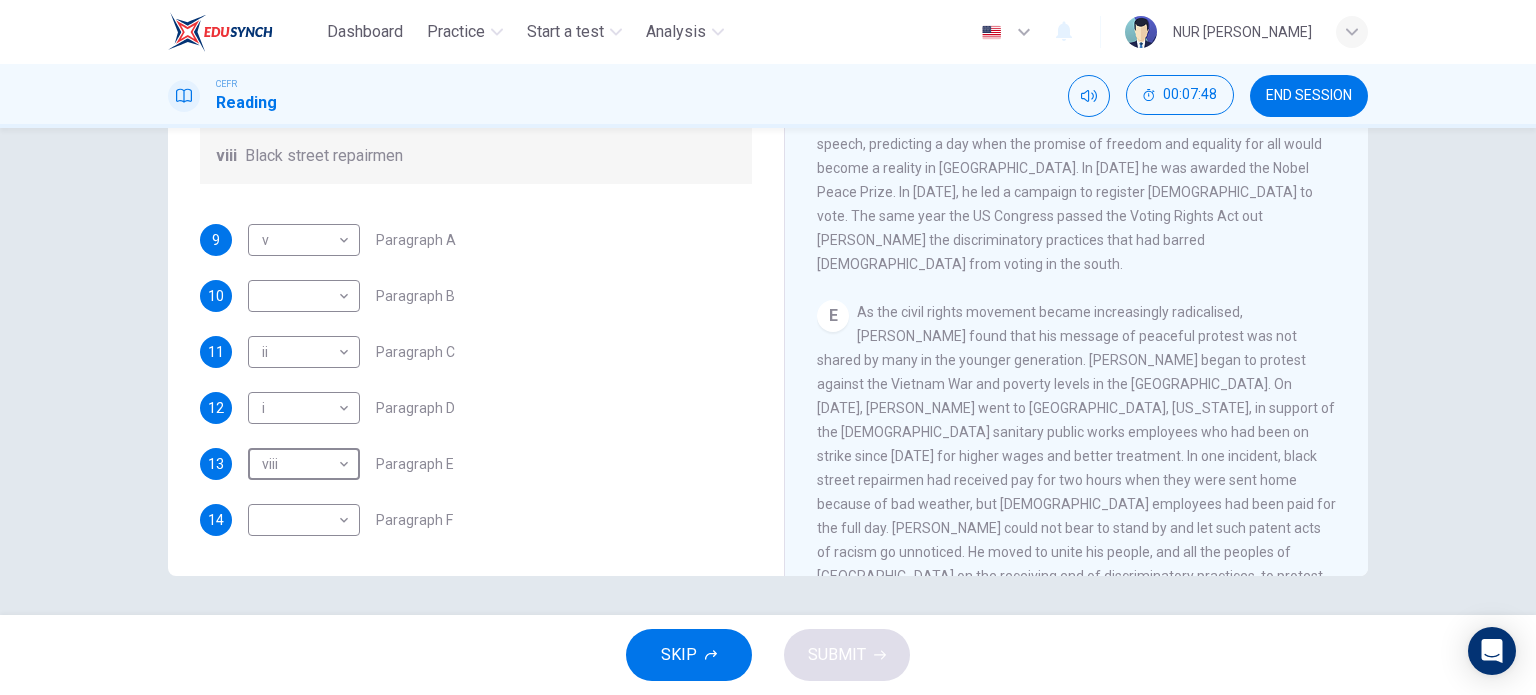 scroll, scrollTop: 1272, scrollLeft: 0, axis: vertical 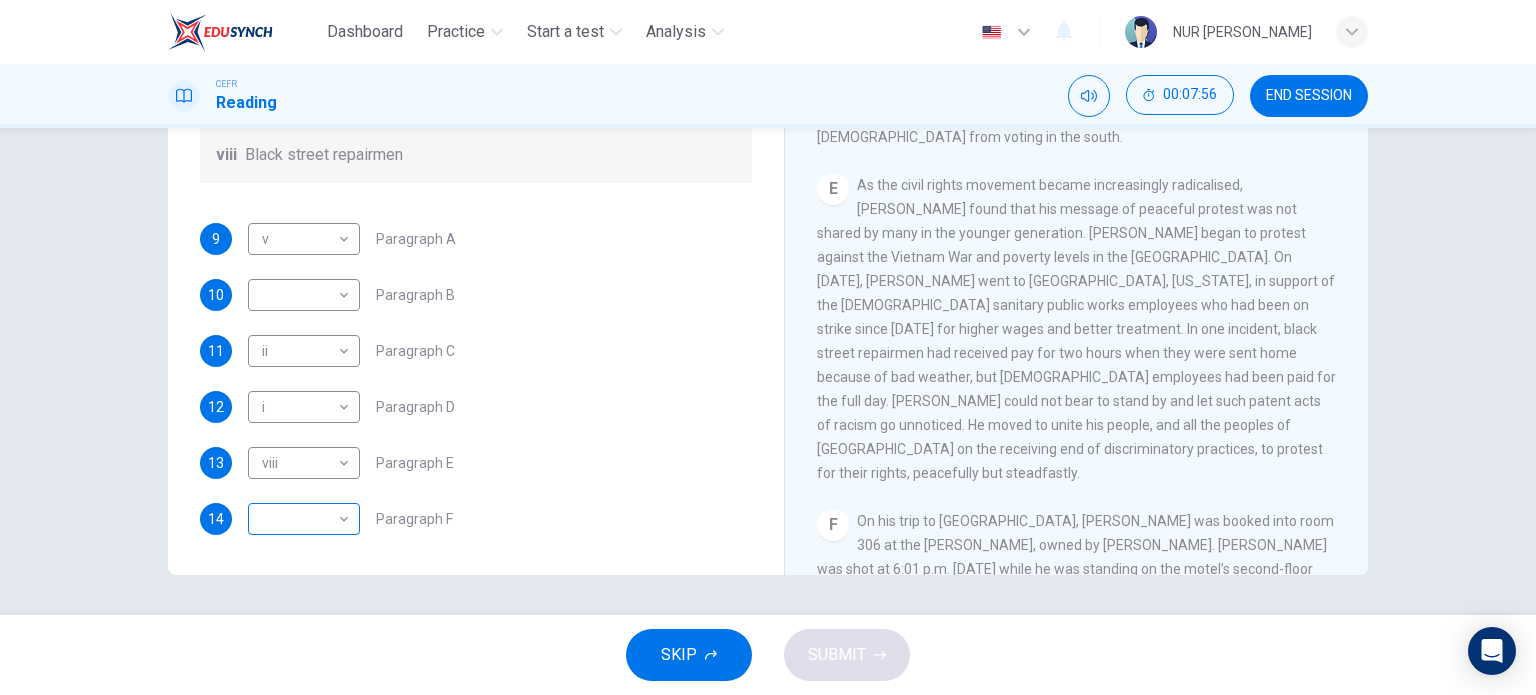 click on "​ ​" at bounding box center (304, 519) 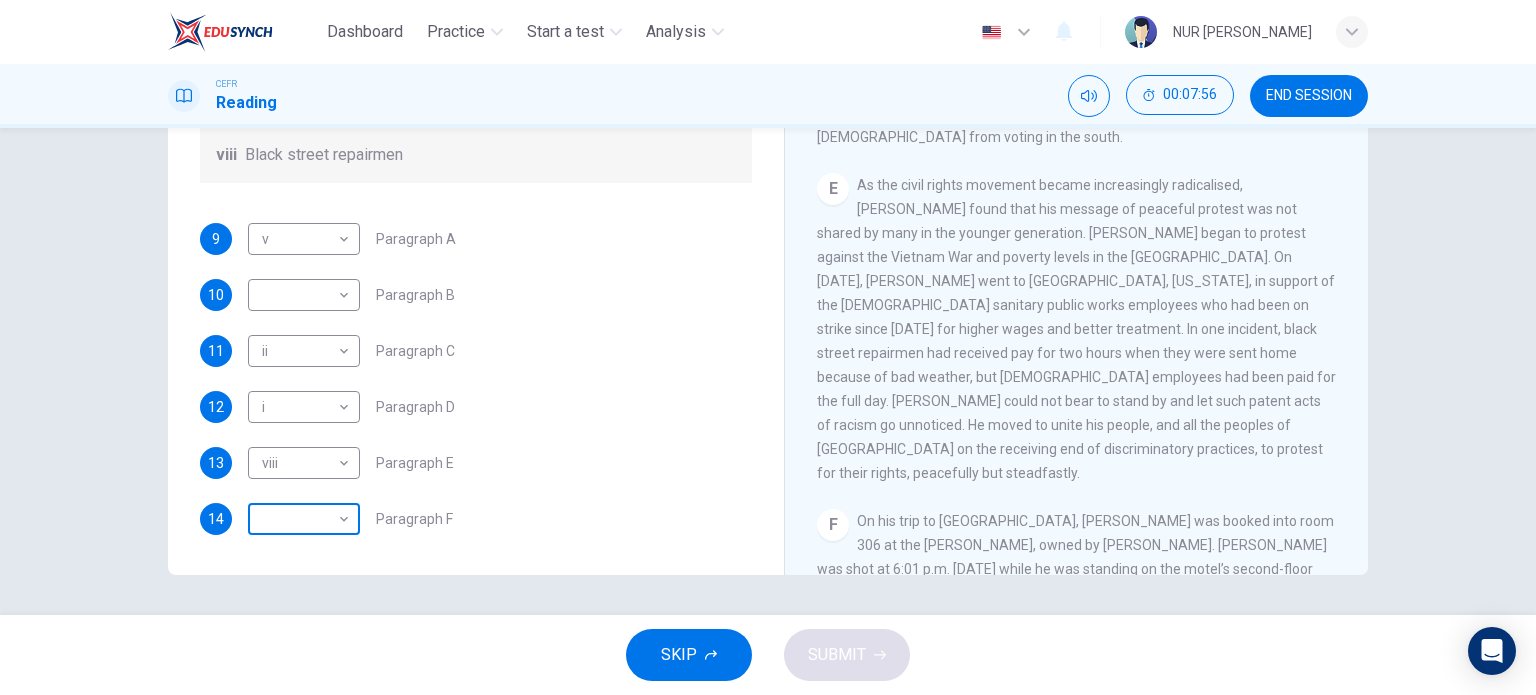 click on "Dashboard Practice Start a test Analysis English en ​ NUR [PERSON_NAME] CEFR Reading 00:07:56 END SESSION Questions 9 - 14 The Reading Passage has 6 paragraphs.
Choose the correct heading for each paragraph  A – F , from the list of headings.
Write the correct number,  i – viii , in the spaces below. List of Headings i The memorable speech ii Unhappy about violence iii A tragic incident iv Protests and action v The background of an iconic man vi Making his mark internationally vii Difficult childhood viii Black street repairmen 9 v v ​ Paragraph A 10 ​ ​ Paragraph B 11 ii ii ​ Paragraph C 12 i i ​ Paragraph D 13 viii viii ​ Paragraph E 14 ​ ​ Paragraph F [PERSON_NAME] CLICK TO ZOOM Click to Zoom A B C D E F SKIP SUBMIT EduSynch - Online Language Proficiency Testing
Dashboard Practice Start a test Analysis Notifications © Copyright  2025" at bounding box center (768, 347) 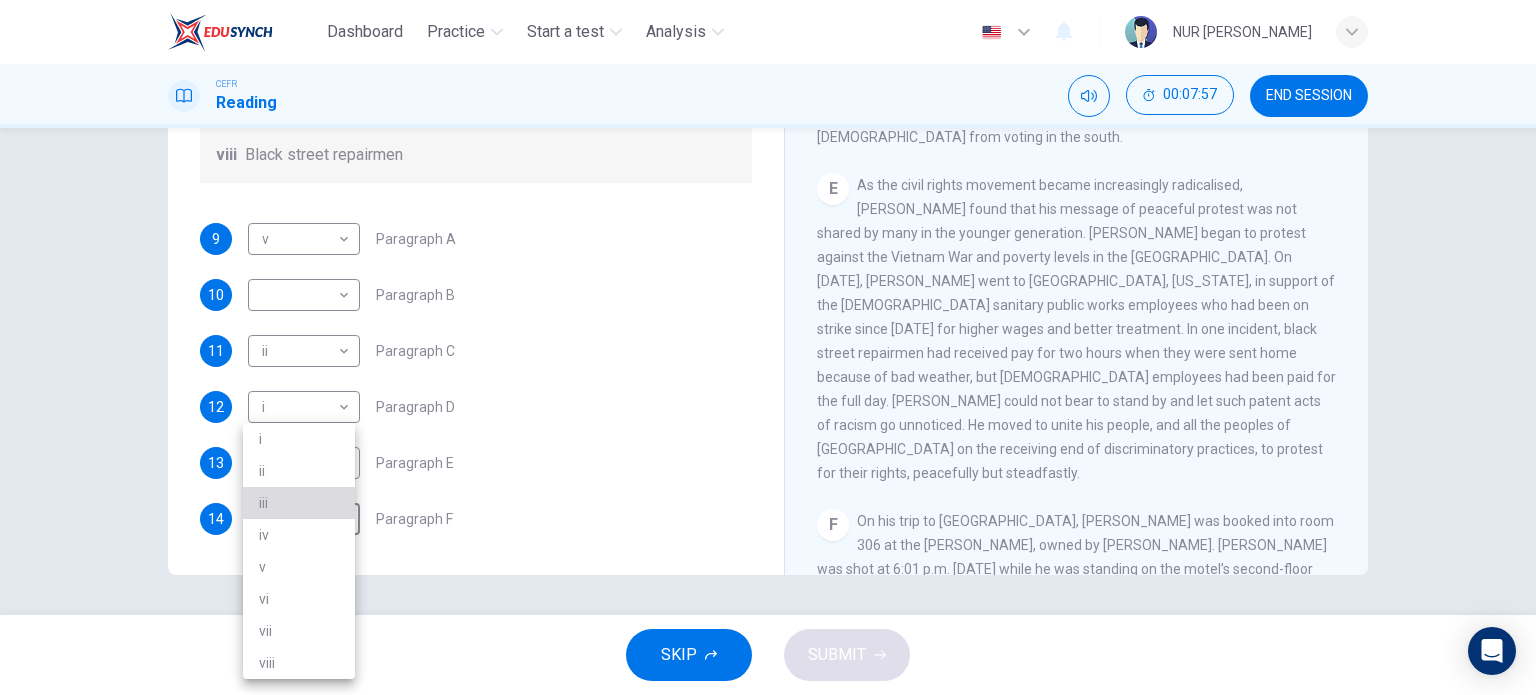 click on "iii" at bounding box center (299, 503) 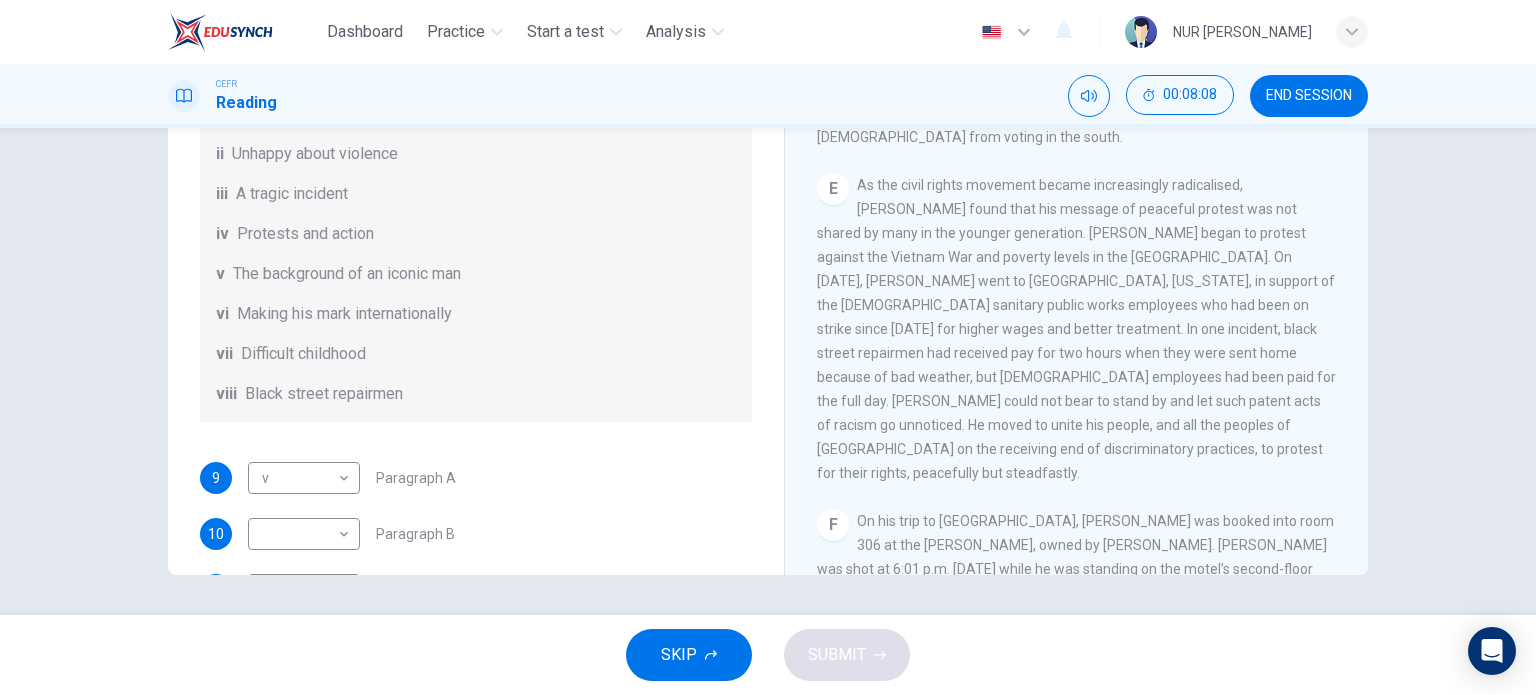 scroll, scrollTop: 235, scrollLeft: 0, axis: vertical 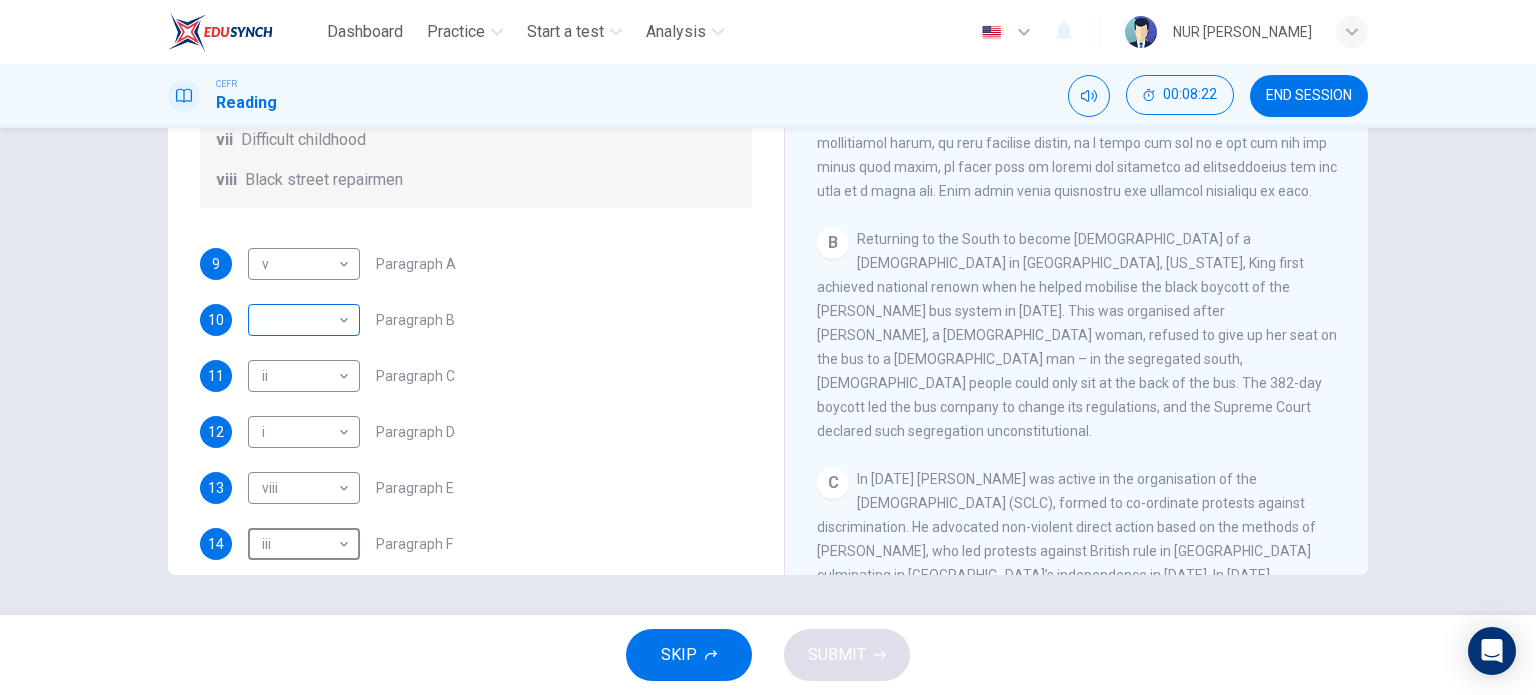 click on "Dashboard Practice Start a test Analysis English en ​ NUR [PERSON_NAME] CEFR Reading 00:08:22 END SESSION Questions 9 - 14 The Reading Passage has 6 paragraphs.
Choose the correct heading for each paragraph  A – F , from the list of headings.
Write the correct number,  i – viii , in the spaces below. List of Headings i The memorable speech ii Unhappy about violence iii A tragic incident iv Protests and action v The background of an iconic man vi Making his mark internationally vii Difficult childhood viii Black street repairmen 9 v v ​ Paragraph A 10 ​ ​ Paragraph B 11 ii ii ​ Paragraph C 12 i i ​ Paragraph D 13 viii viii ​ Paragraph E 14 iii iii ​ Paragraph F [PERSON_NAME] CLICK TO ZOOM Click to Zoom A B C D E F SKIP SUBMIT EduSynch - Online Language Proficiency Testing
Dashboard Practice Start a test Analysis Notifications © Copyright  2025" at bounding box center [768, 347] 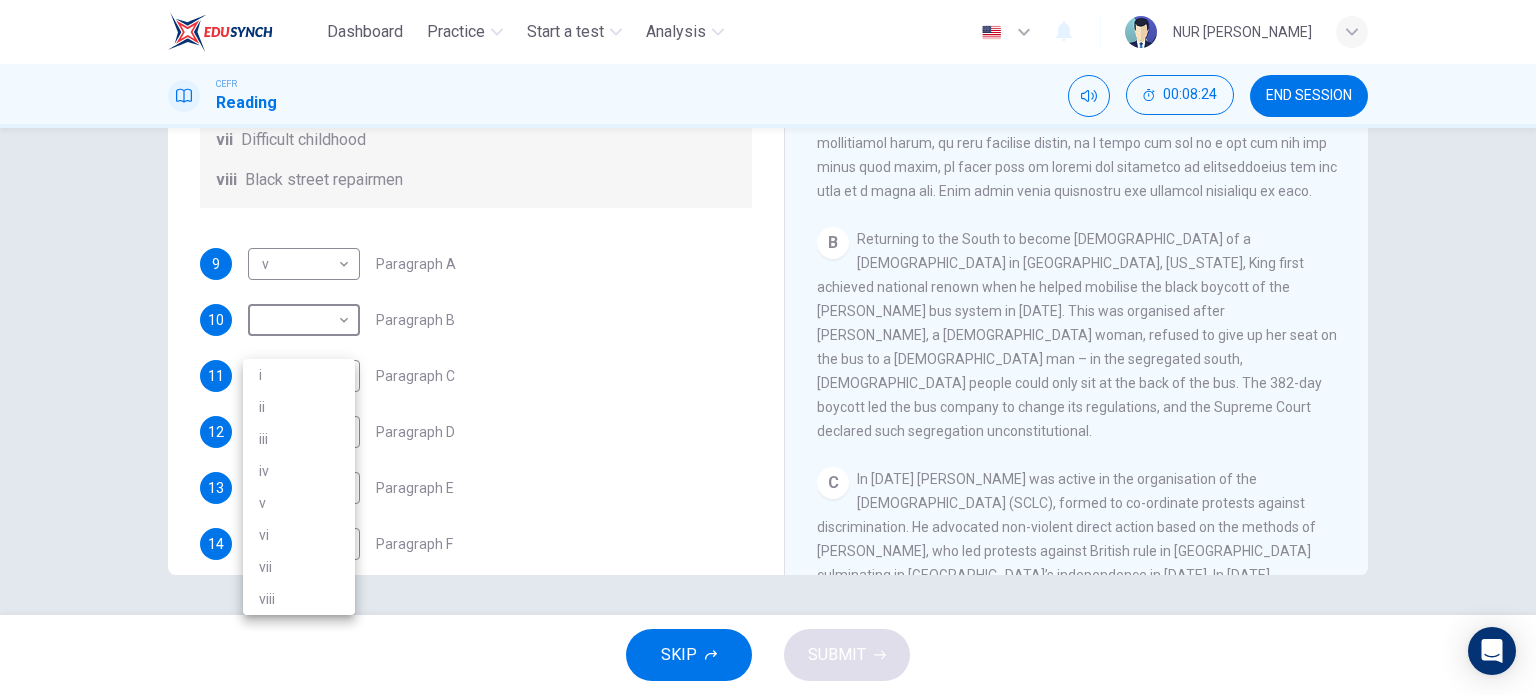 click on "vi" at bounding box center [299, 535] 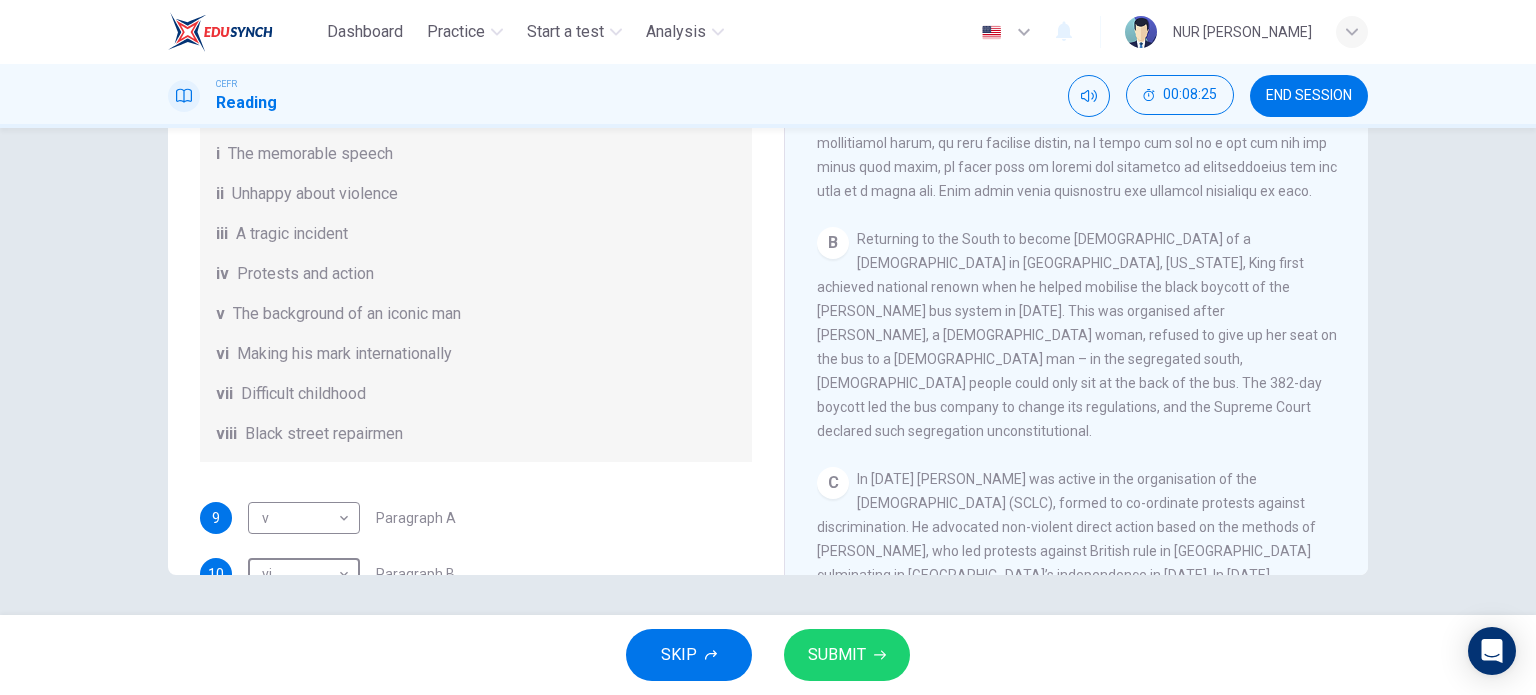 scroll, scrollTop: 51, scrollLeft: 0, axis: vertical 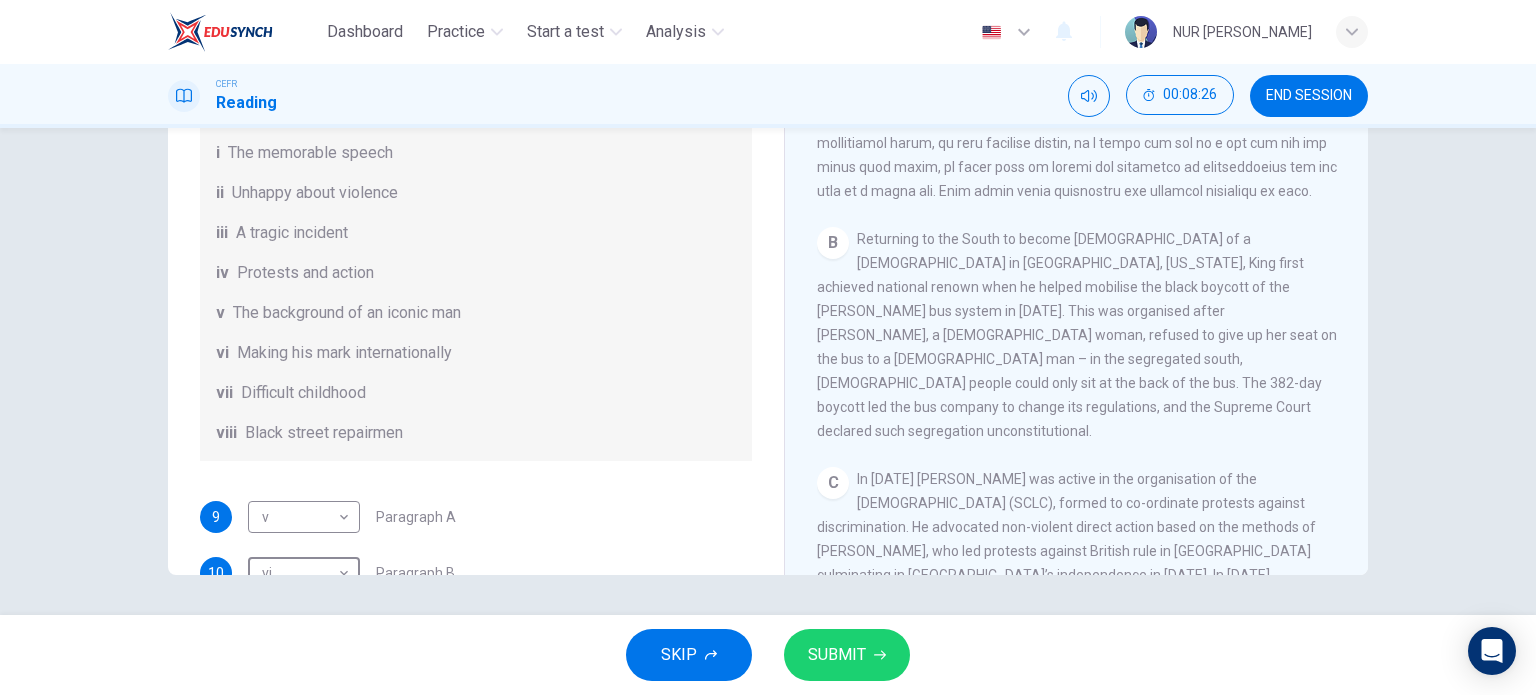 click on "SUBMIT" at bounding box center [837, 655] 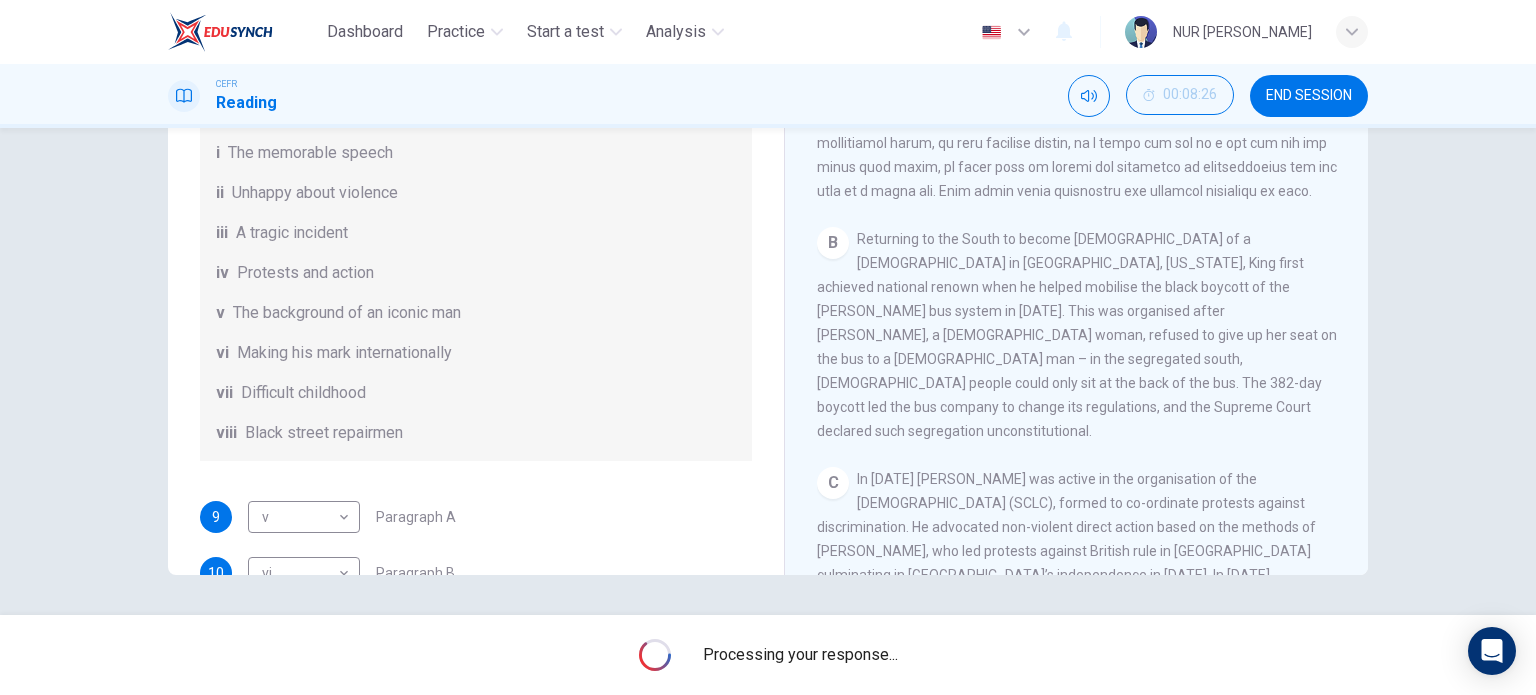 scroll, scrollTop: 352, scrollLeft: 0, axis: vertical 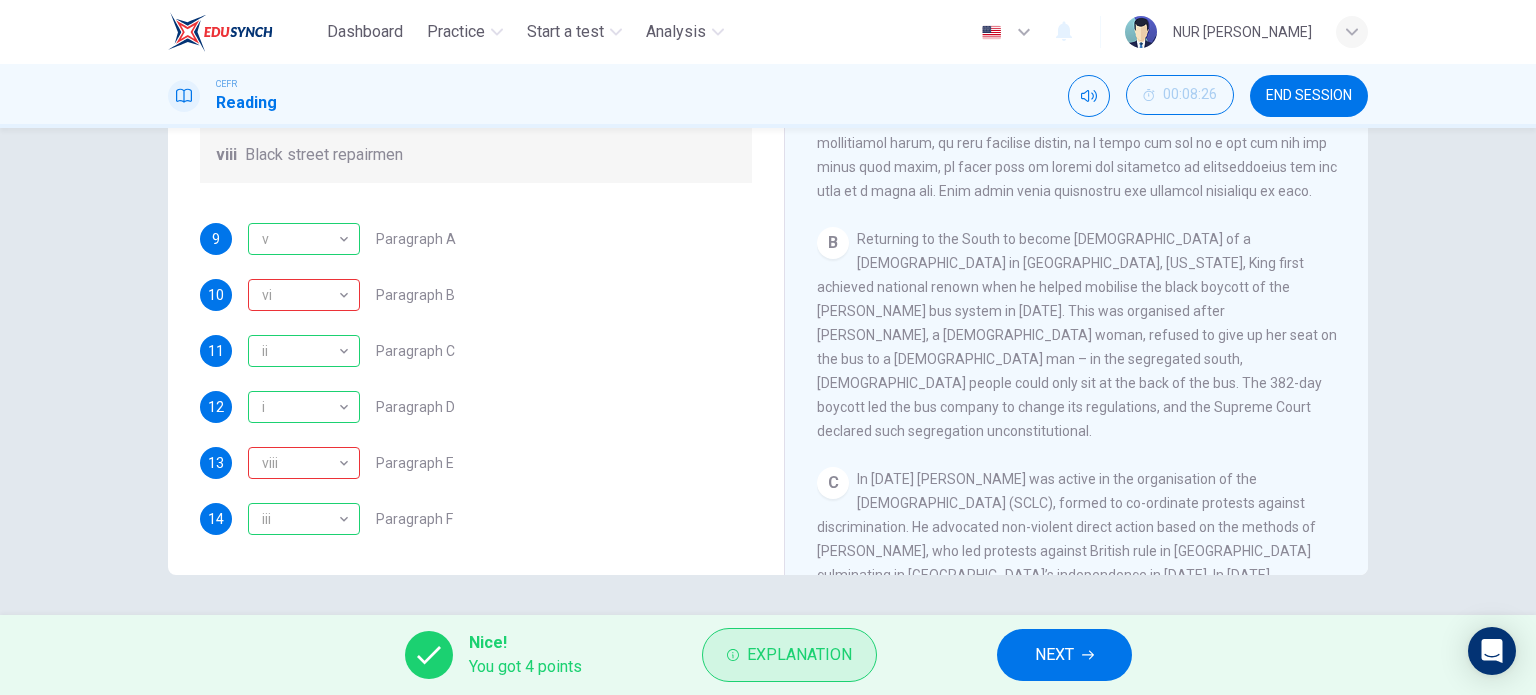 click on "Explanation" at bounding box center [799, 655] 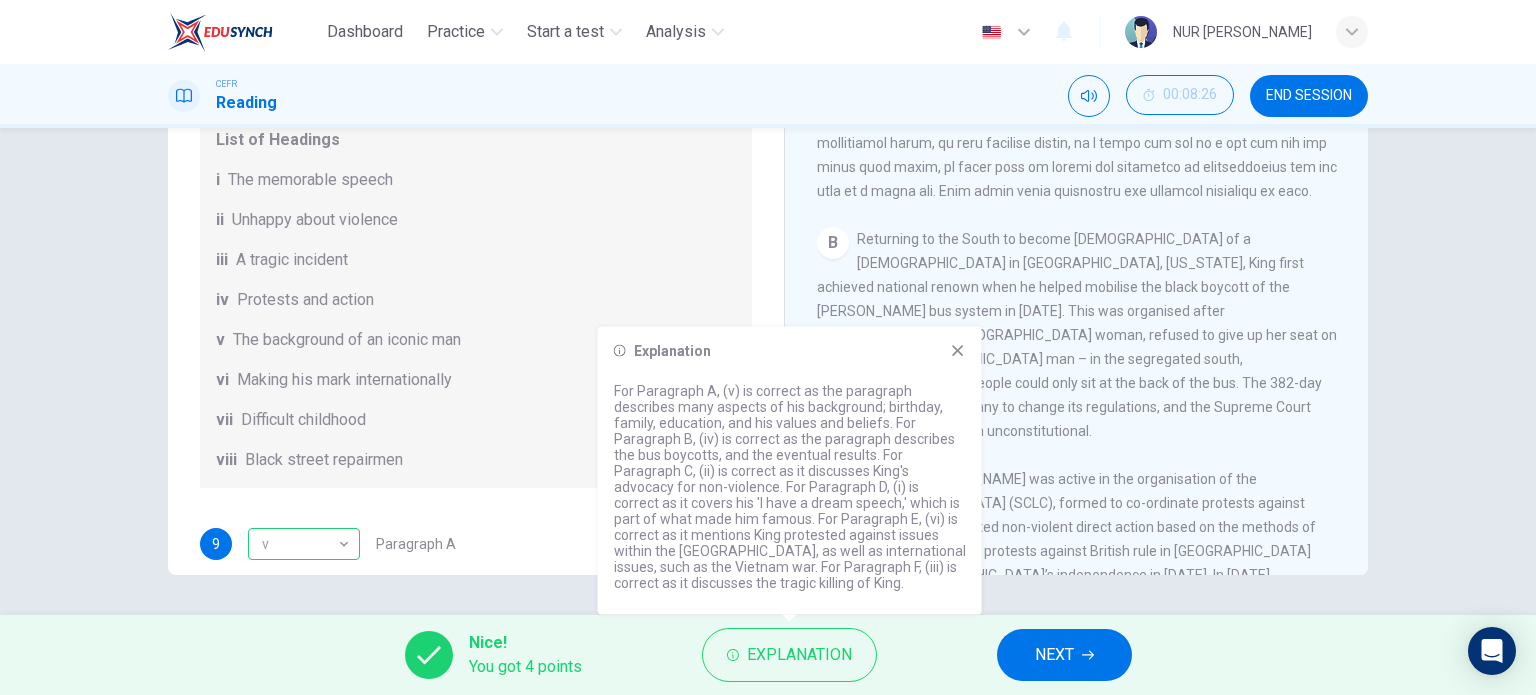 click 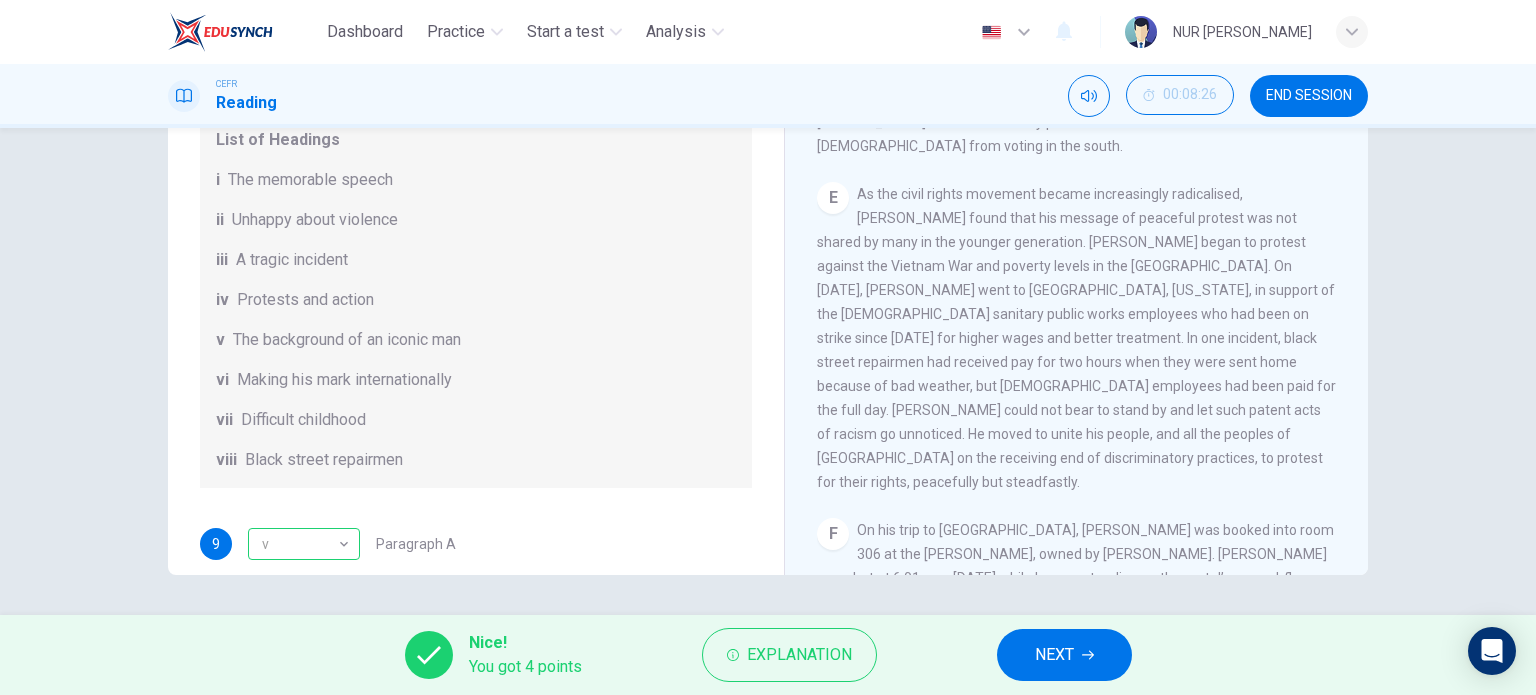 scroll, scrollTop: 1272, scrollLeft: 0, axis: vertical 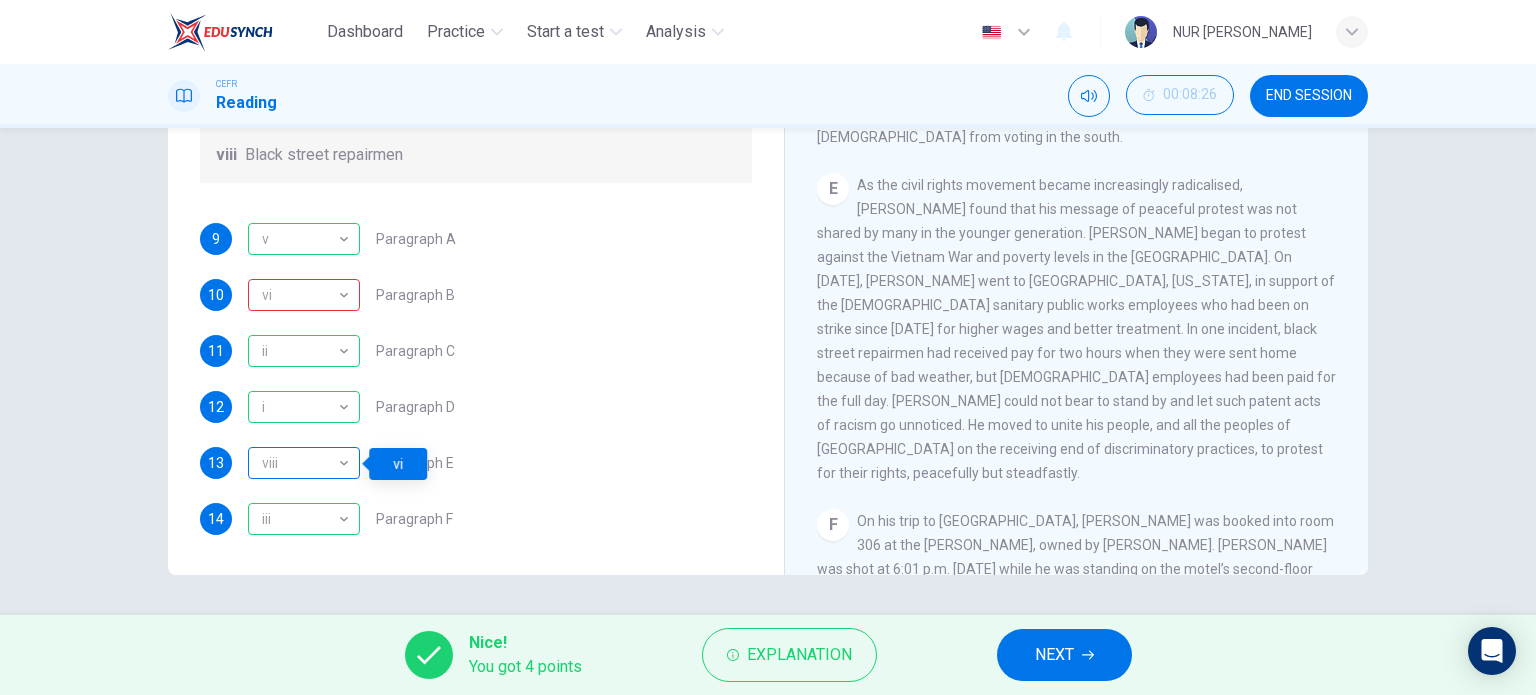 click on "viii" at bounding box center (300, 463) 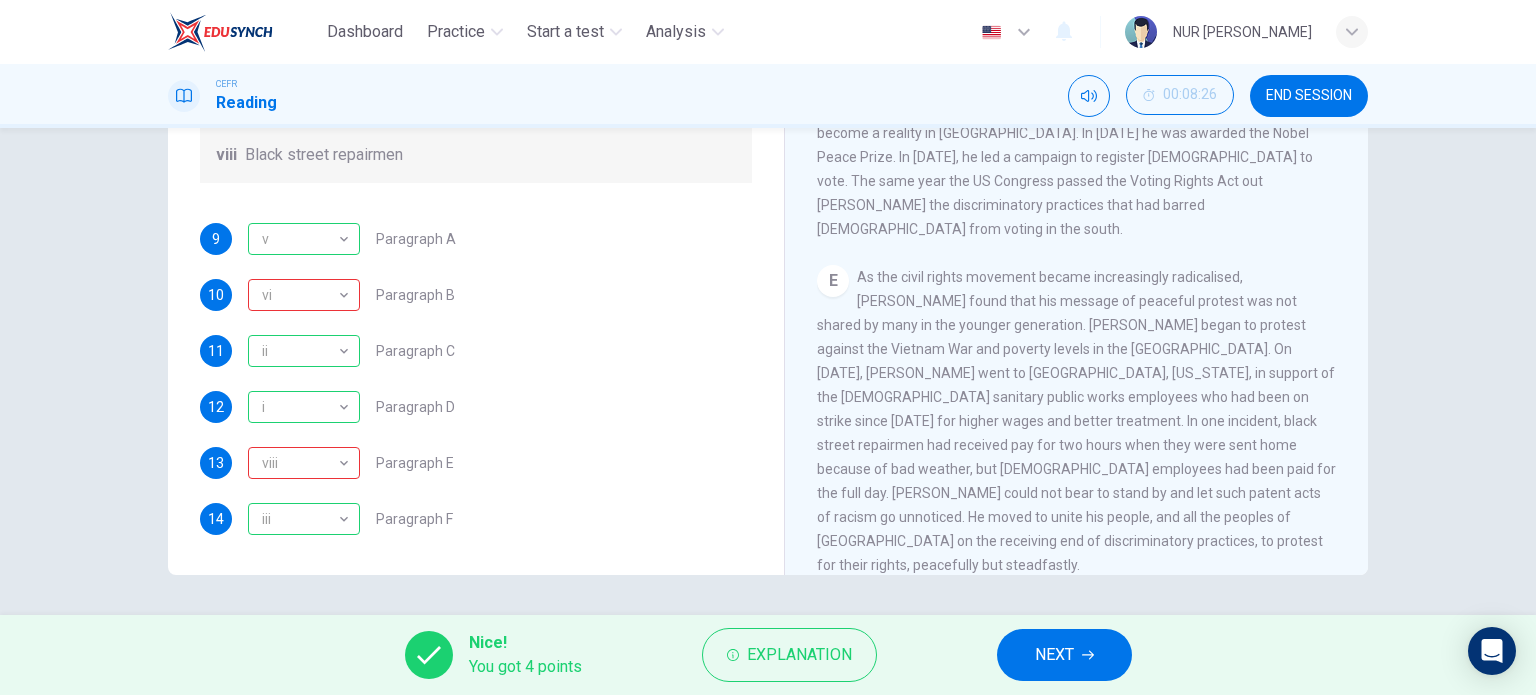 scroll, scrollTop: 1182, scrollLeft: 0, axis: vertical 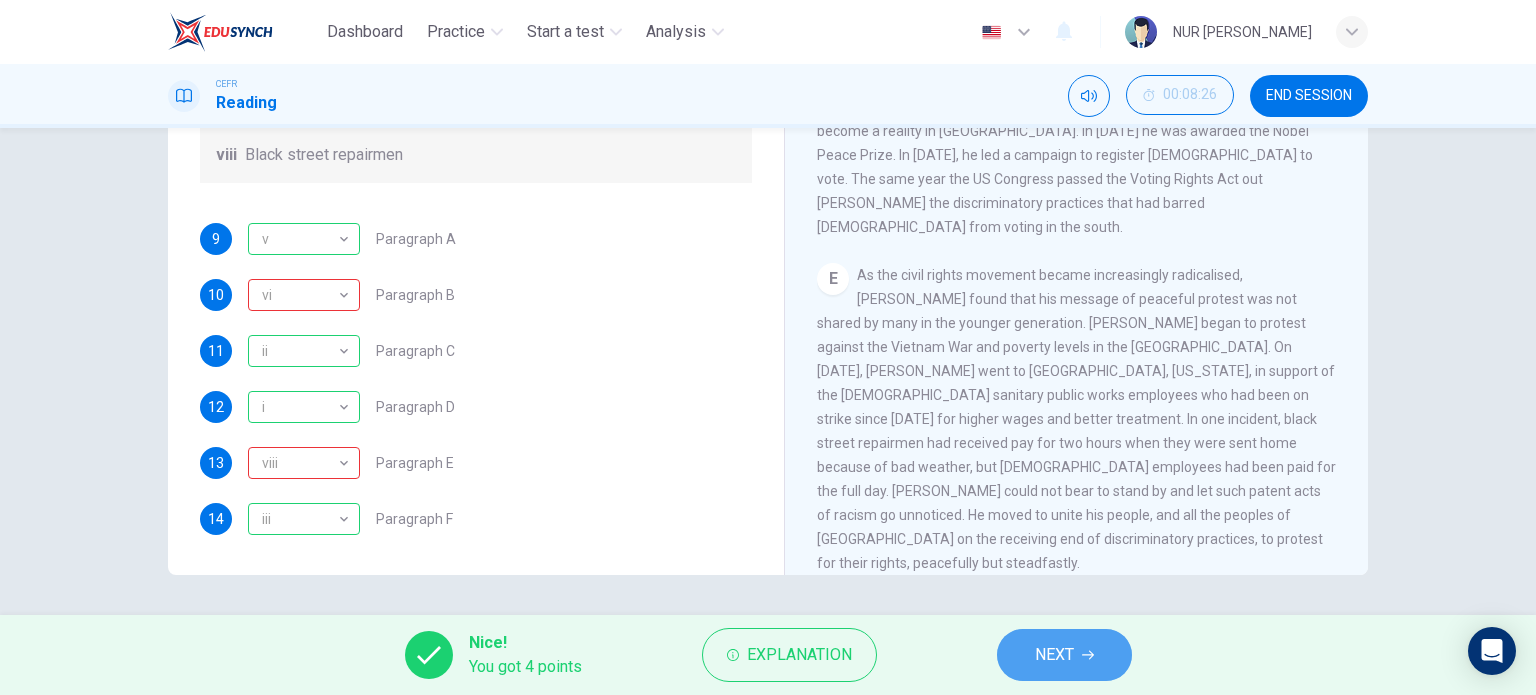 click on "NEXT" at bounding box center (1064, 655) 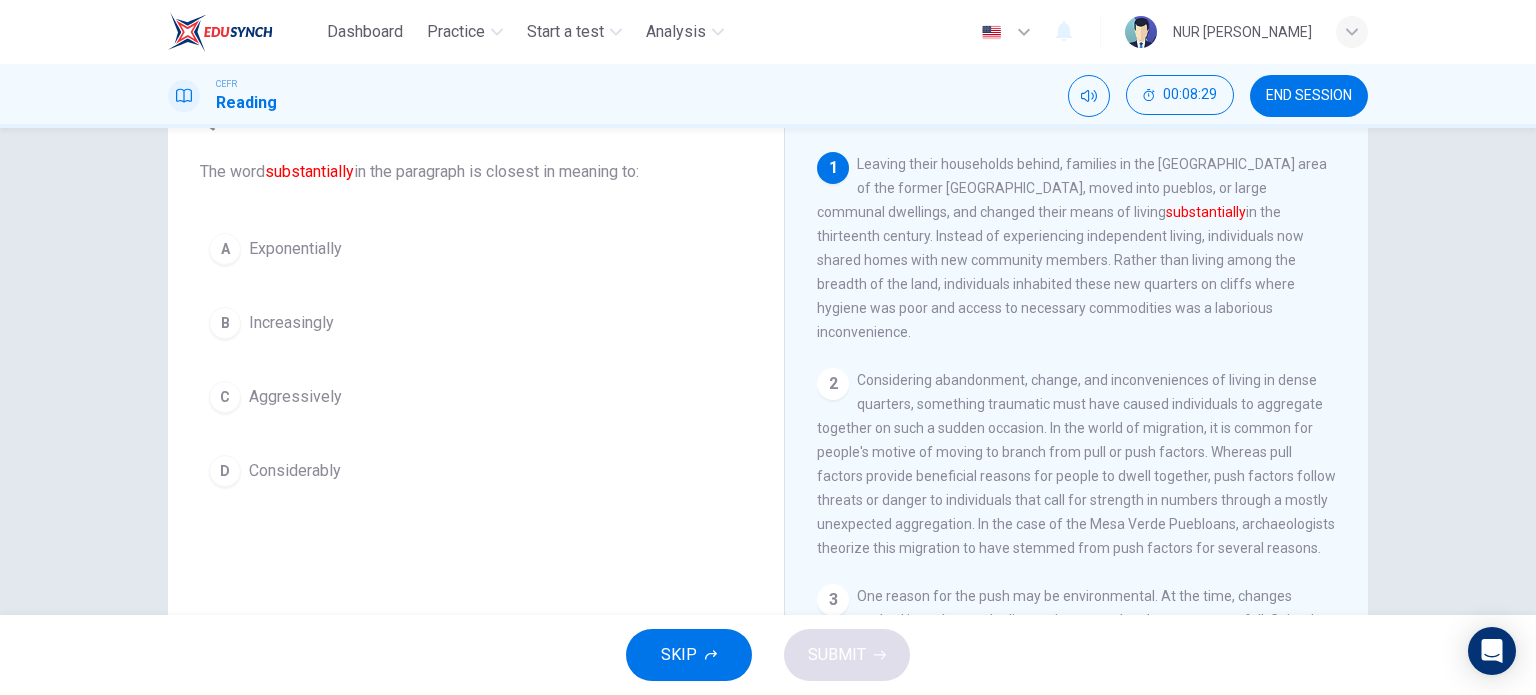 scroll, scrollTop: 68, scrollLeft: 0, axis: vertical 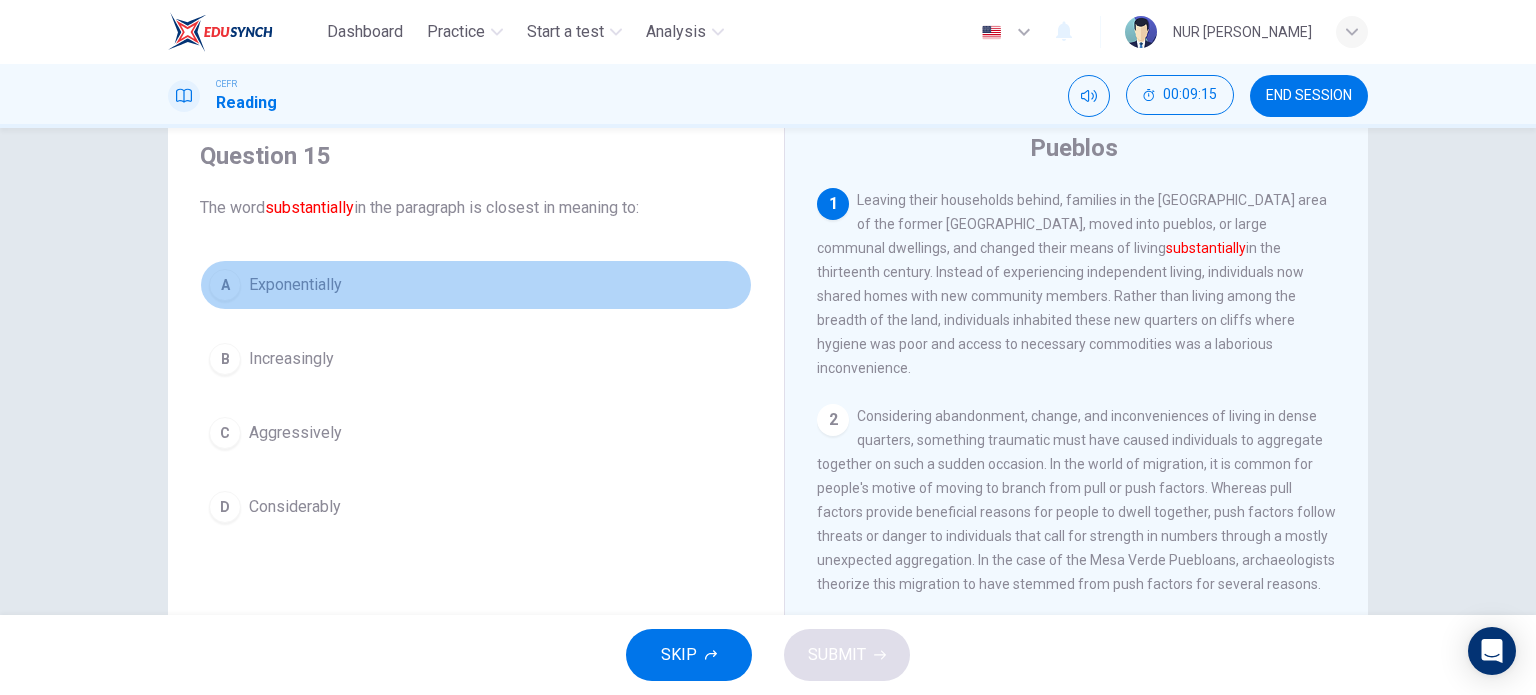 click on "Exponentially" at bounding box center (295, 285) 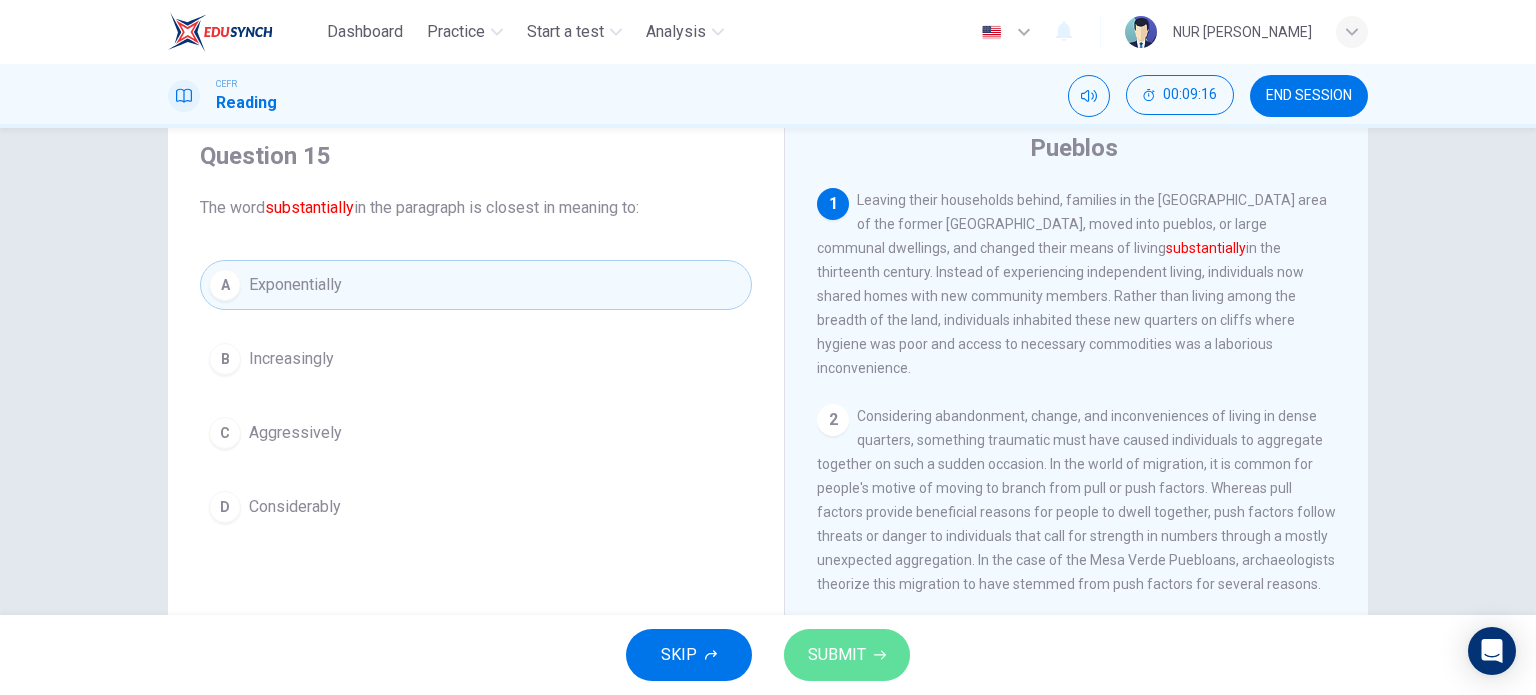 click on "SUBMIT" at bounding box center [837, 655] 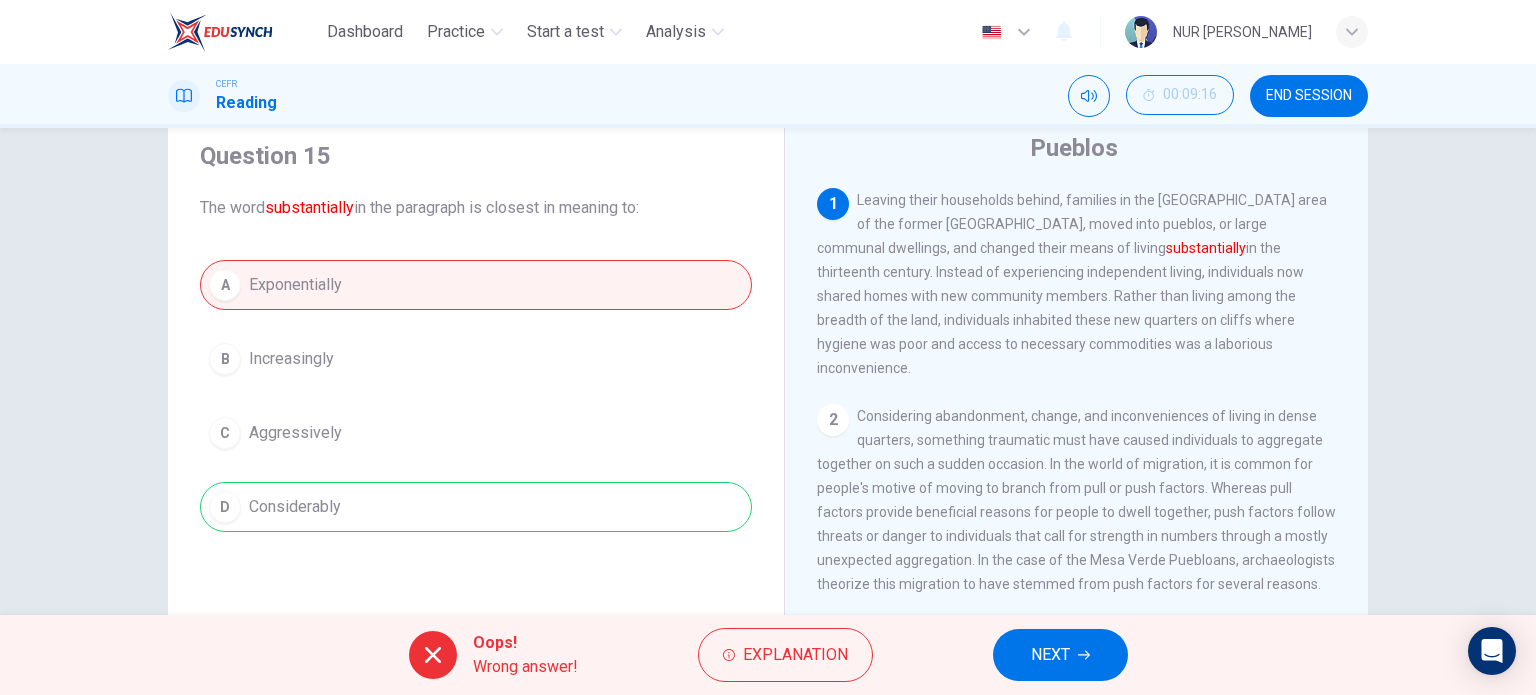 click on "A Exponentially B Increasingly C Aggressively D Considerably" at bounding box center (476, 396) 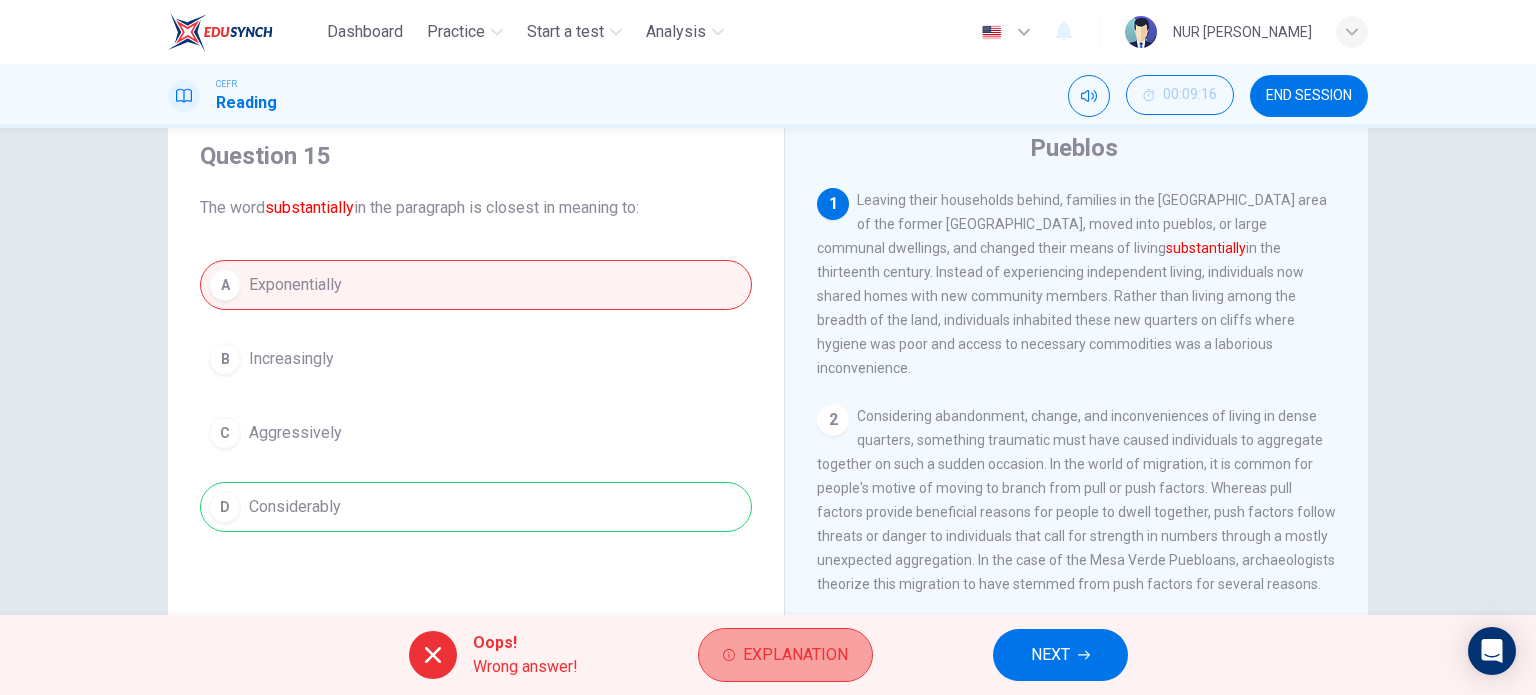 click on "Explanation" at bounding box center (795, 655) 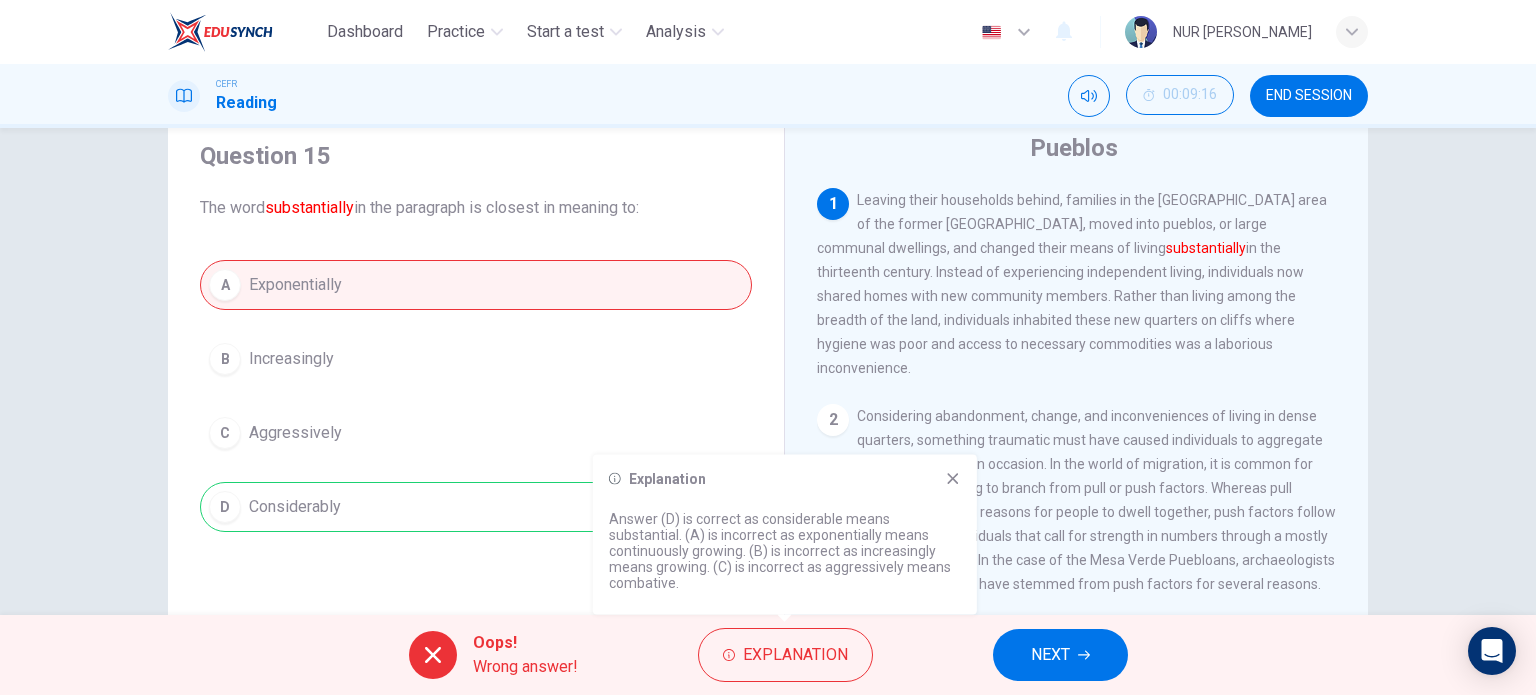 click 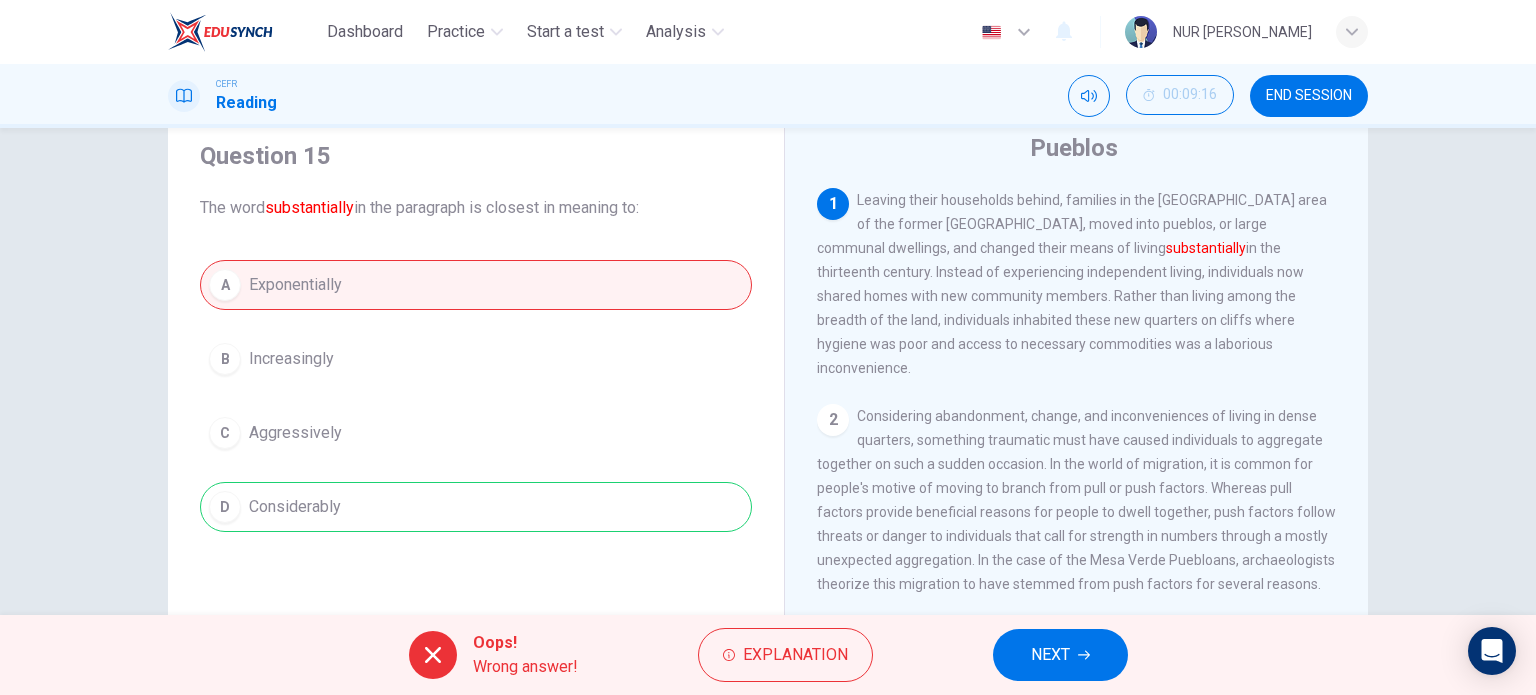 click on "NEXT" at bounding box center [1050, 655] 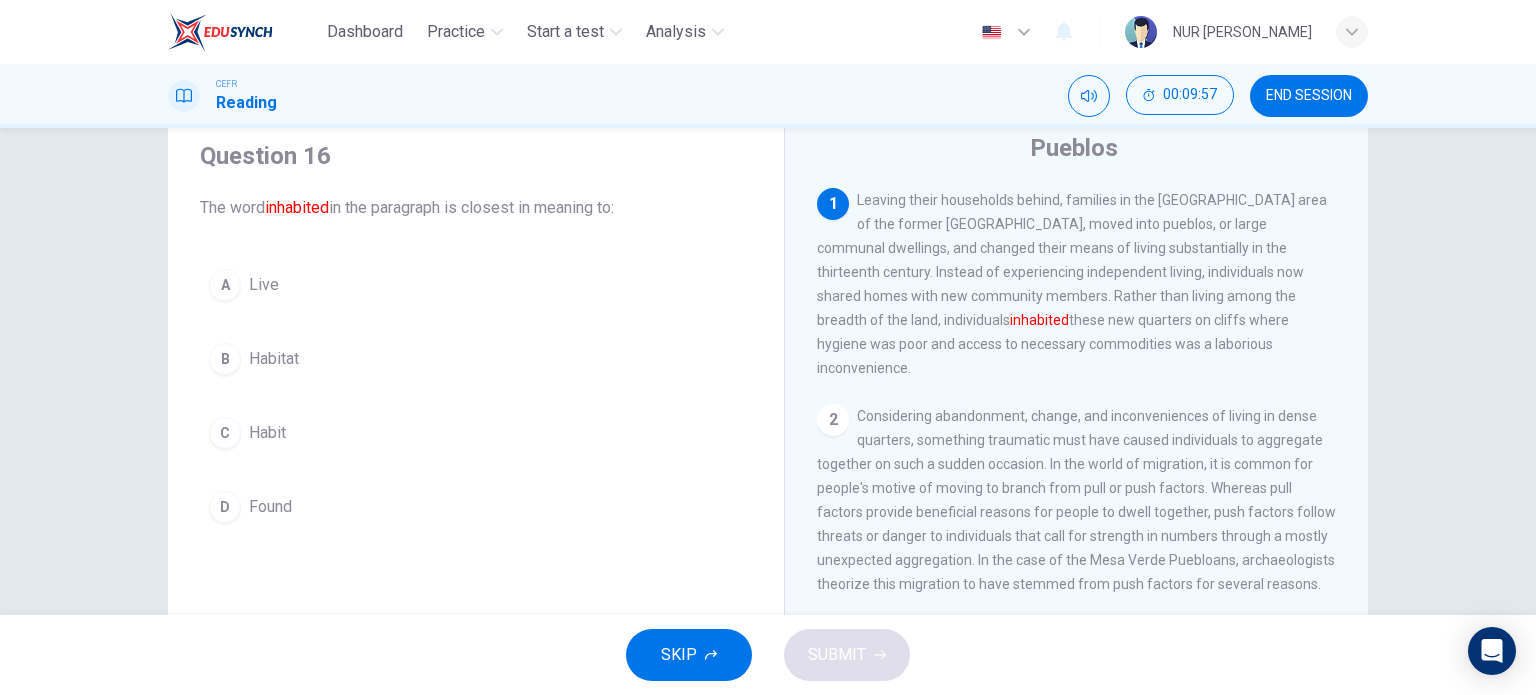 click on "A" at bounding box center (225, 285) 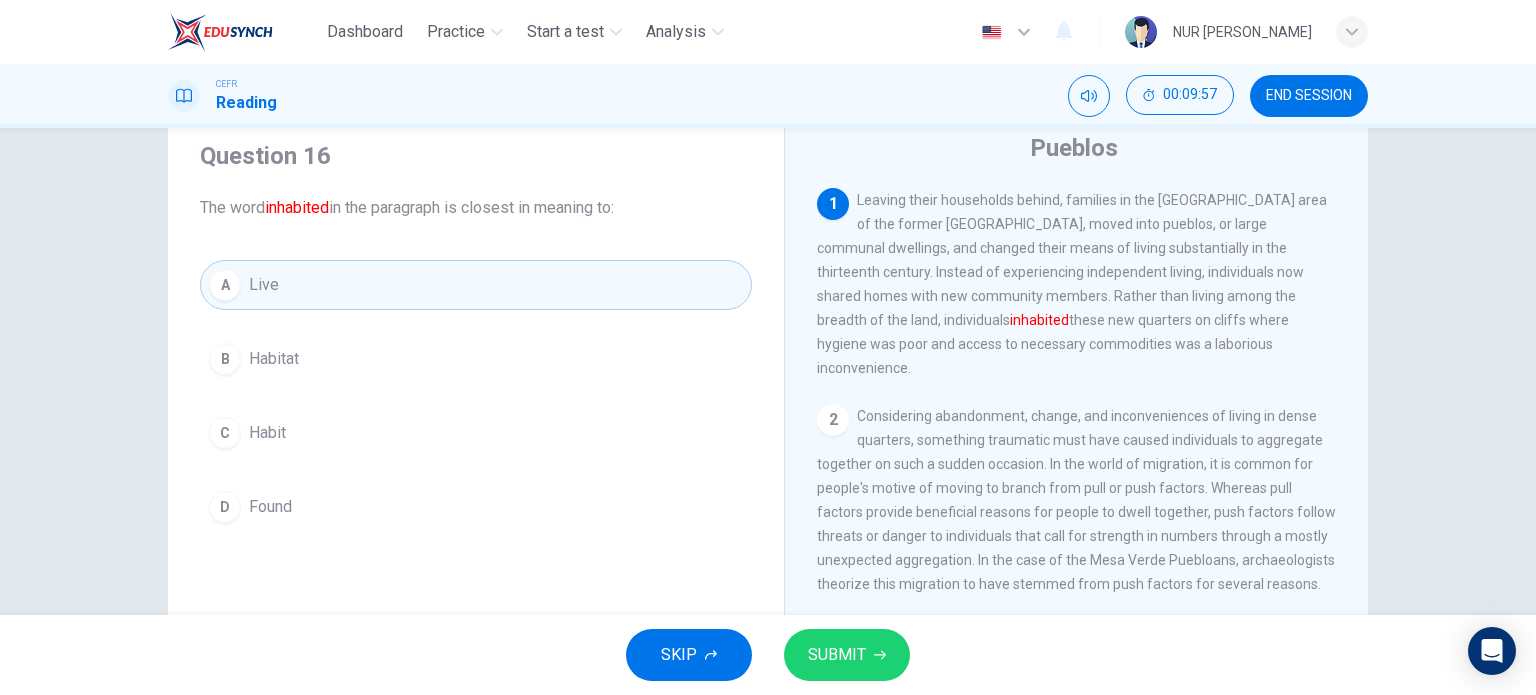 click on "SUBMIT" at bounding box center (847, 655) 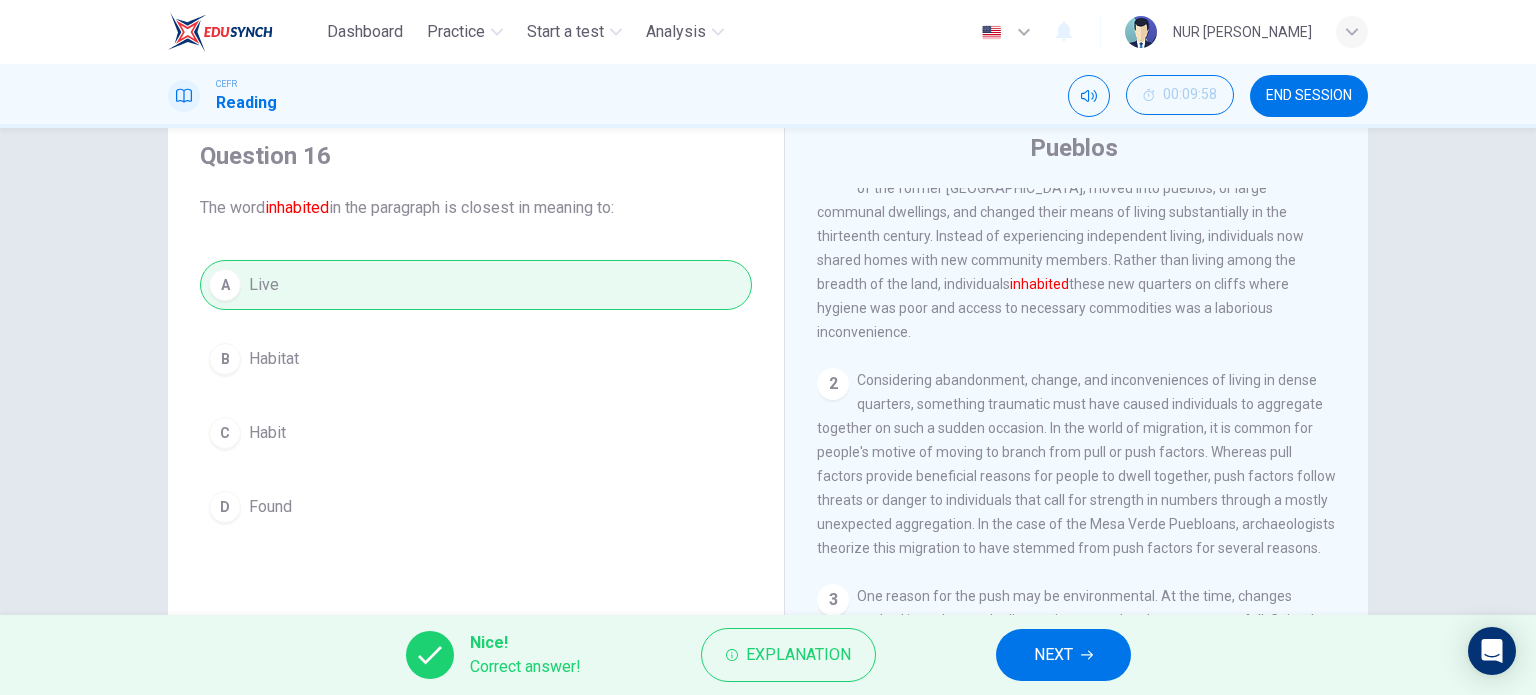 scroll, scrollTop: 0, scrollLeft: 0, axis: both 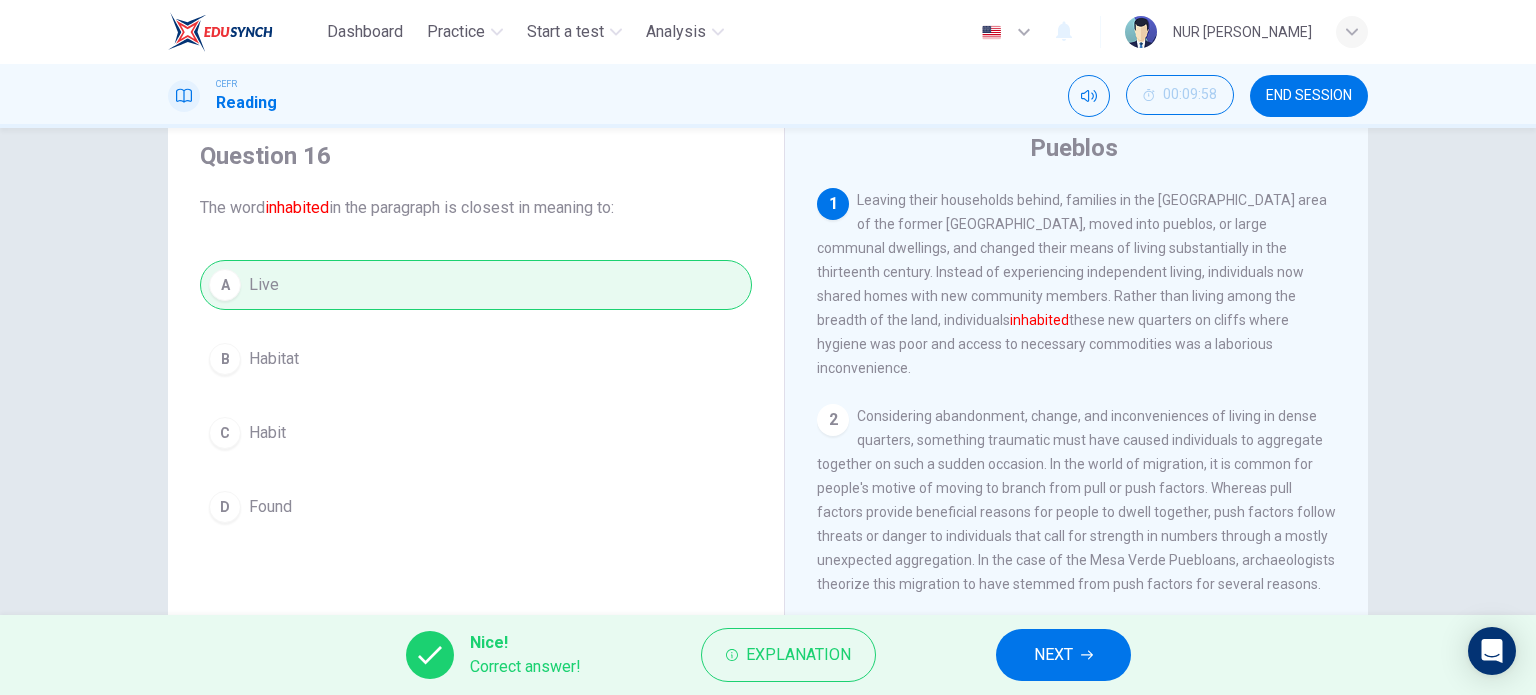 click on "NEXT" at bounding box center [1053, 655] 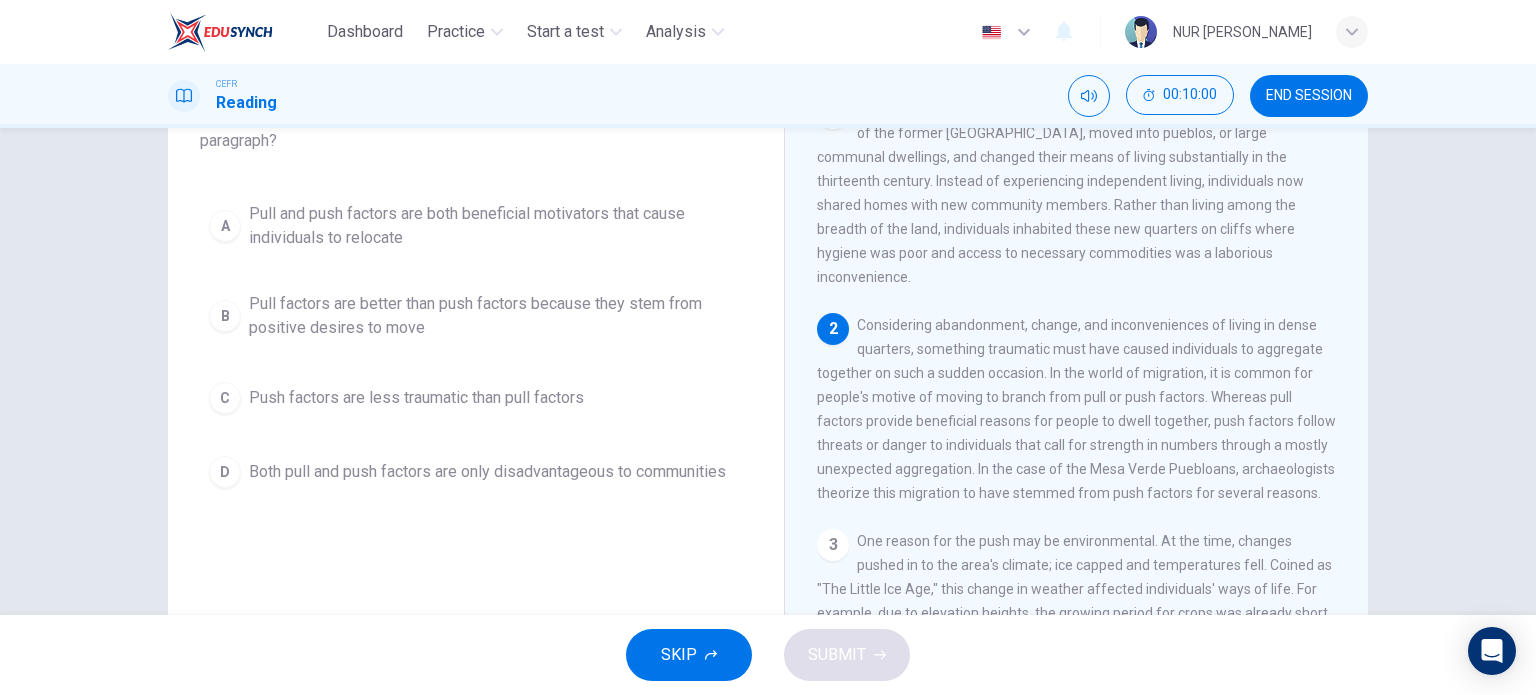 scroll, scrollTop: 64, scrollLeft: 0, axis: vertical 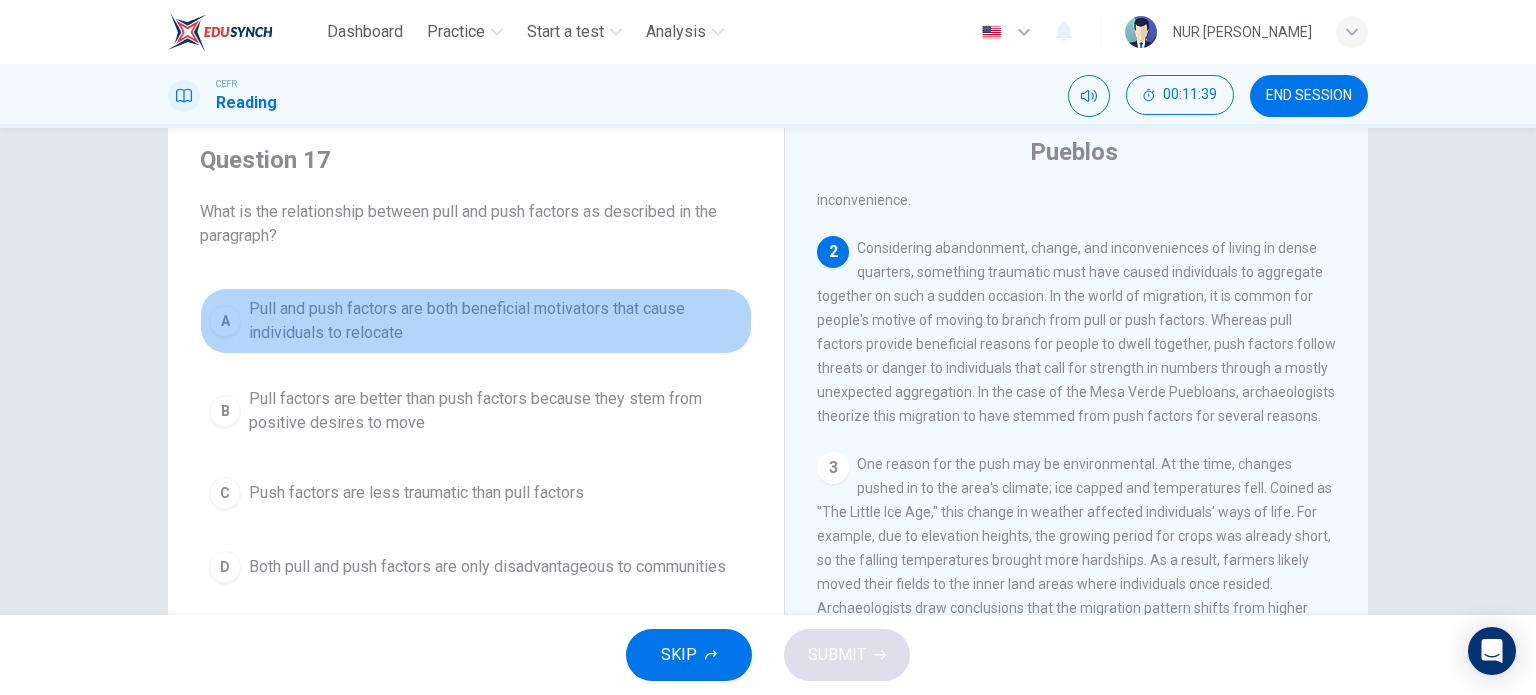 click on "A Pull and push factors are both beneficial motivators that cause individuals to relocate" at bounding box center (476, 321) 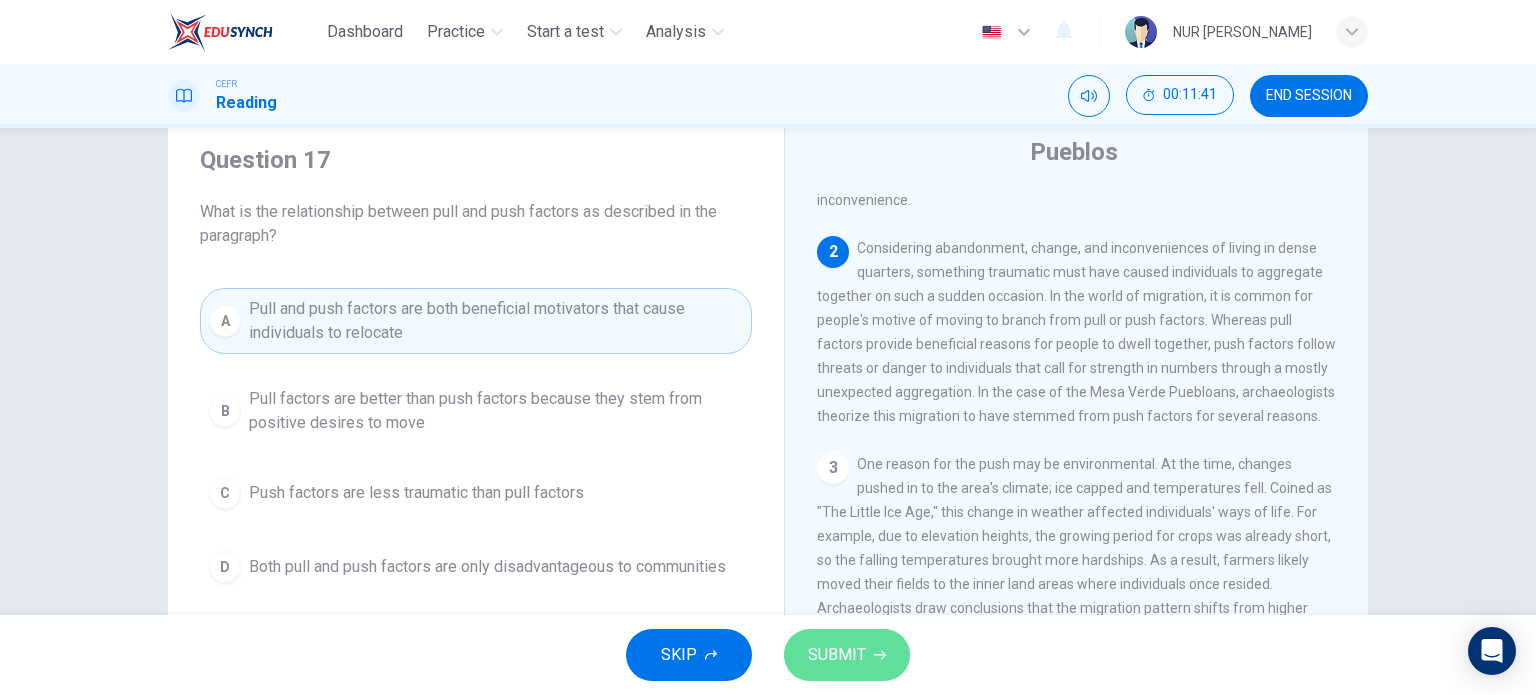 click on "SUBMIT" at bounding box center (847, 655) 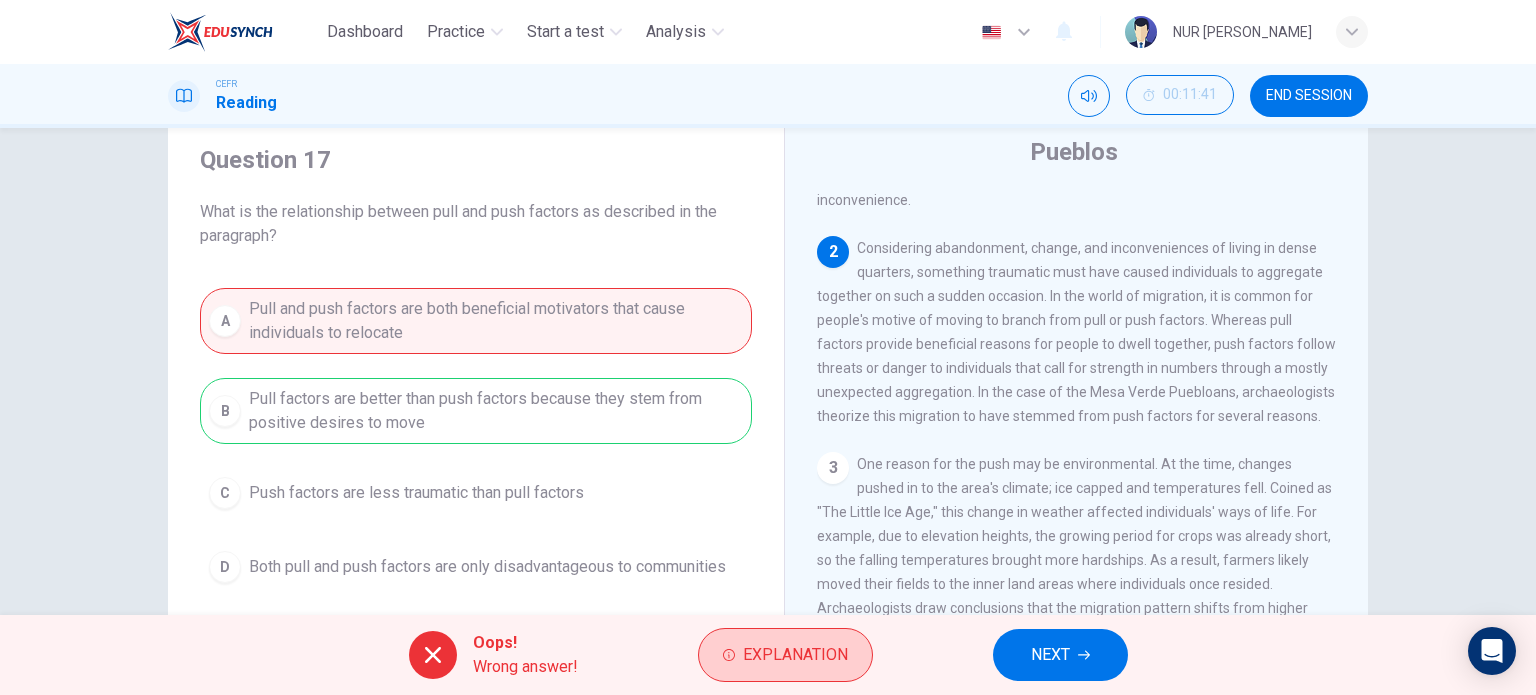 click on "Explanation" at bounding box center (785, 655) 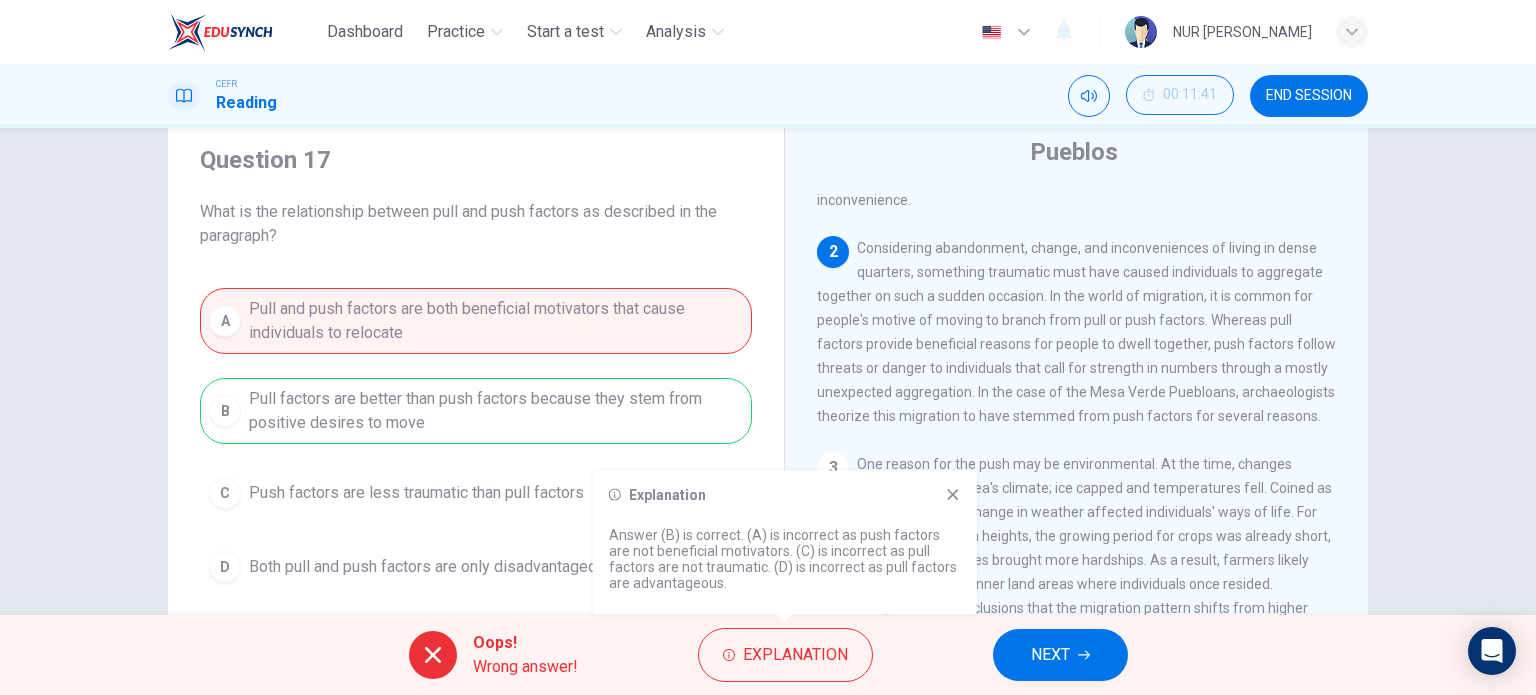 click 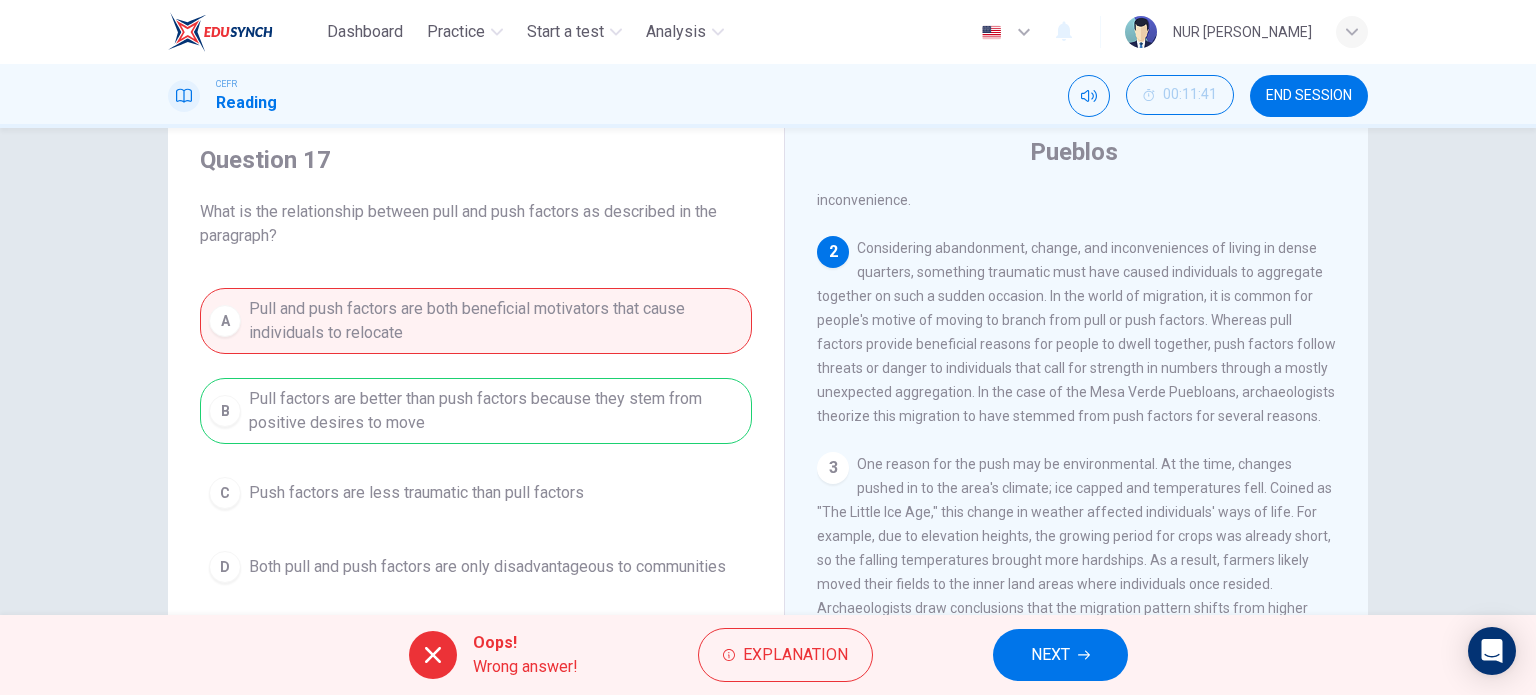 click on "NEXT" at bounding box center (1050, 655) 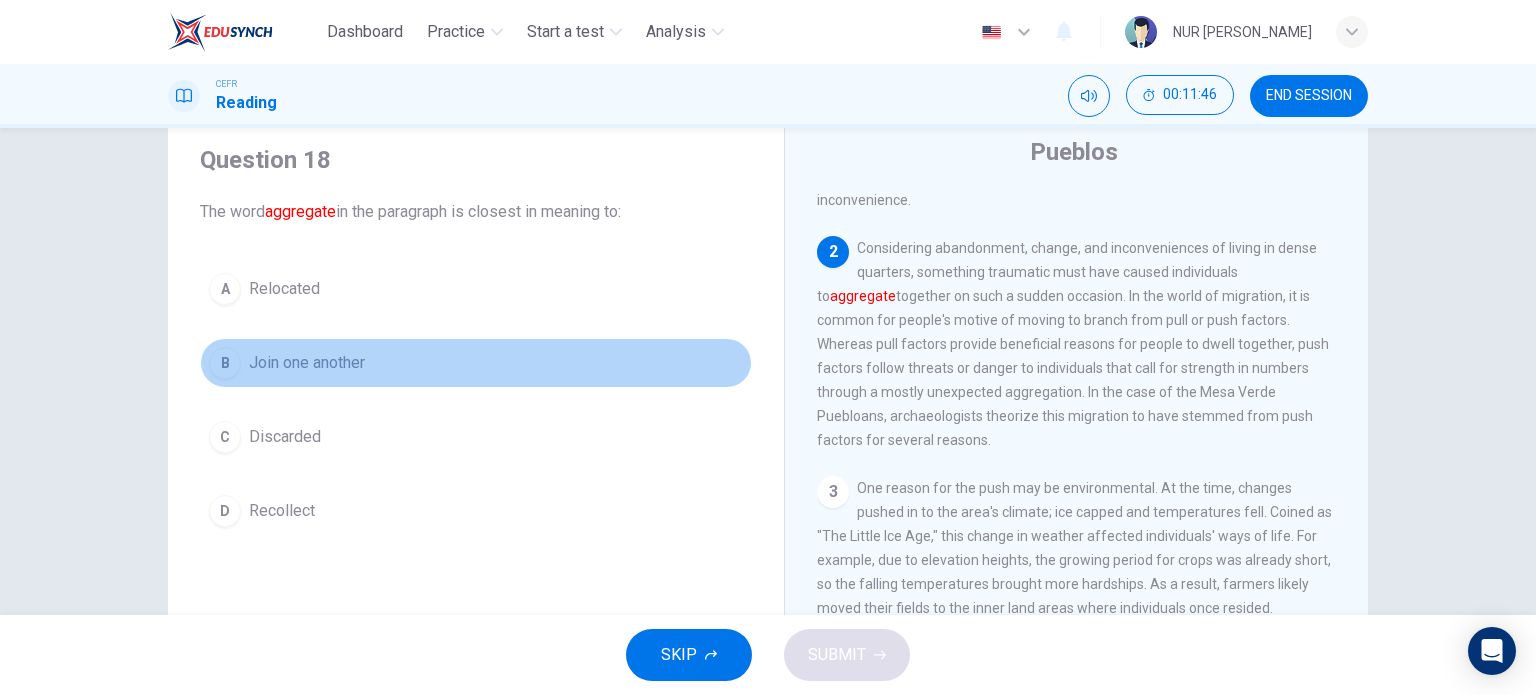 click on "B" at bounding box center [225, 363] 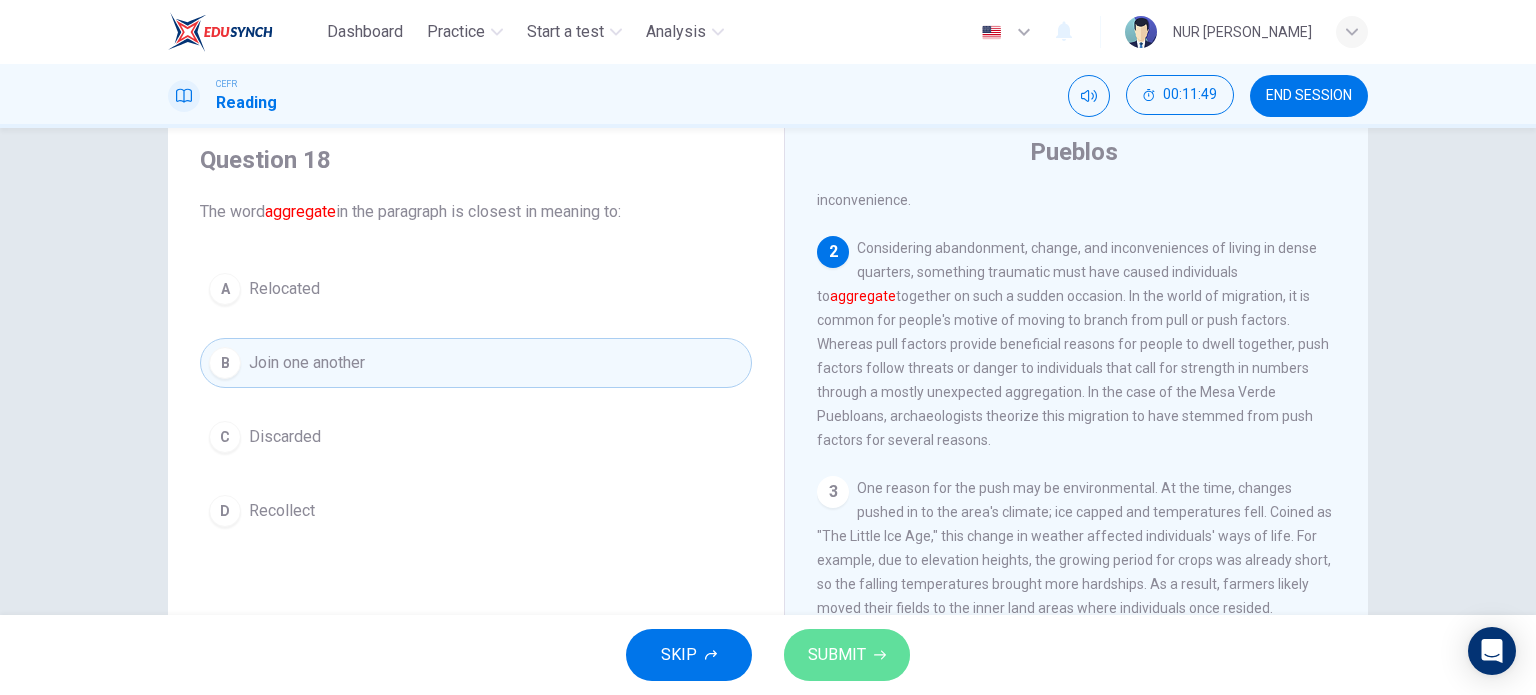 click on "SUBMIT" at bounding box center (837, 655) 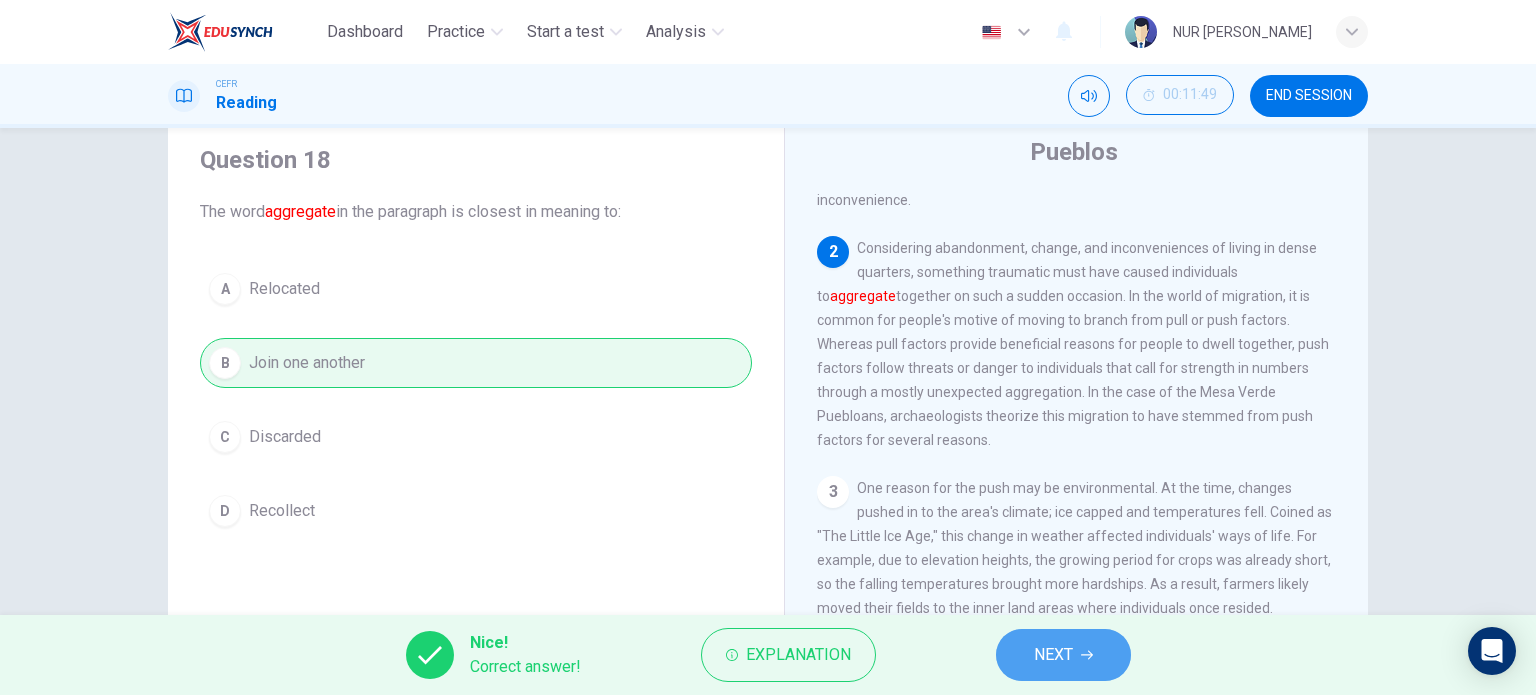 click on "NEXT" at bounding box center [1053, 655] 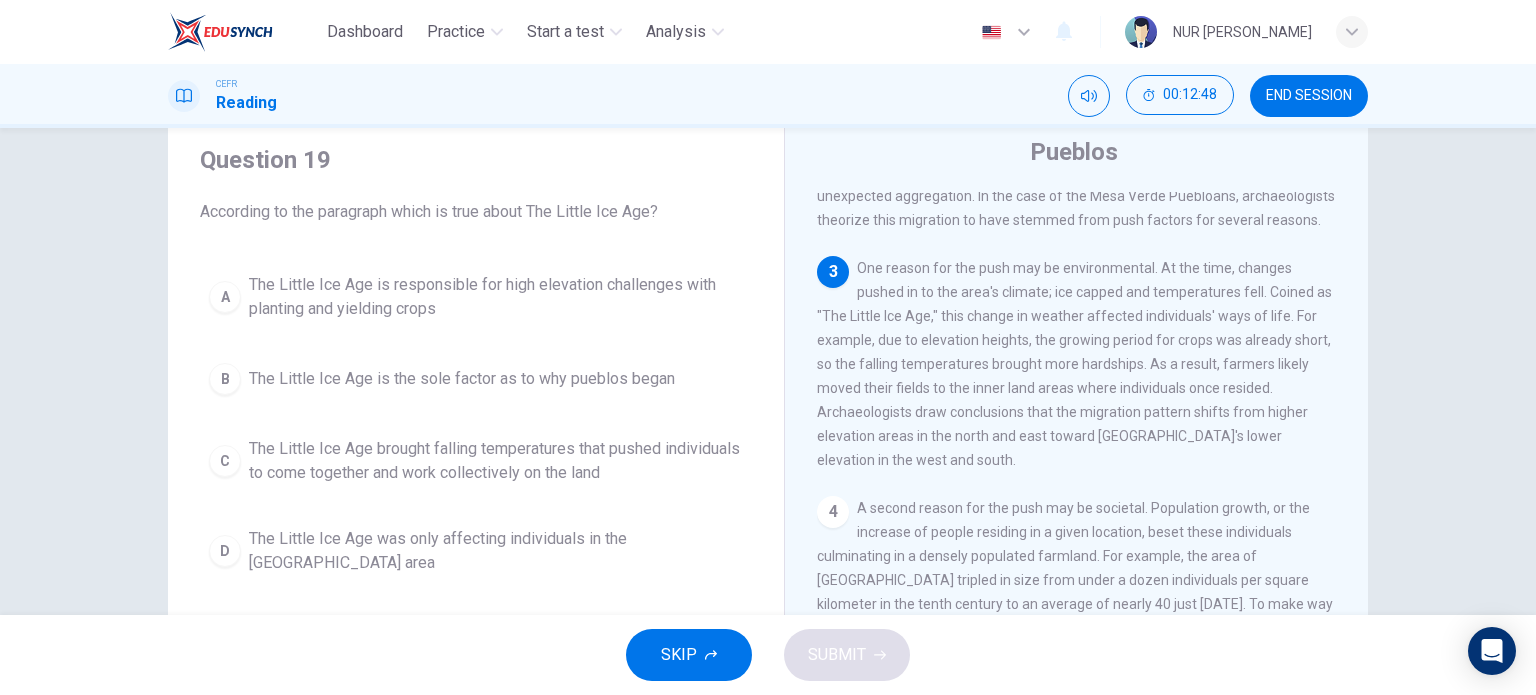 scroll, scrollTop: 370, scrollLeft: 0, axis: vertical 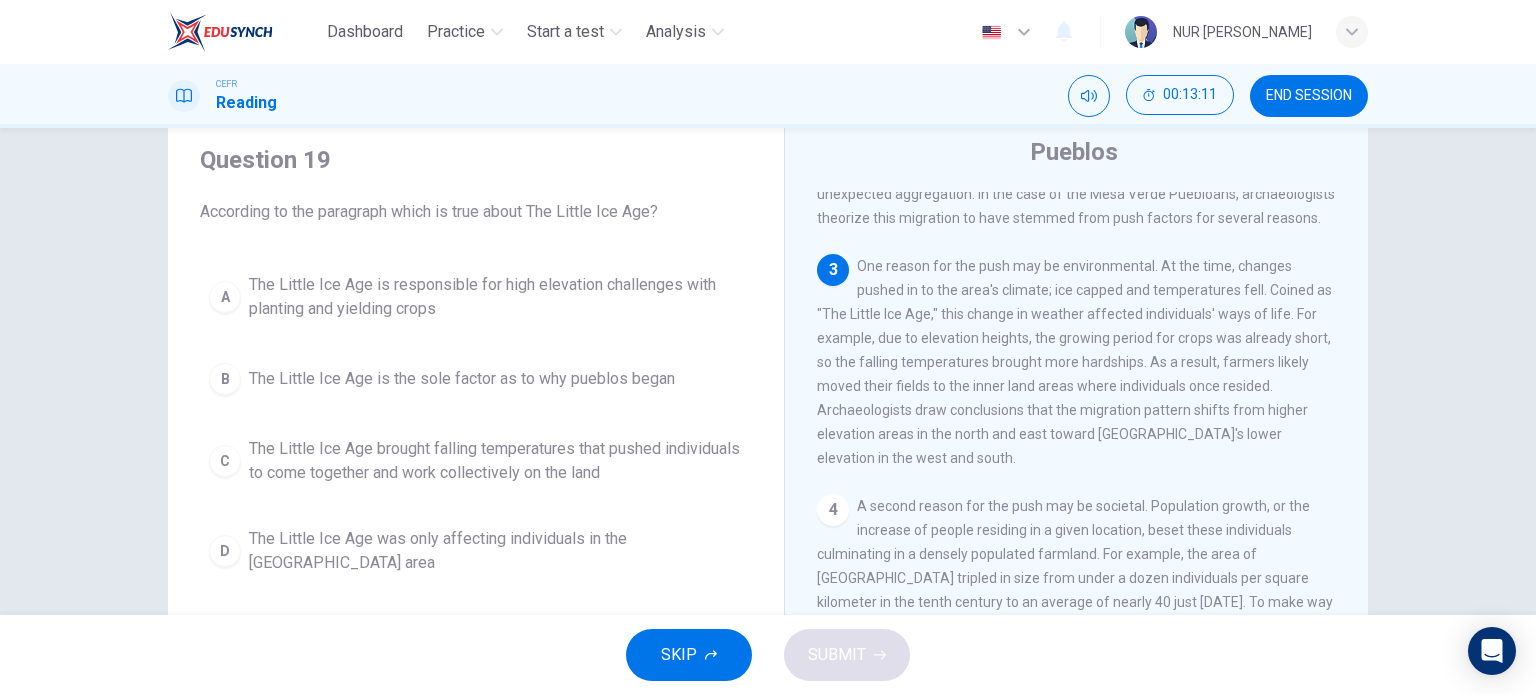 click on "The Little Ice Age is responsible for high elevation challenges with planting and yielding crops" at bounding box center [496, 297] 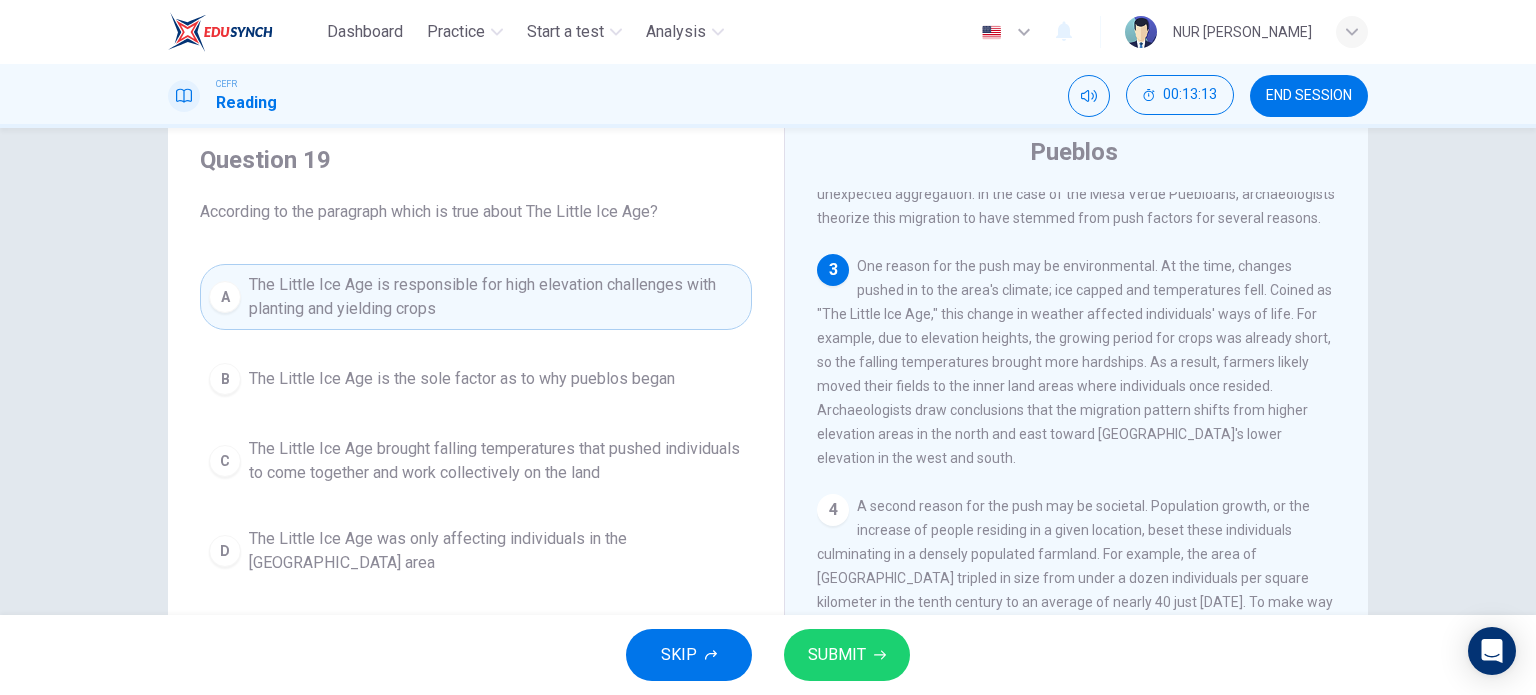 click on "SUBMIT" at bounding box center [837, 655] 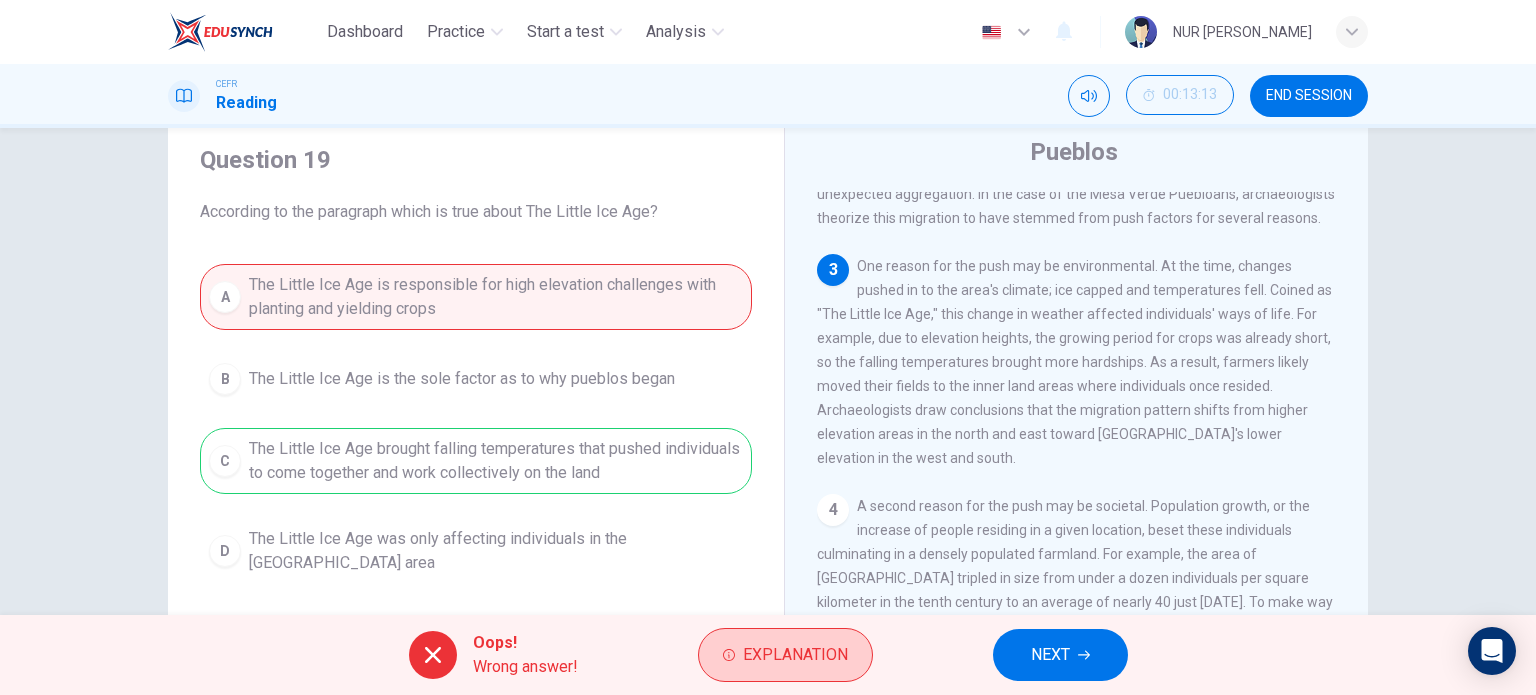 click on "Explanation" at bounding box center [795, 655] 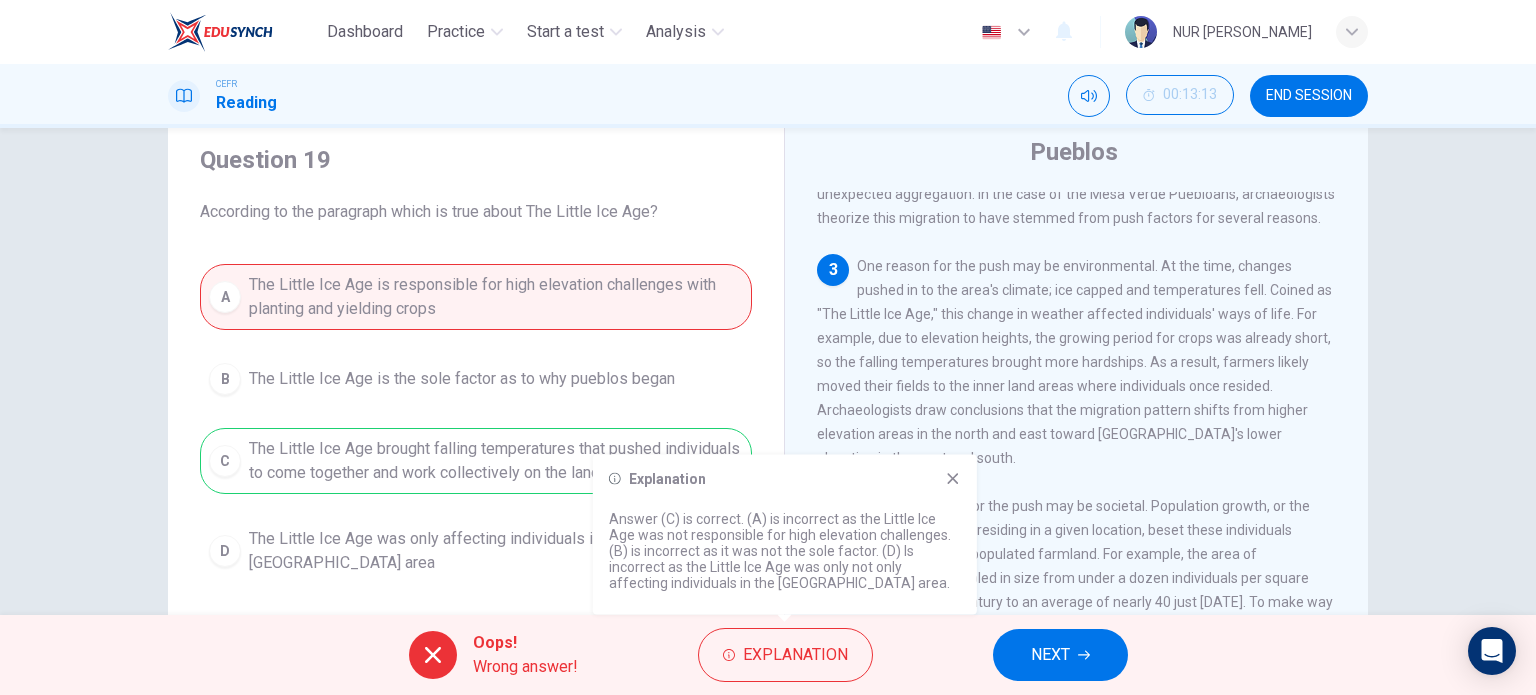 click 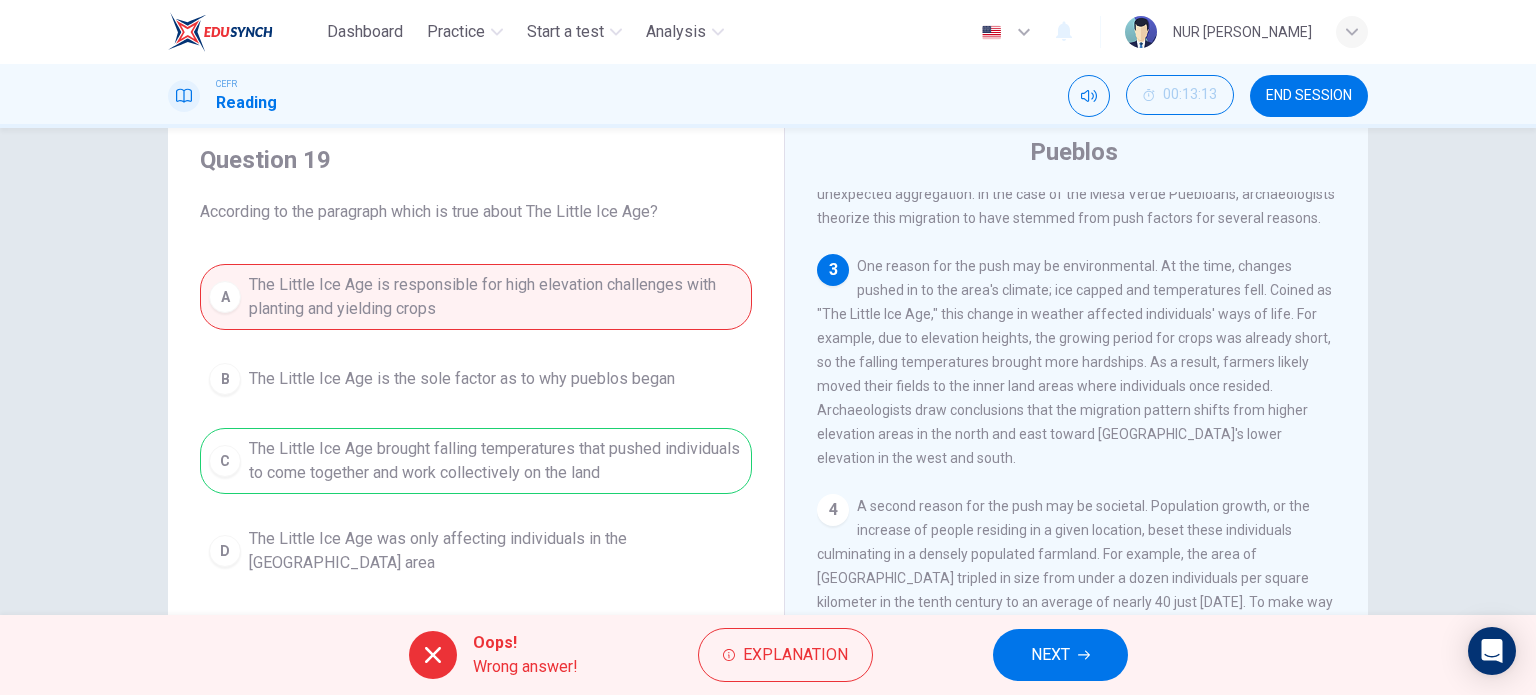 click on "NEXT" at bounding box center [1050, 655] 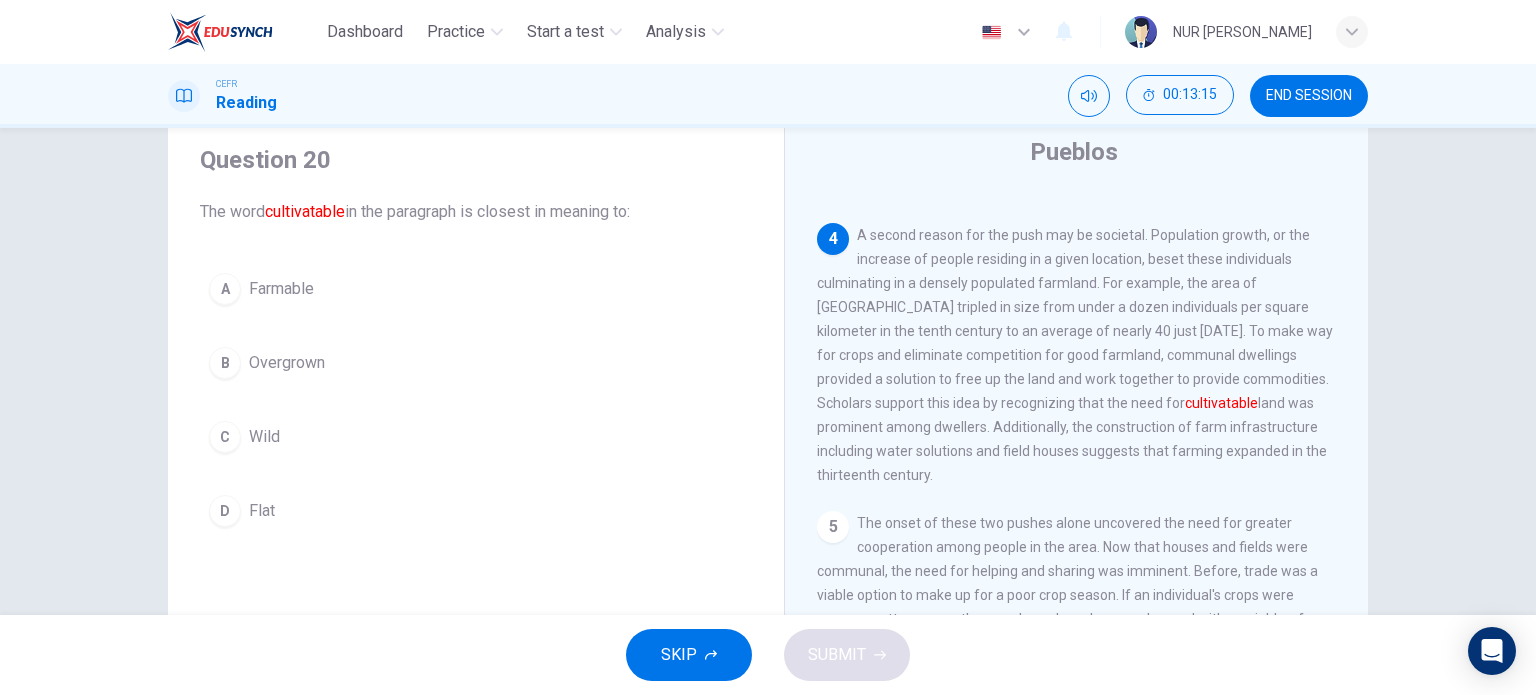 scroll, scrollTop: 650, scrollLeft: 0, axis: vertical 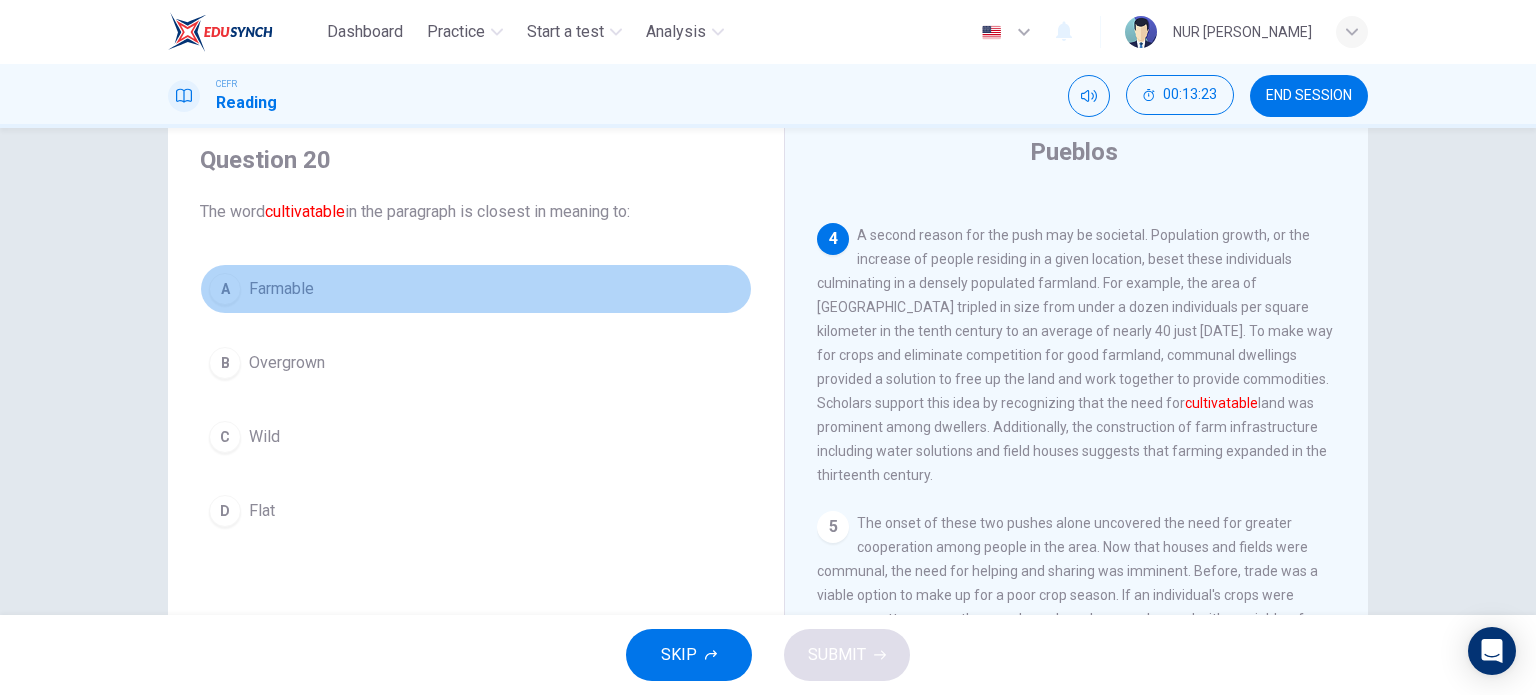 click on "A" at bounding box center (225, 289) 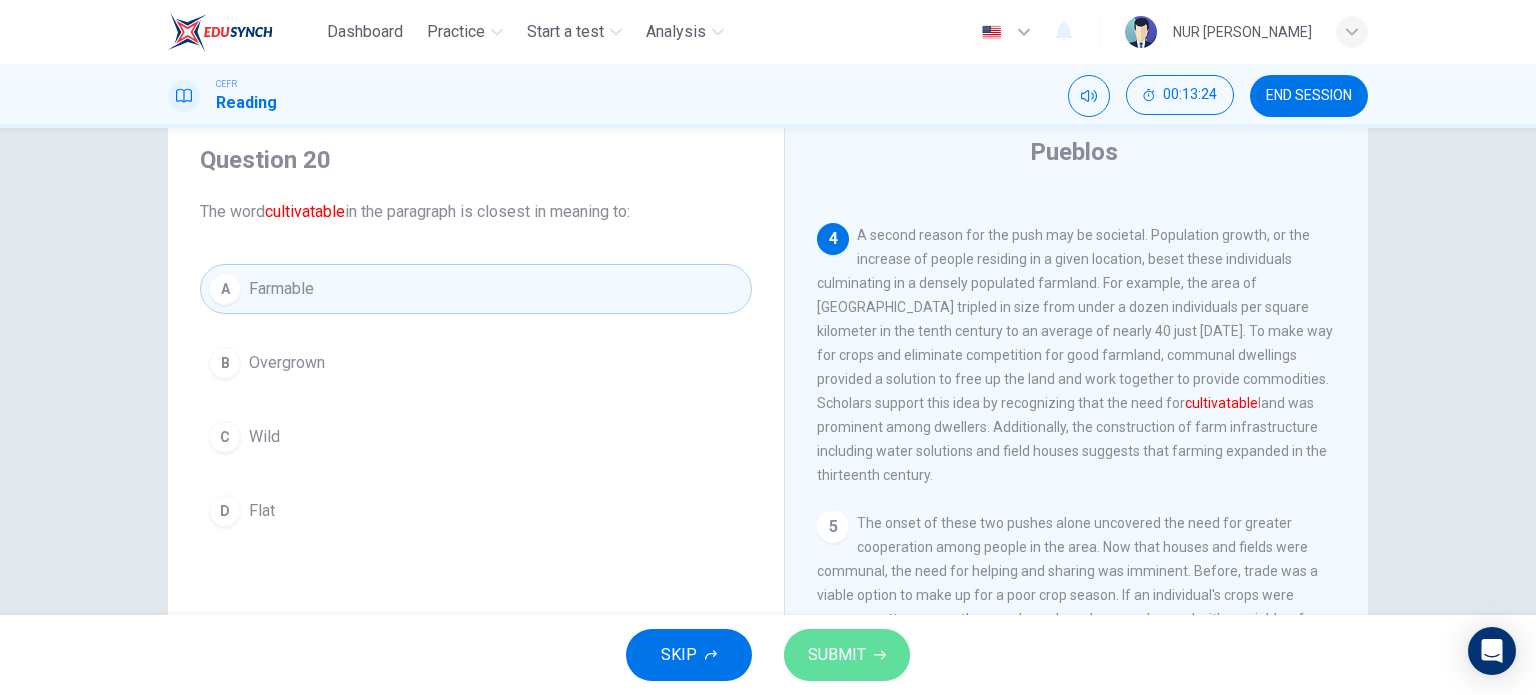 click on "SUBMIT" at bounding box center (837, 655) 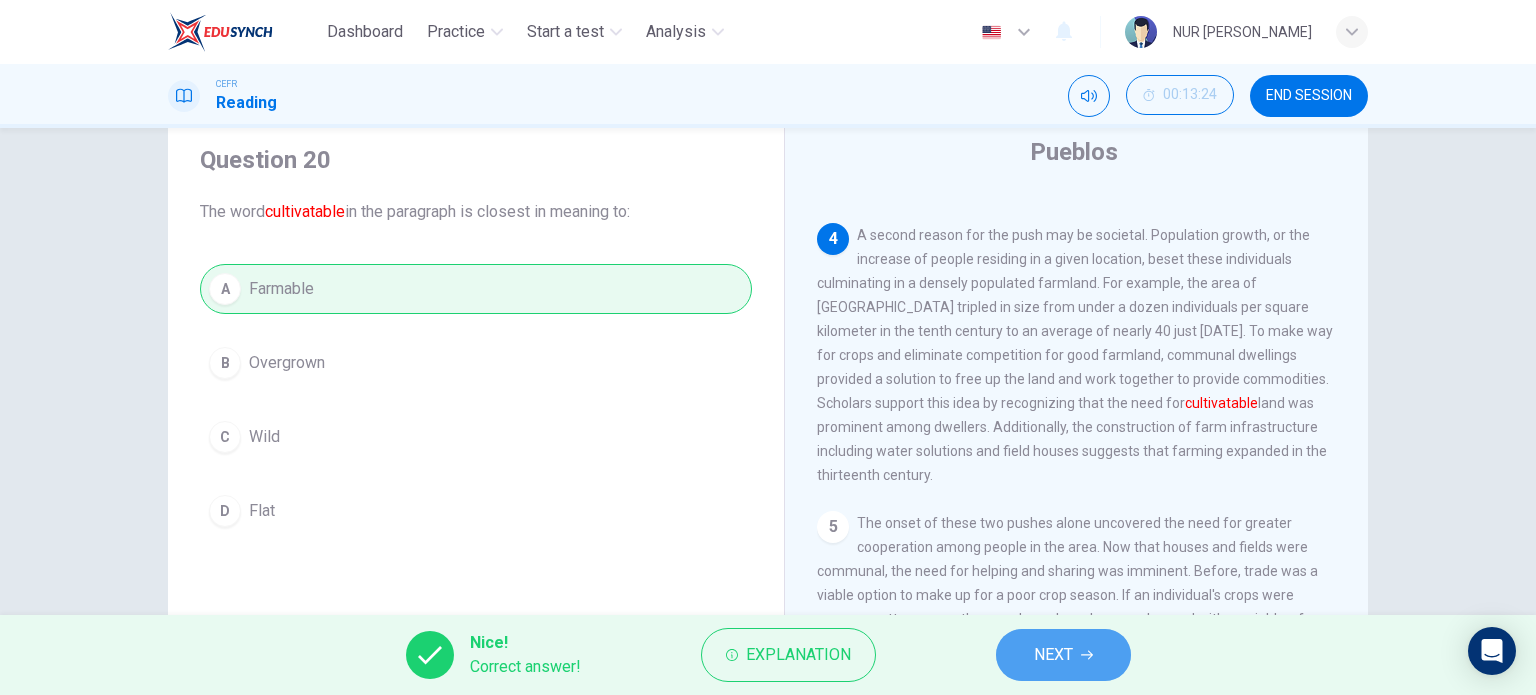 click on "NEXT" at bounding box center (1063, 655) 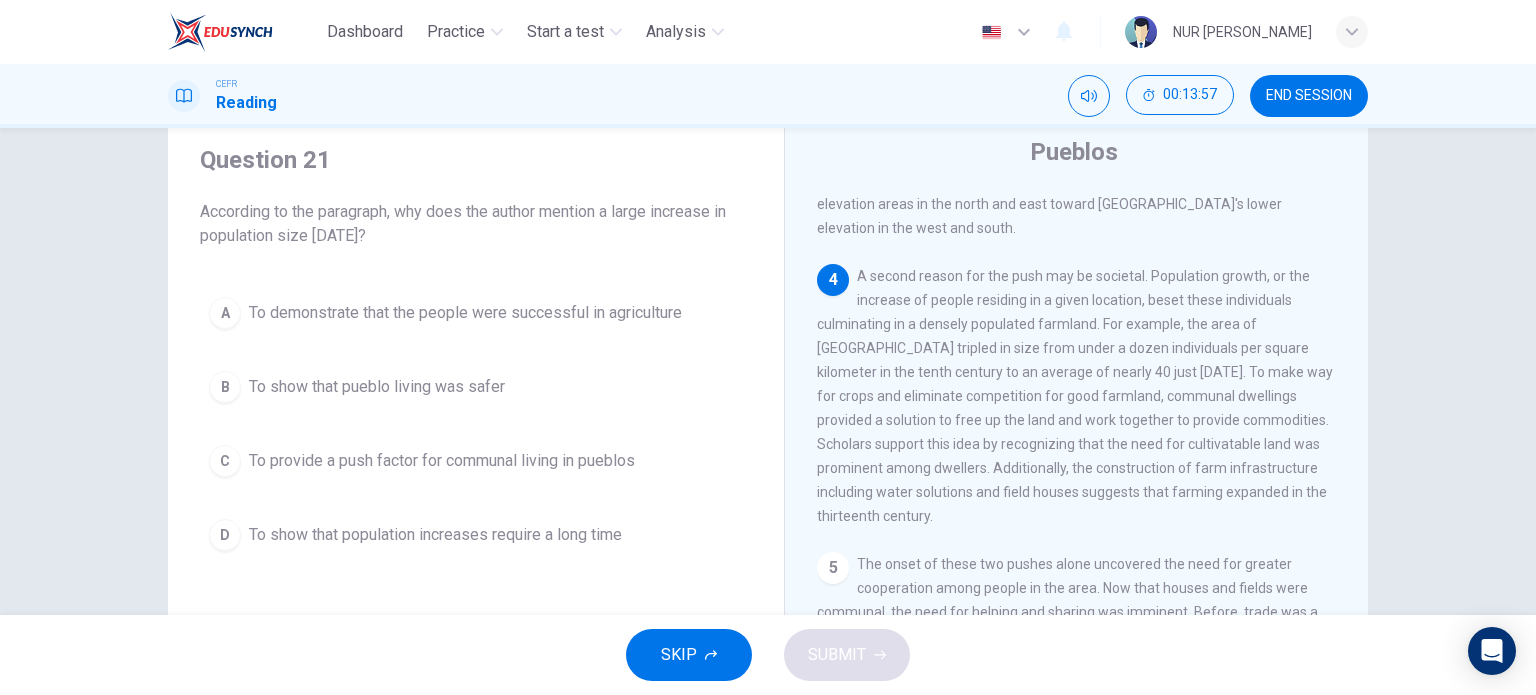 scroll, scrollTop: 598, scrollLeft: 0, axis: vertical 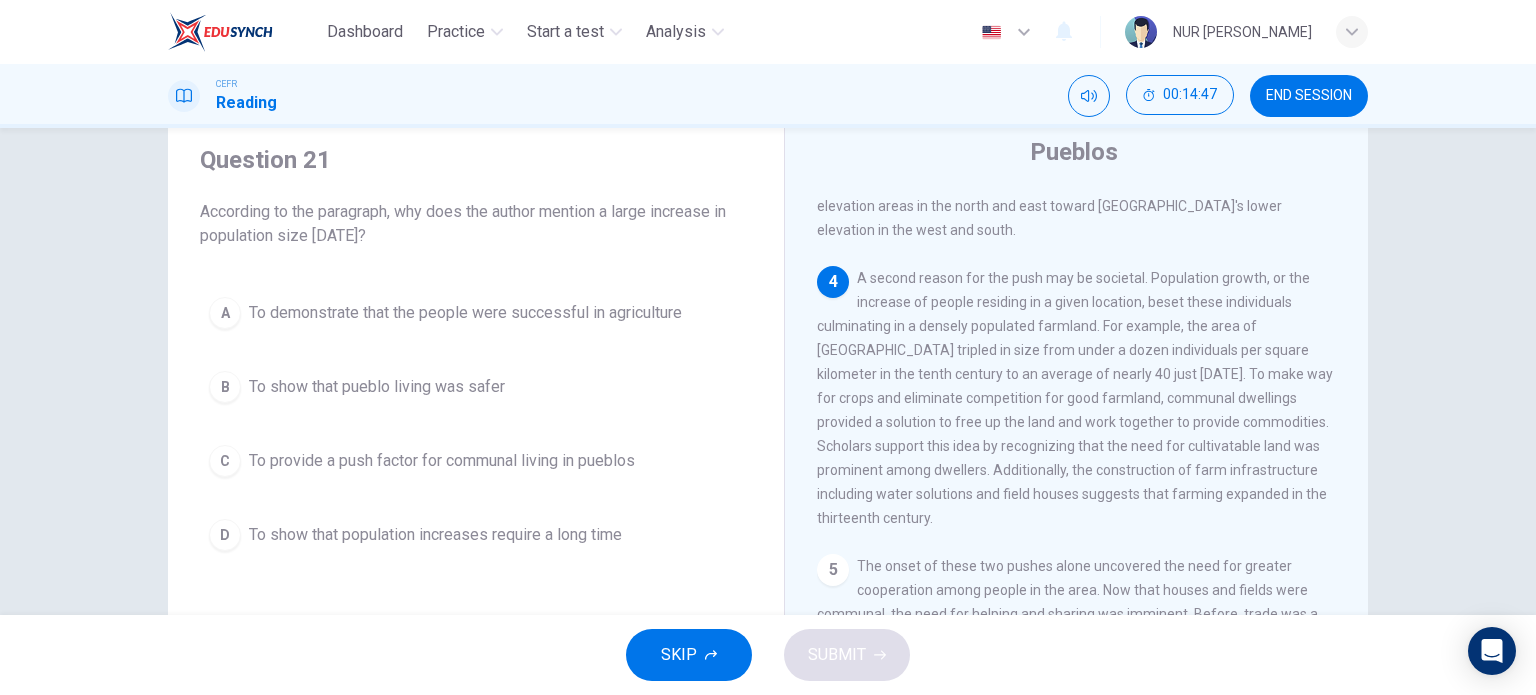 click on "To provide a push factor for communal living in pueblos" at bounding box center [442, 461] 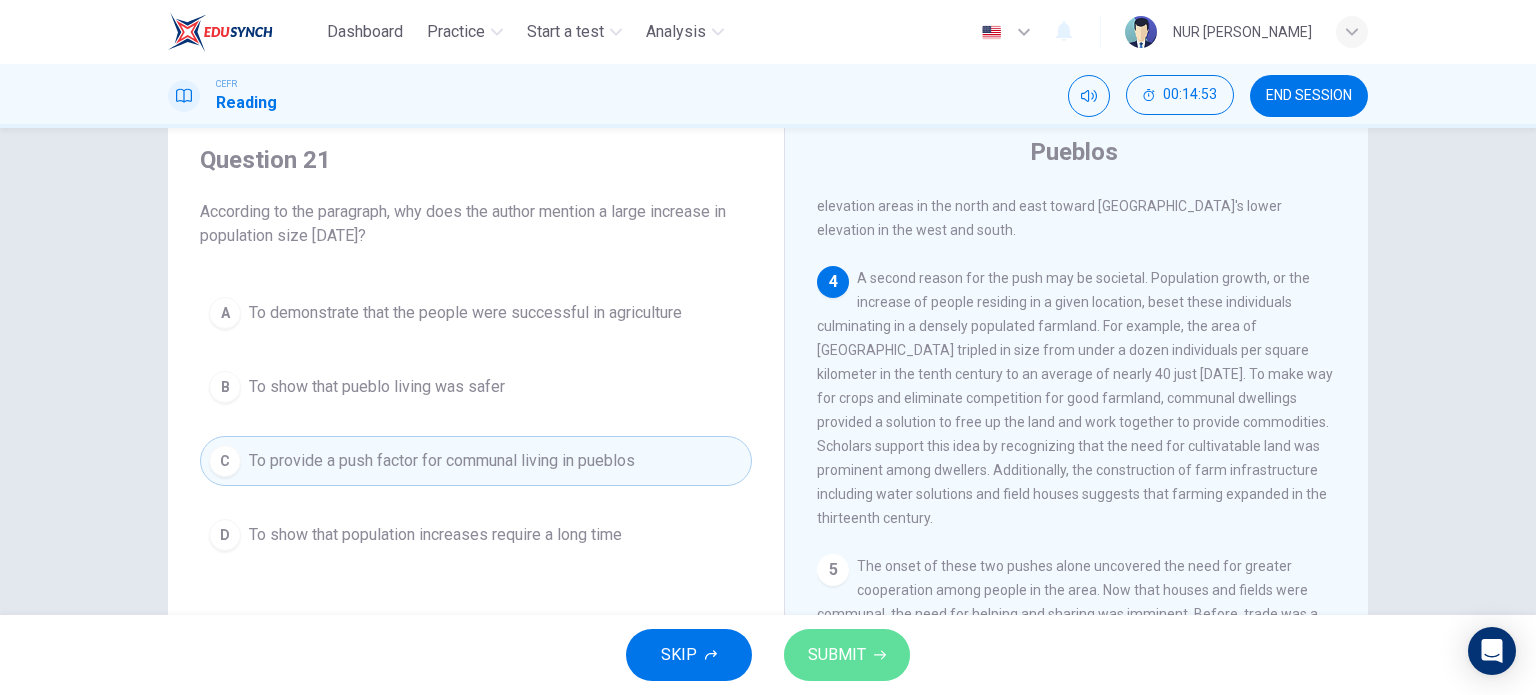 click on "SUBMIT" at bounding box center (847, 655) 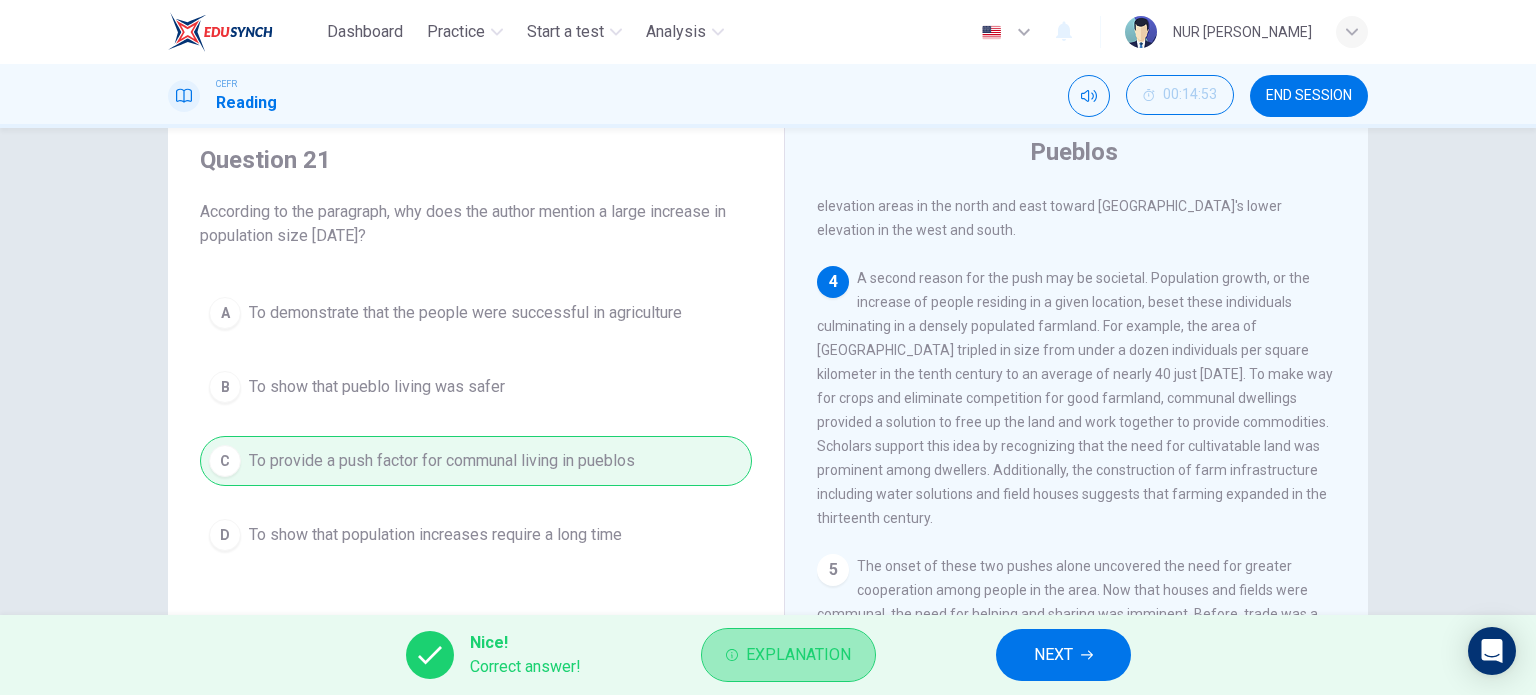 click on "Explanation" at bounding box center (798, 655) 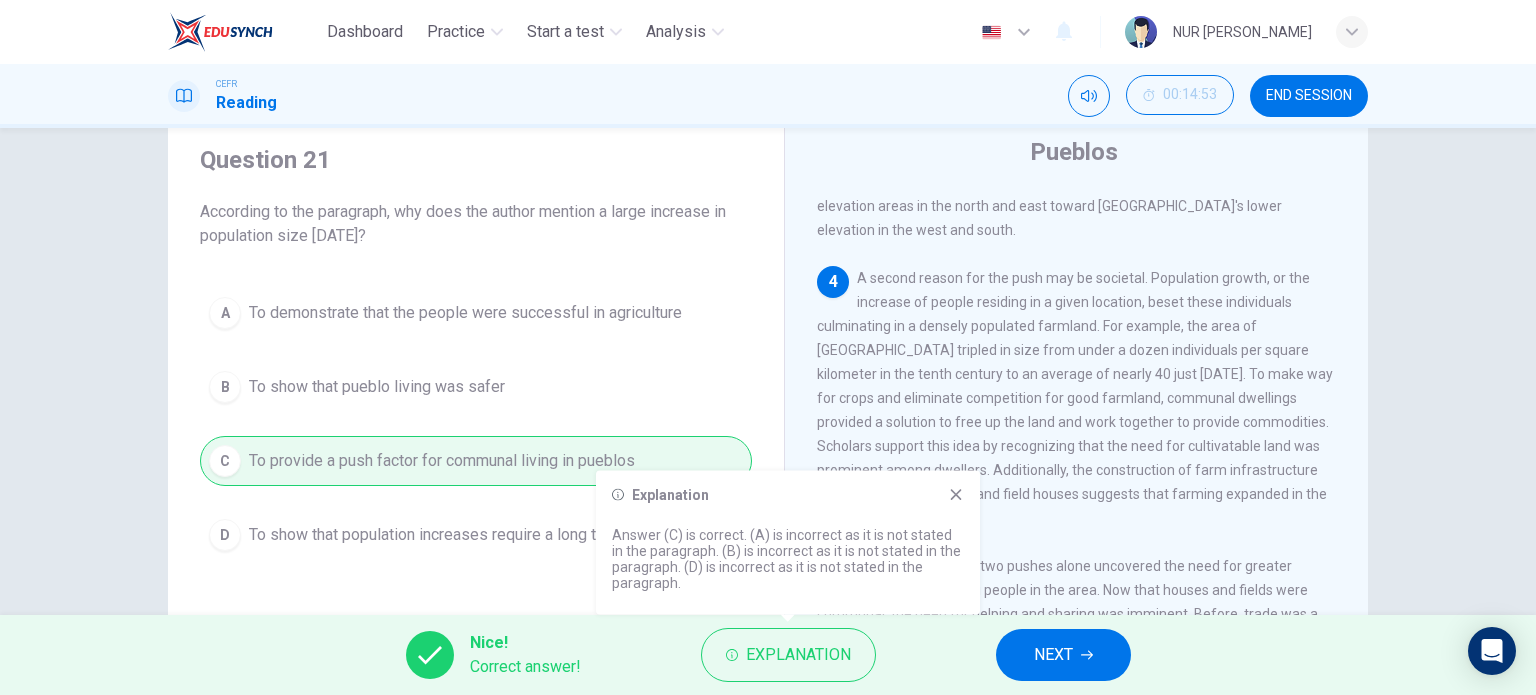 click 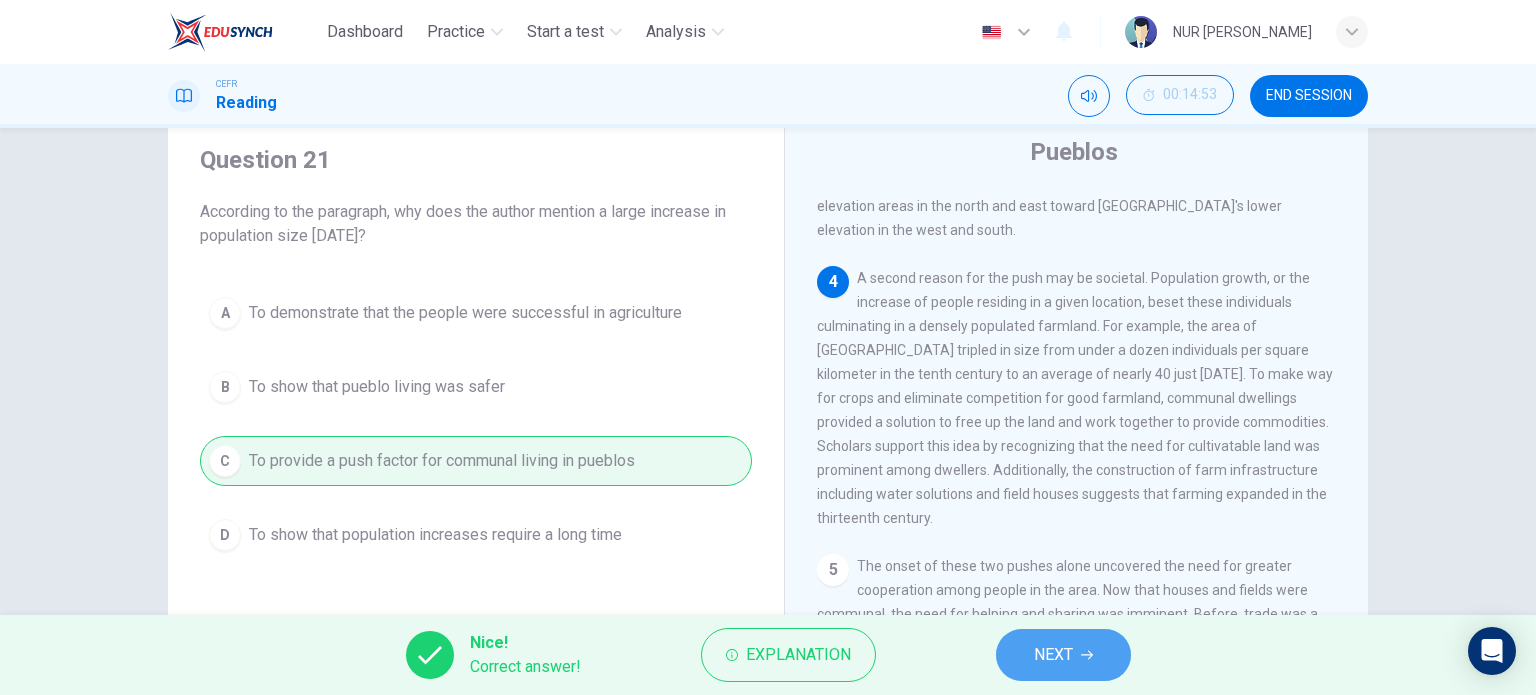 click on "NEXT" at bounding box center (1063, 655) 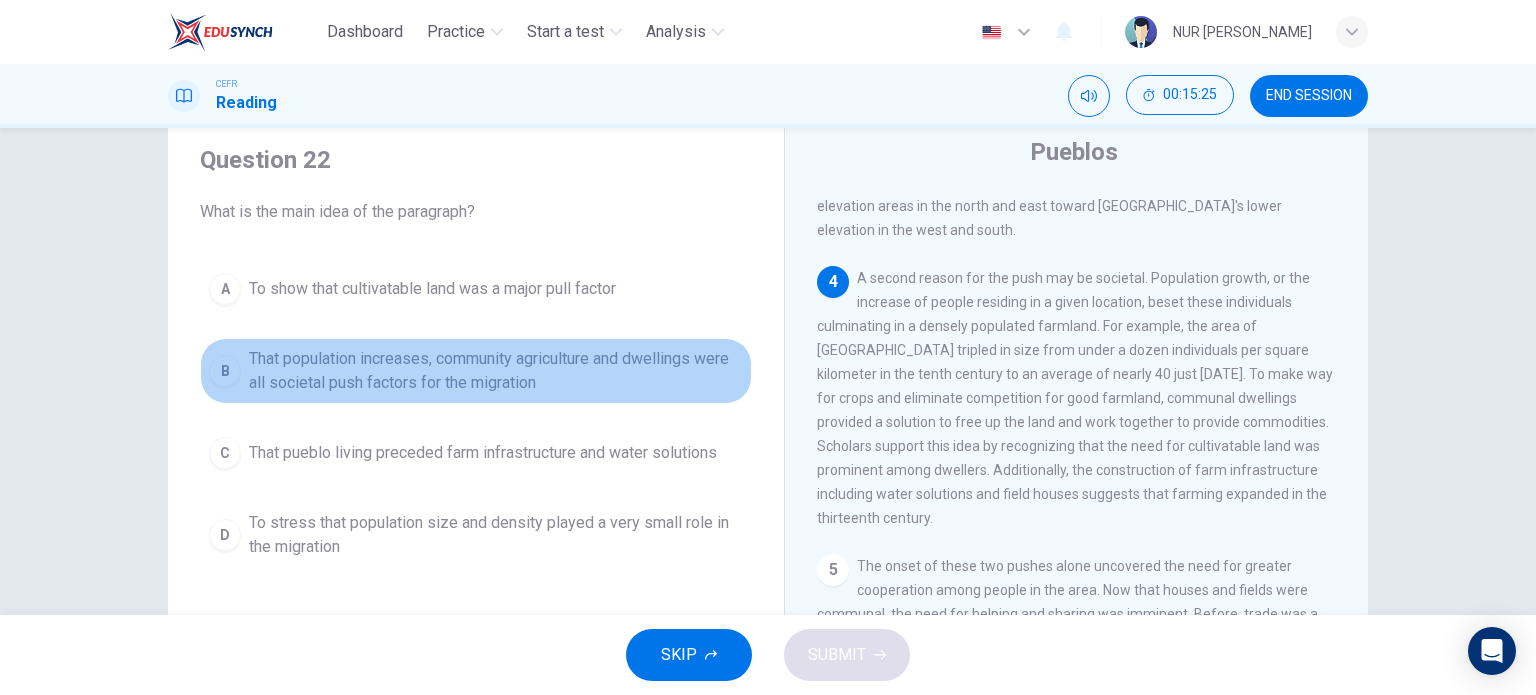 click on "That population increases, community agriculture and dwellings were all societal push factors for the migration" at bounding box center (496, 371) 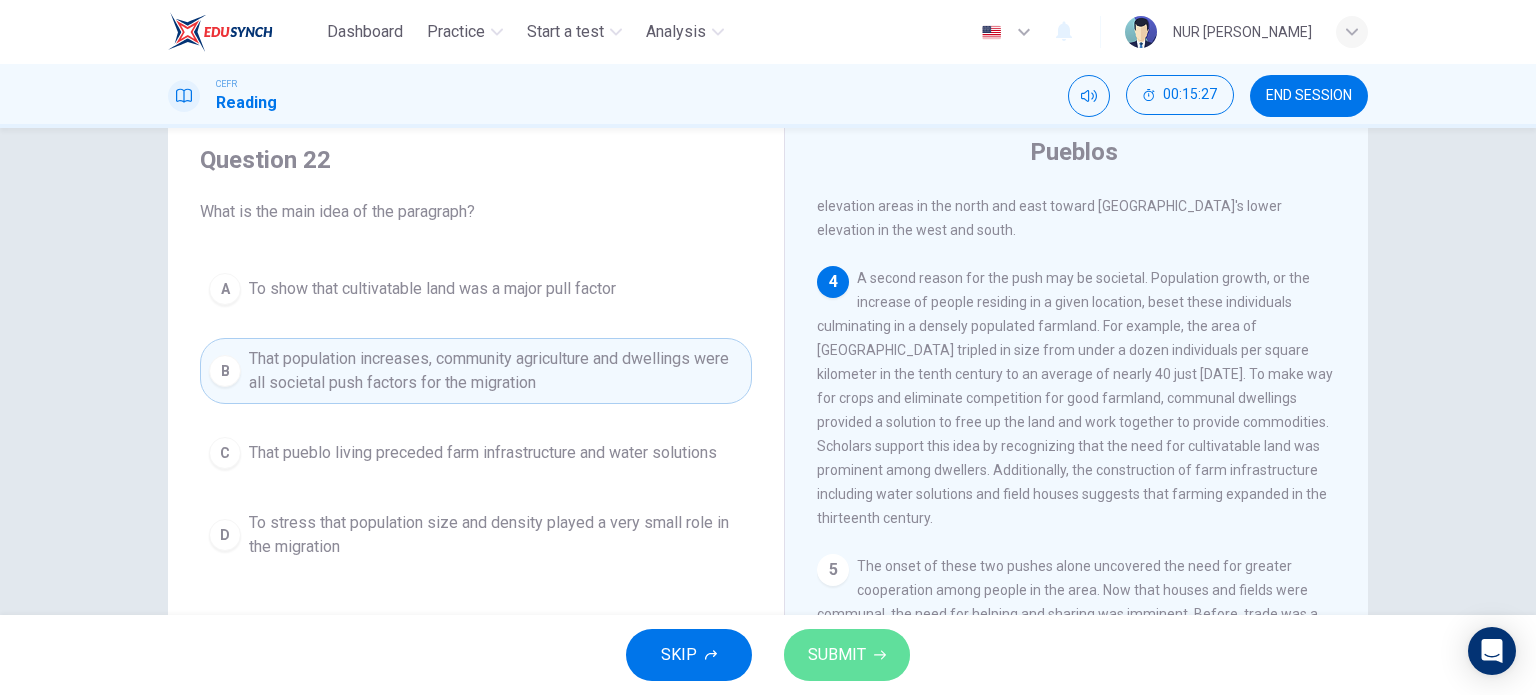 click on "SUBMIT" at bounding box center [837, 655] 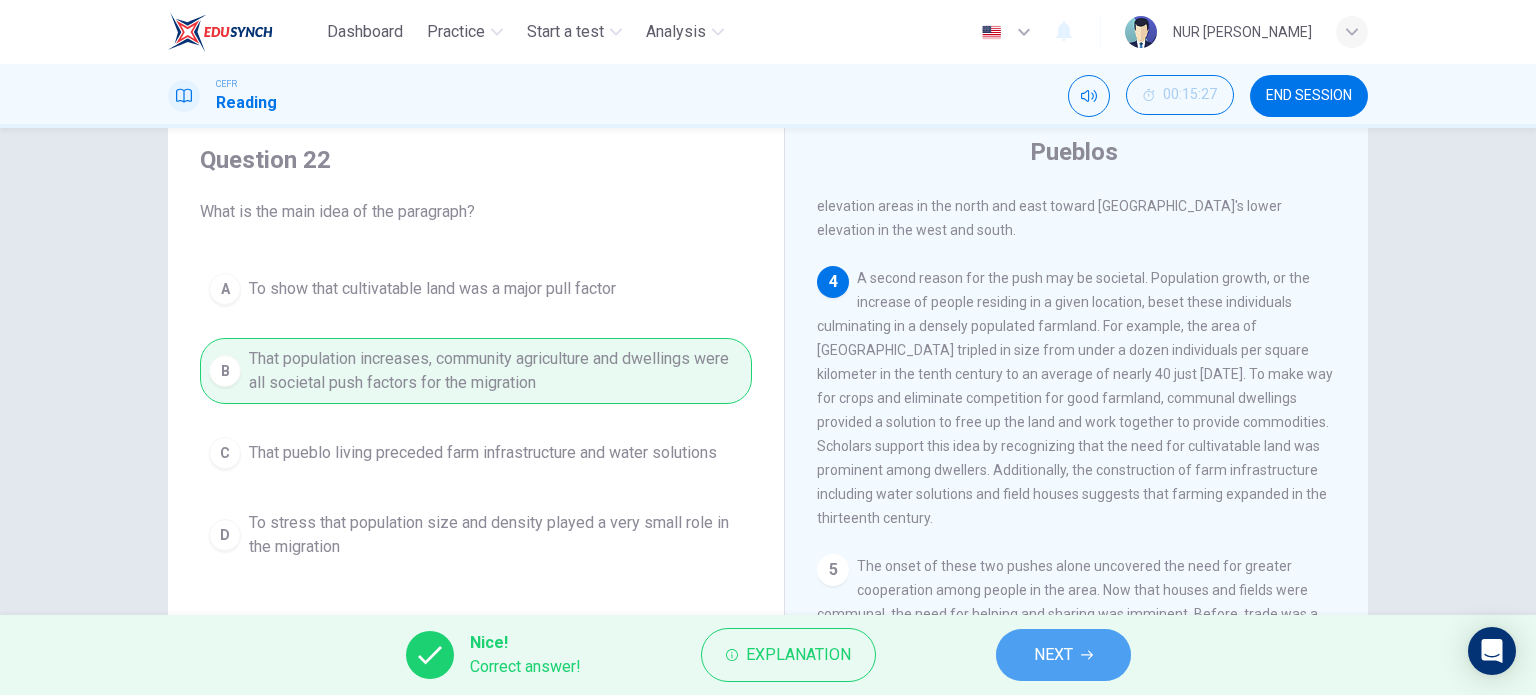 click on "NEXT" at bounding box center (1053, 655) 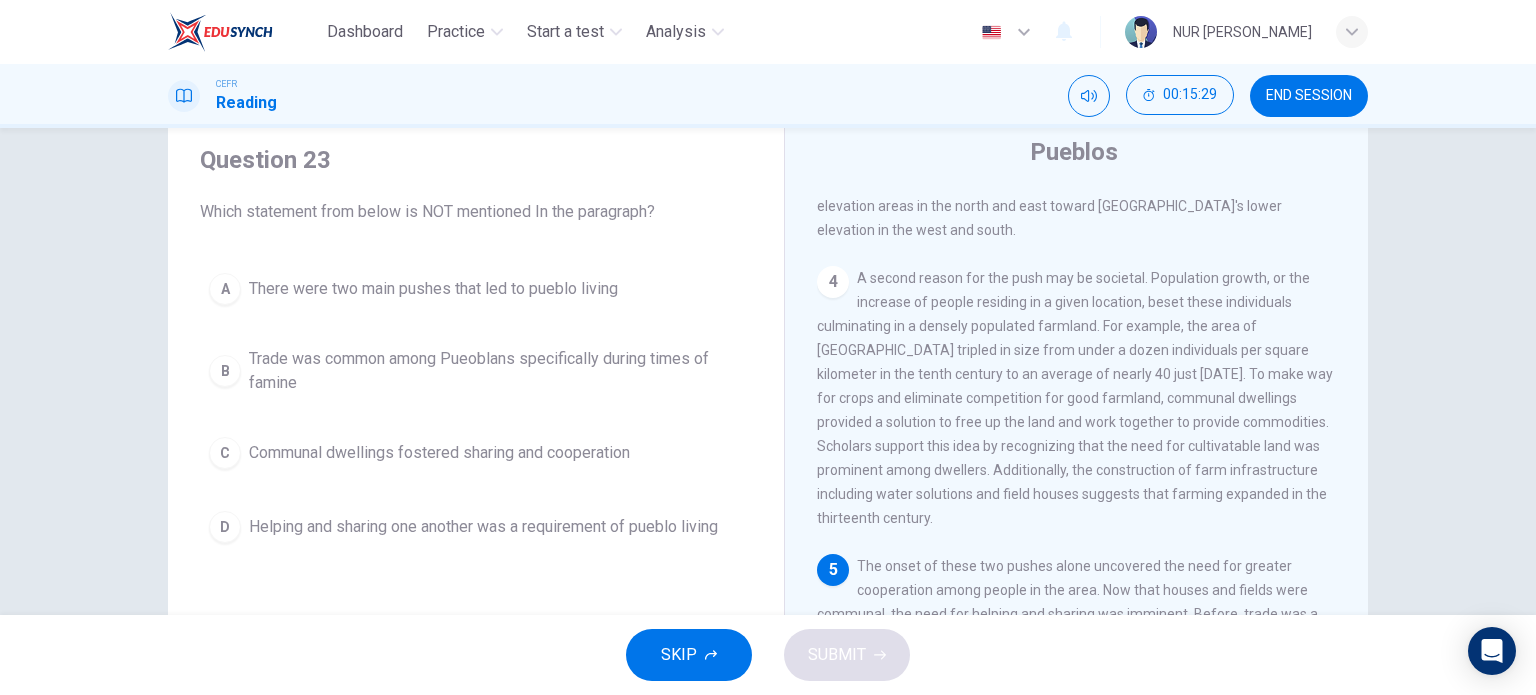 scroll, scrollTop: 653, scrollLeft: 0, axis: vertical 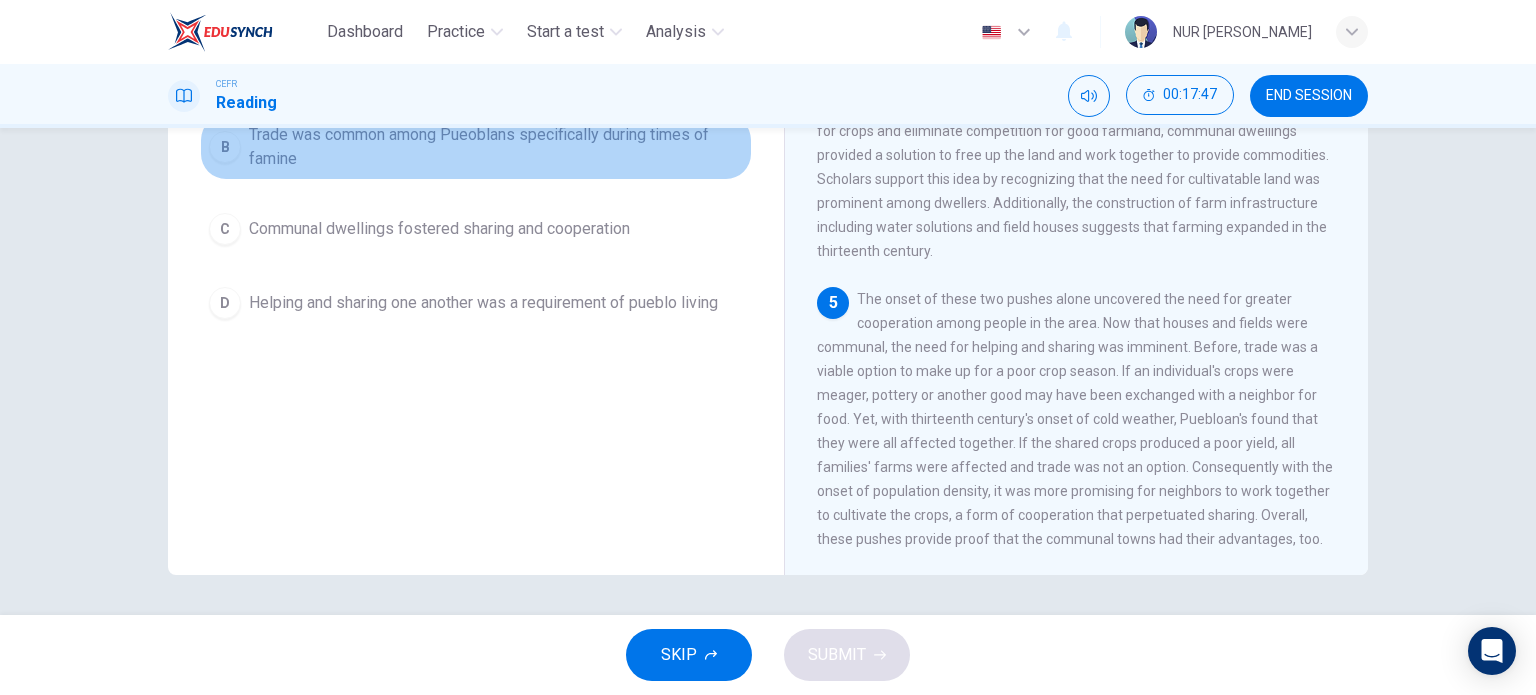 click on "Trade was common among Pueoblans specifically during times of famine" at bounding box center [496, 147] 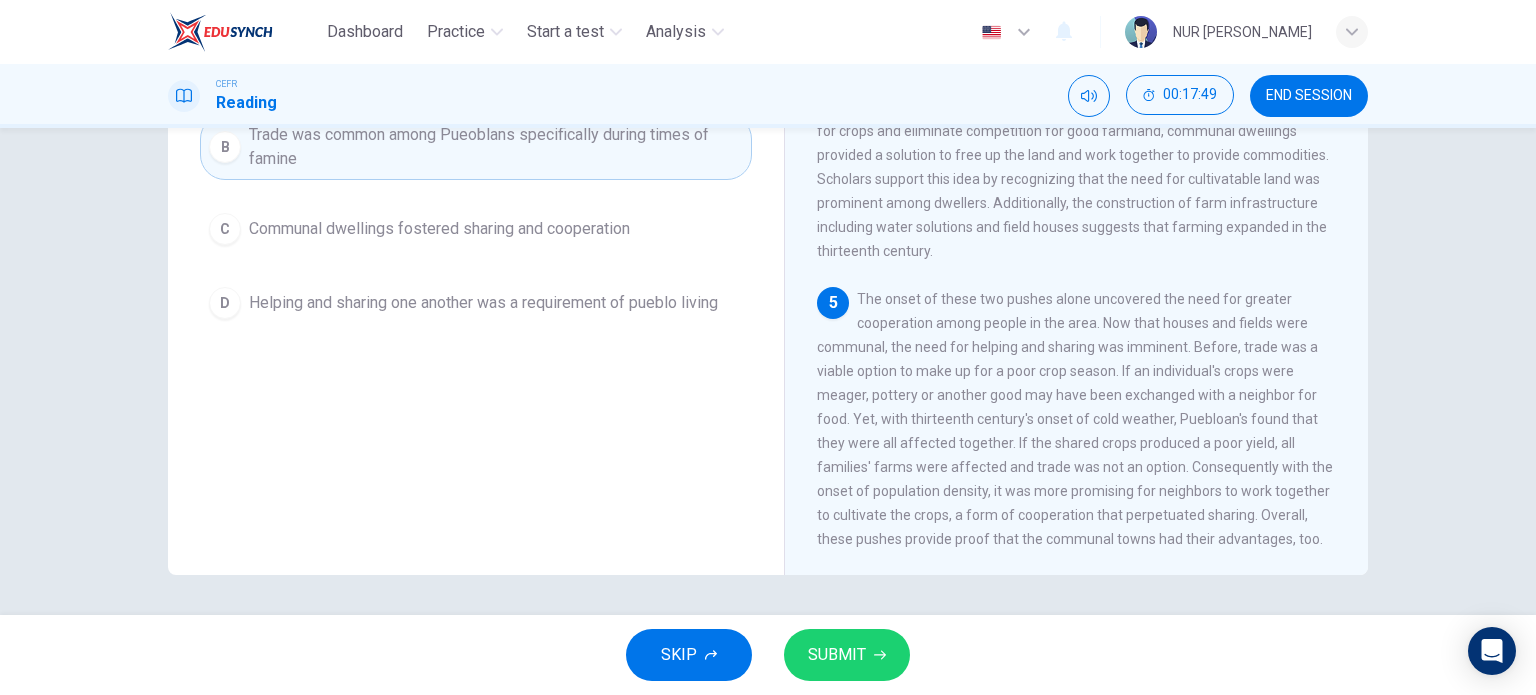 click on "SUBMIT" at bounding box center [837, 655] 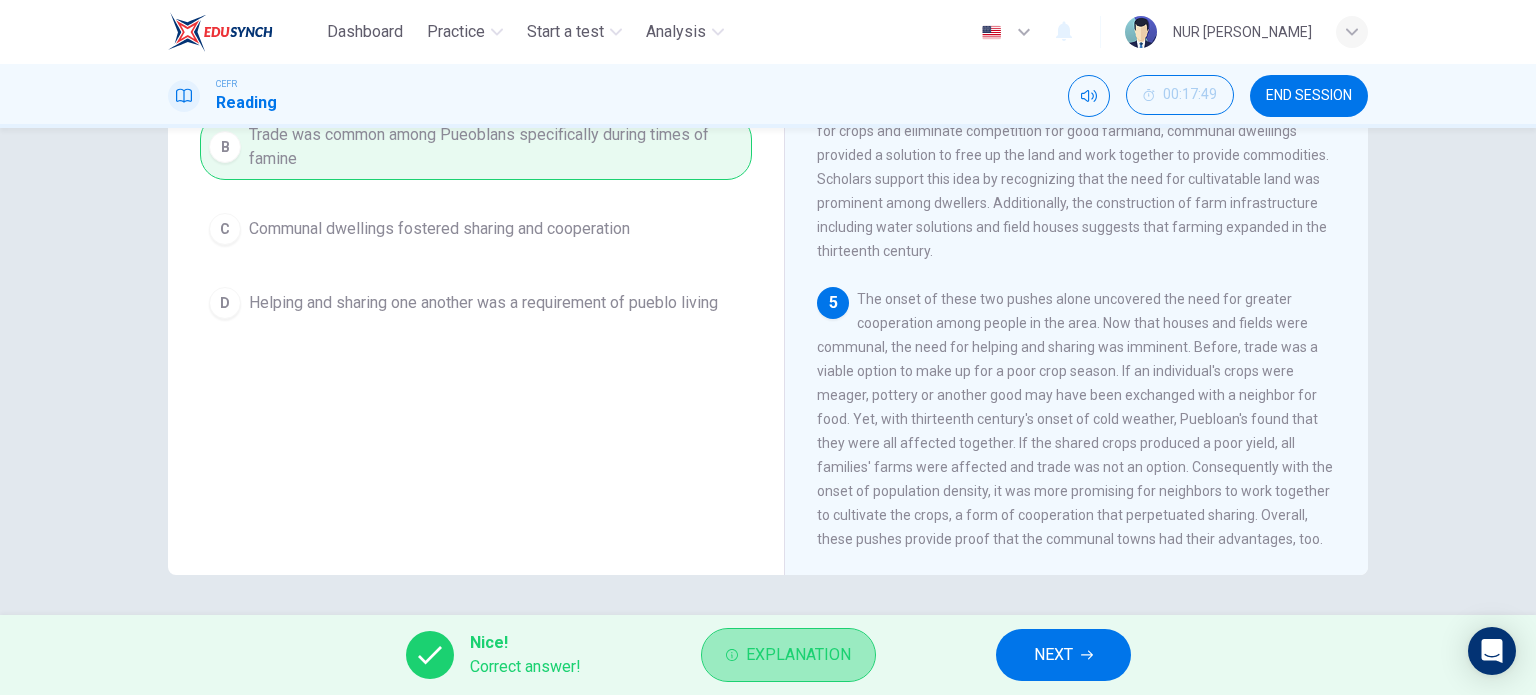 click on "Explanation" at bounding box center (798, 655) 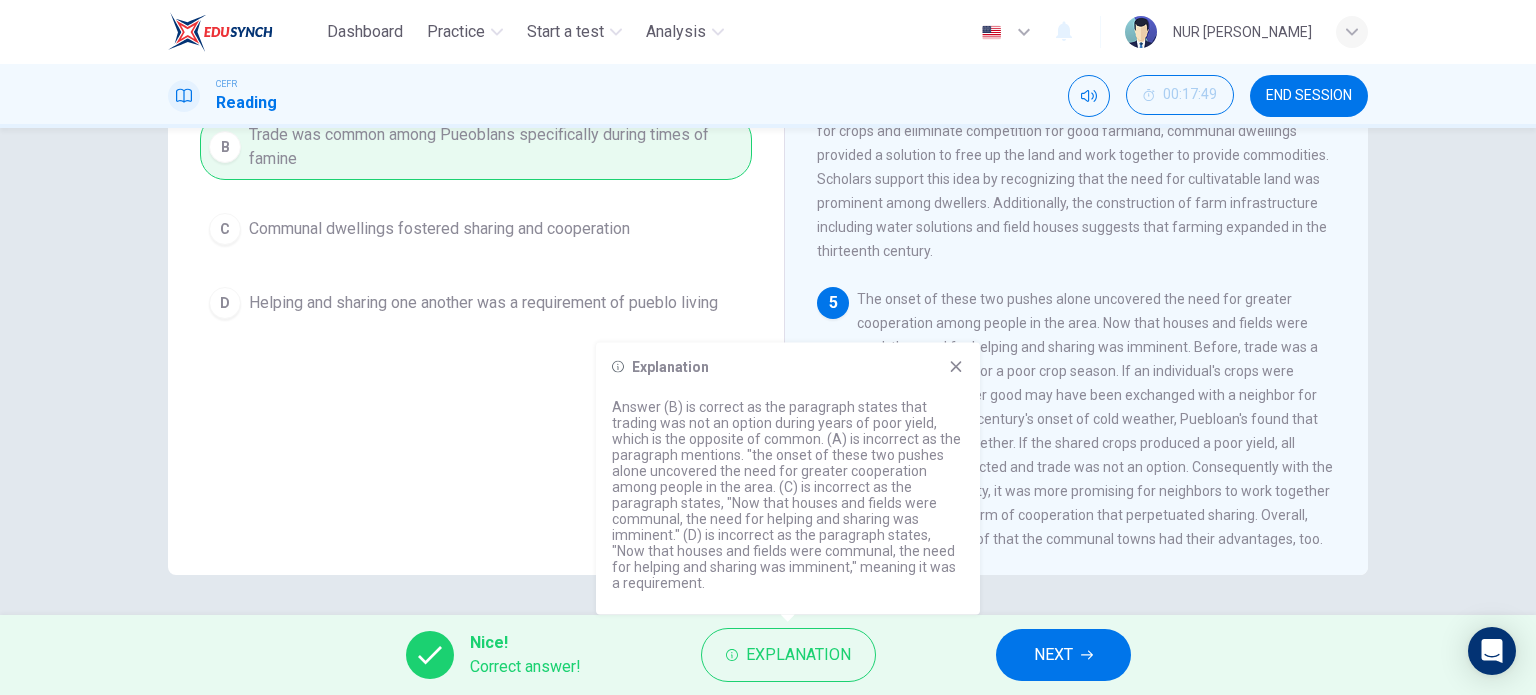 click on "Explanation Answer (B) is correct as the paragraph states that trading was not an option during years of poor yield, which is the opposite of common. (A) is incorrect as the paragraph mentions. "the onset of these two pushes alone uncovered the need for greater cooperation among people in the area. (C) is incorrect as the paragraph states, "Now that houses and fields were communal, the need for helping and sharing was imminent." (D) is incorrect as the paragraph states, "Now that houses and fields were communal, the need for helping and sharing was imminent," meaning it was a requirement." at bounding box center [788, 479] 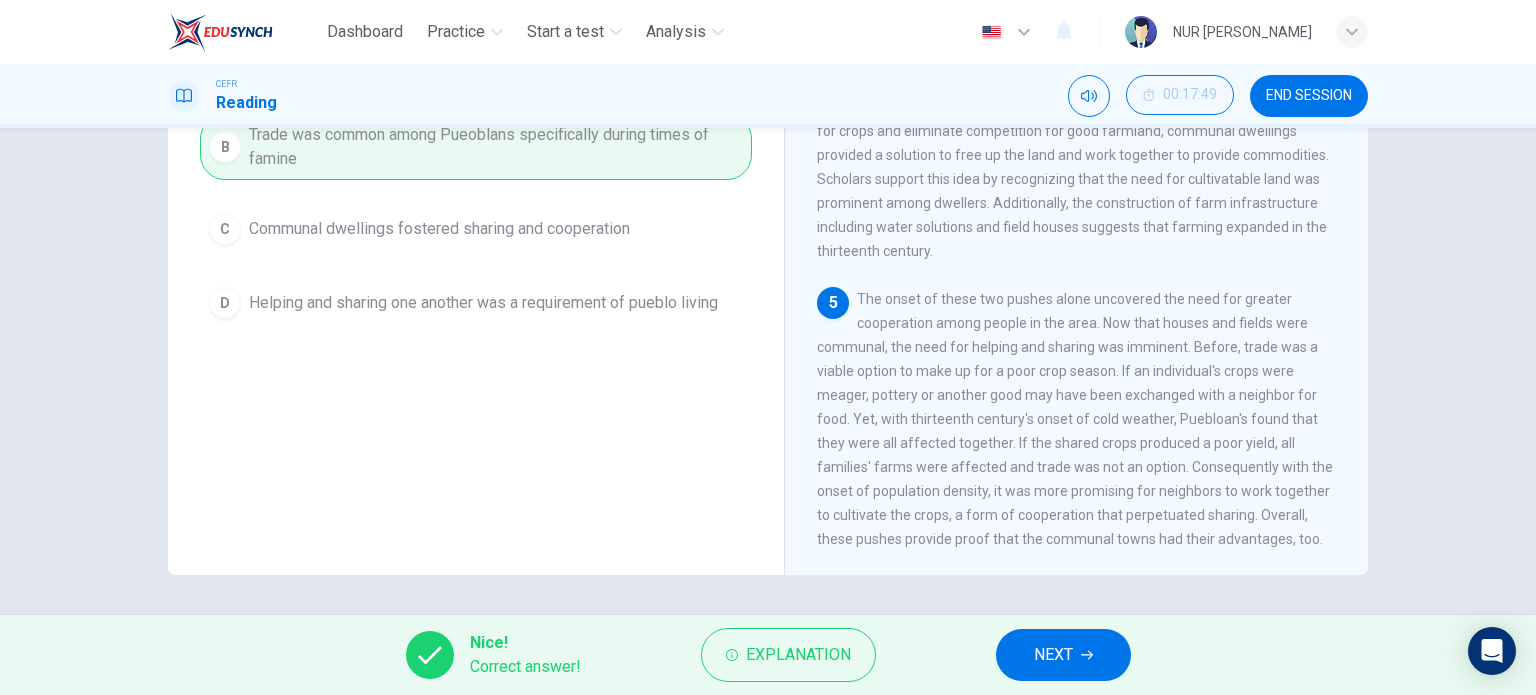 click on "NEXT" at bounding box center [1053, 655] 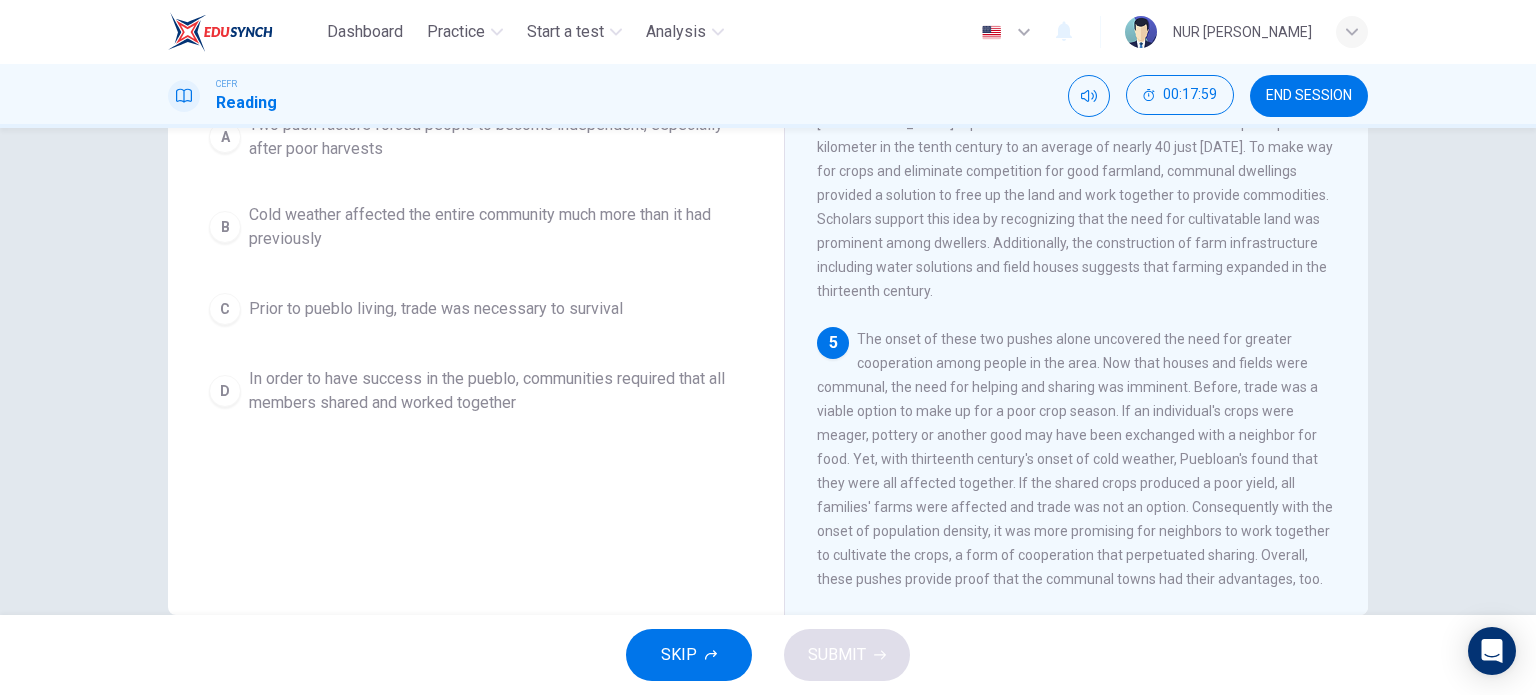 scroll, scrollTop: 247, scrollLeft: 0, axis: vertical 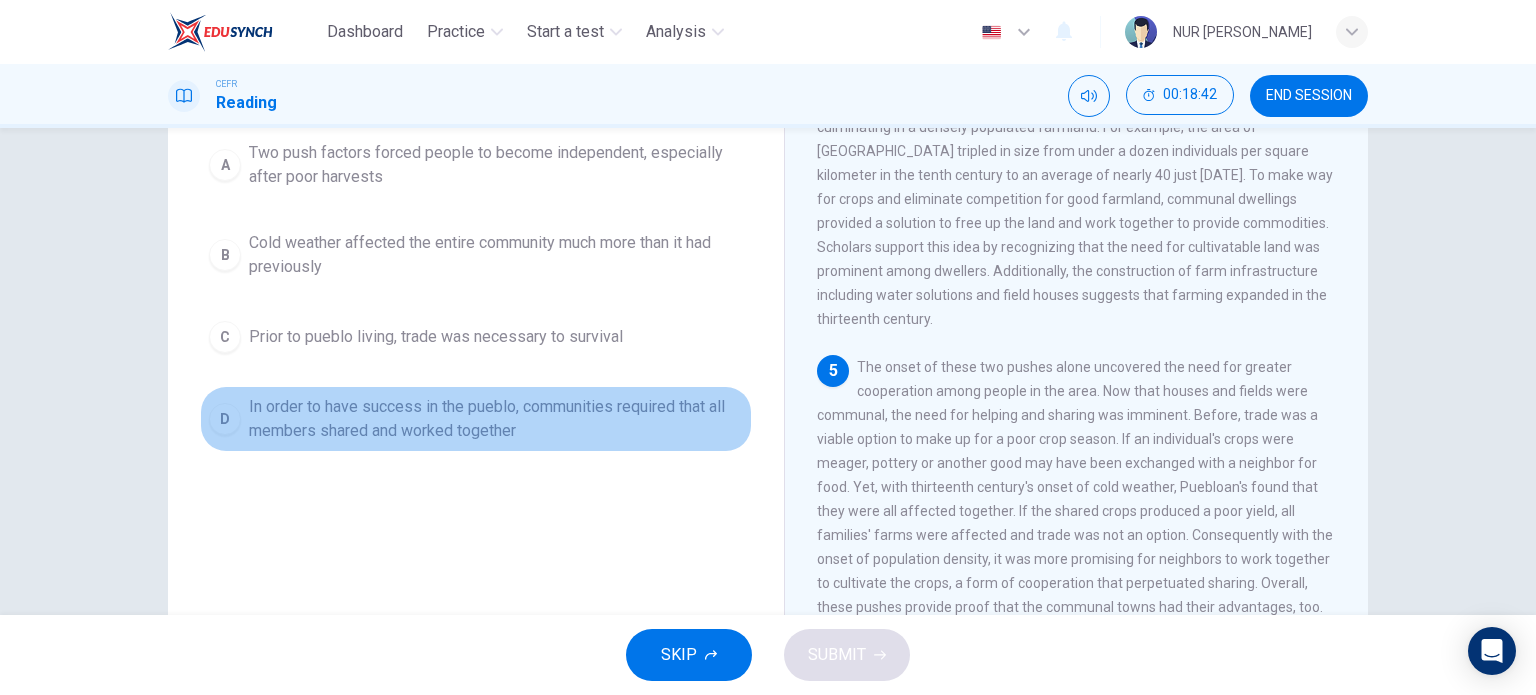 click on "In order to have success in the pueblo, communities required that all members shared and worked together" at bounding box center [496, 419] 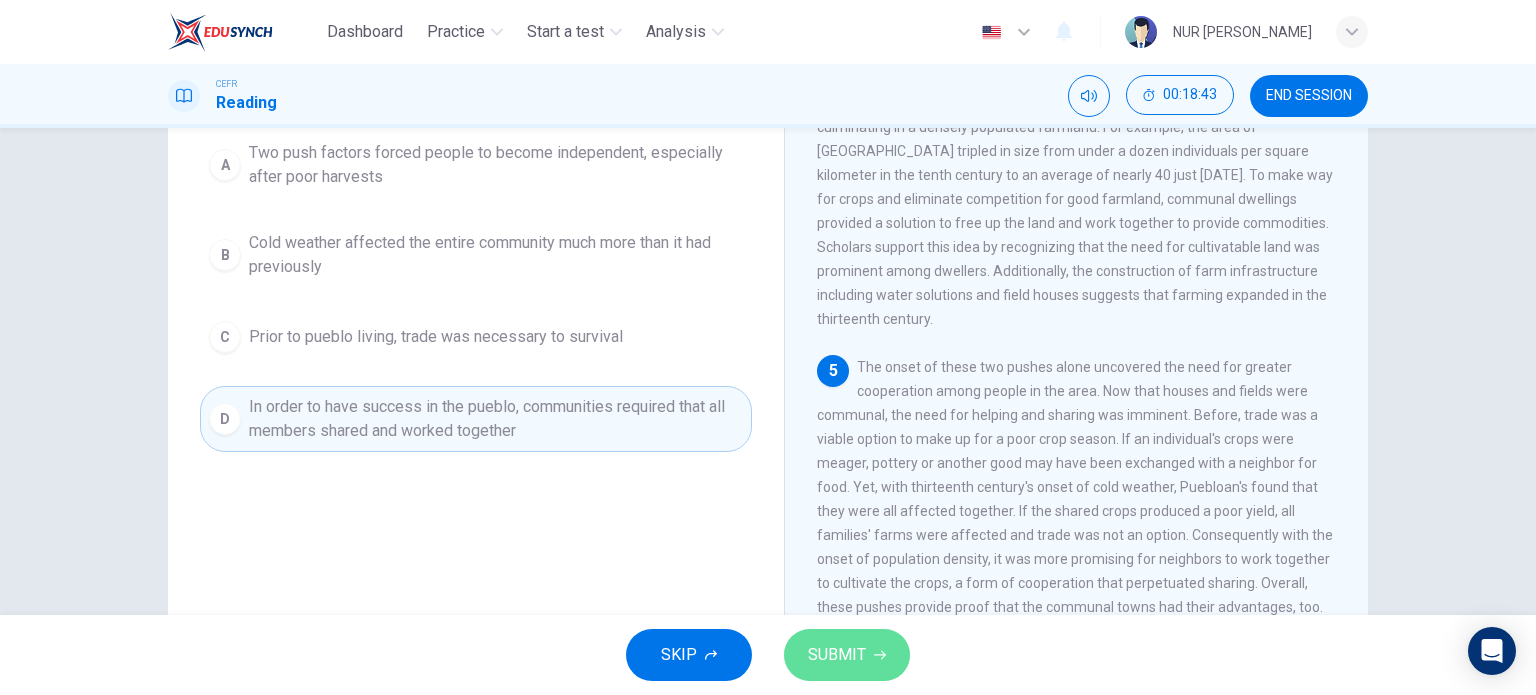 click on "SUBMIT" at bounding box center [837, 655] 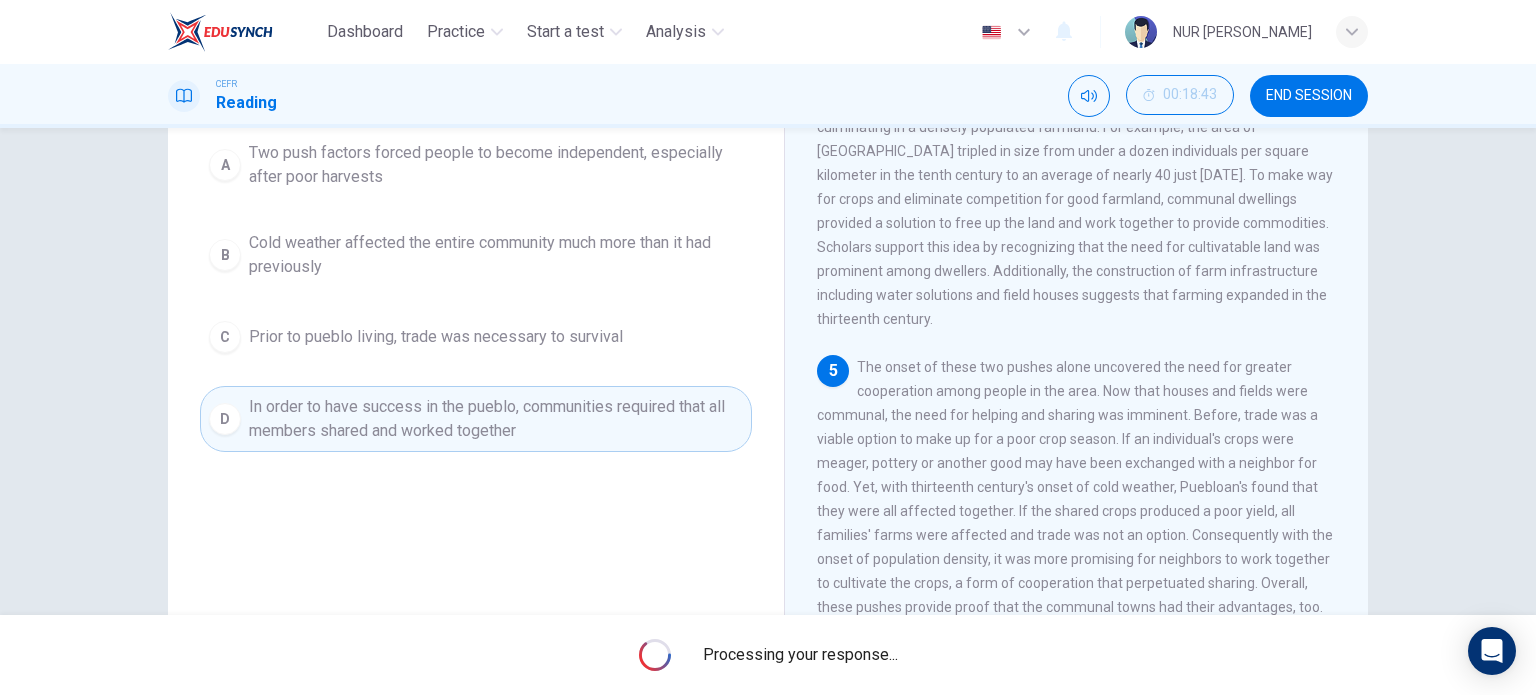 scroll, scrollTop: 288, scrollLeft: 0, axis: vertical 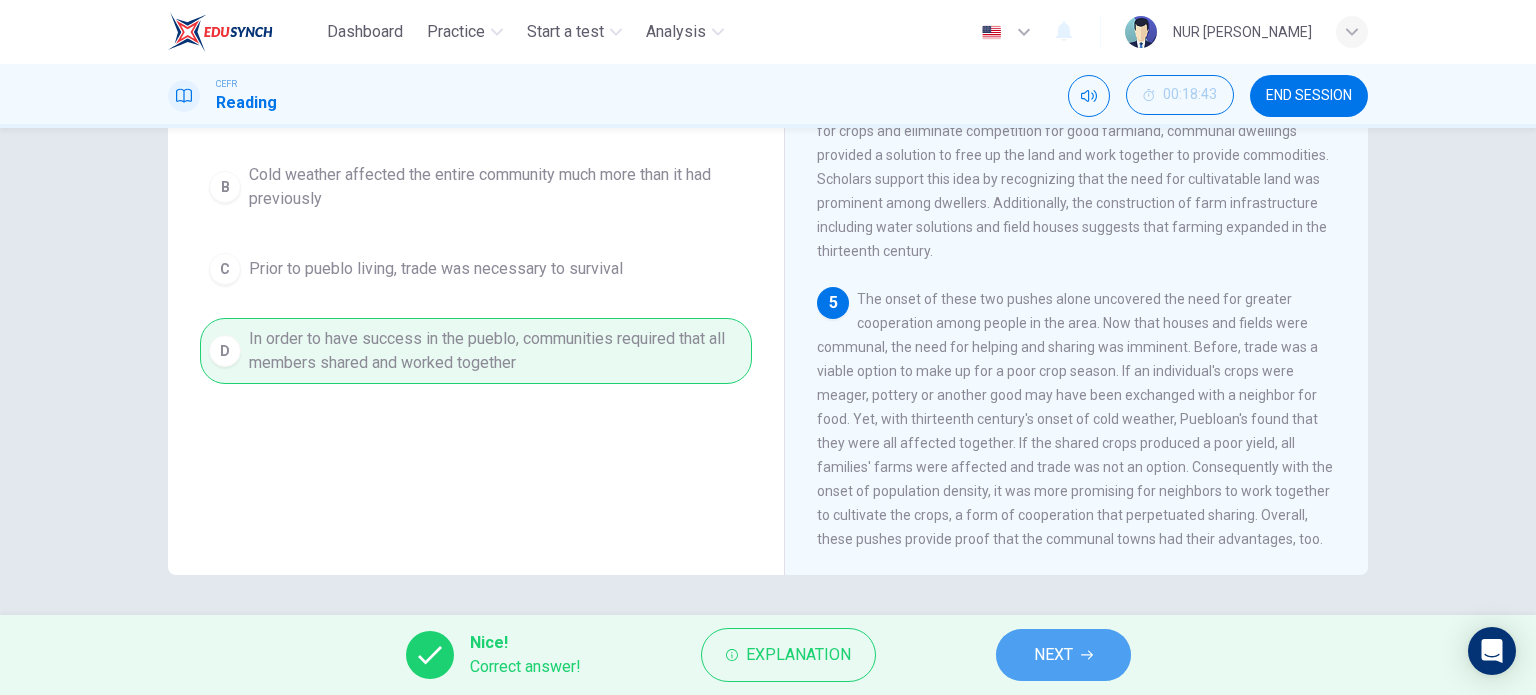 click on "NEXT" at bounding box center [1053, 655] 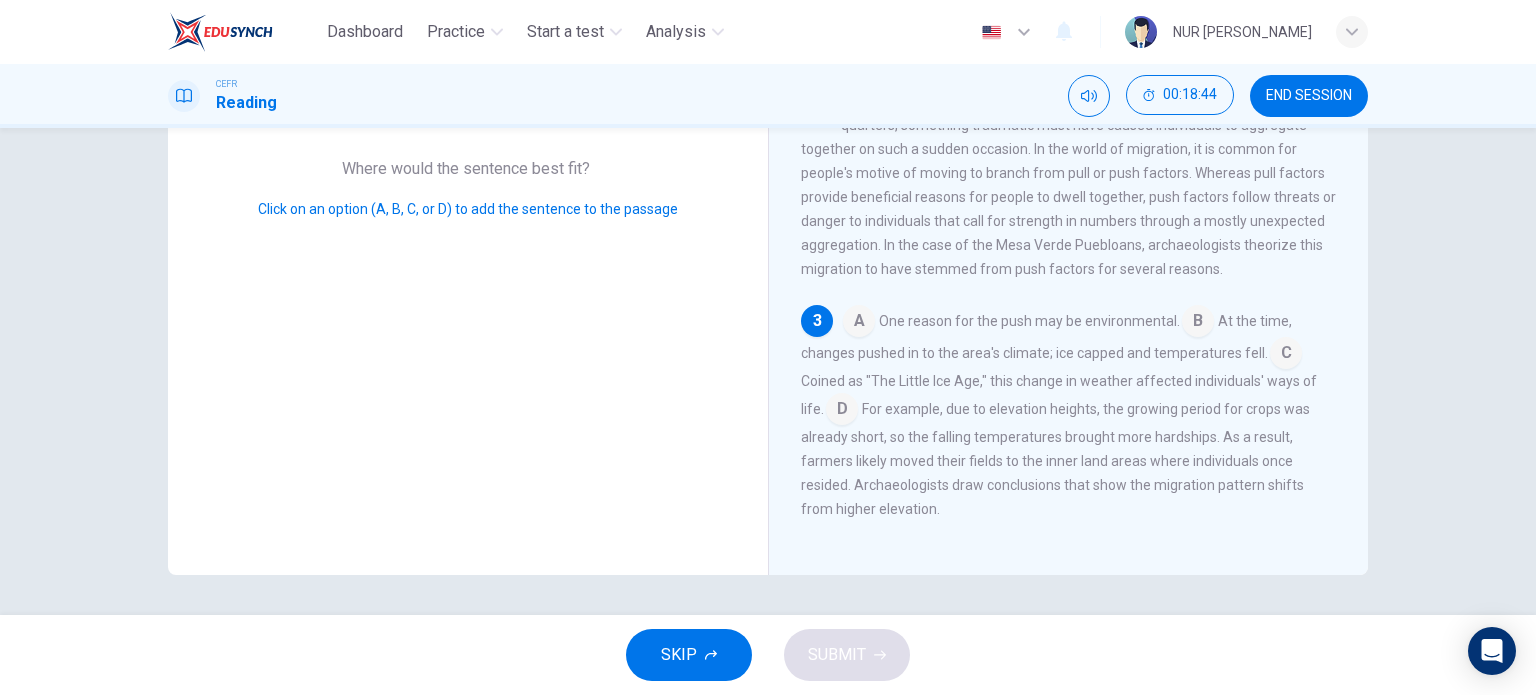scroll, scrollTop: 55, scrollLeft: 0, axis: vertical 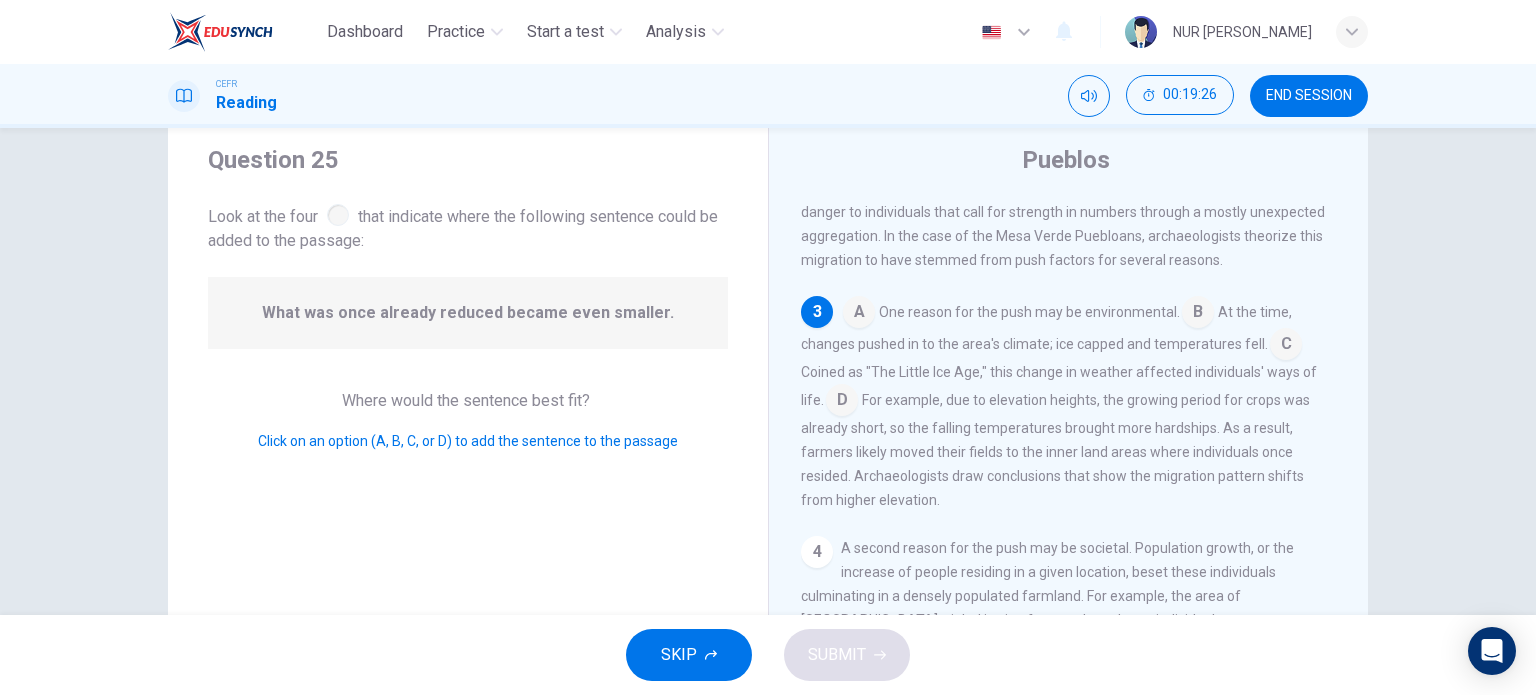 click at bounding box center (842, 402) 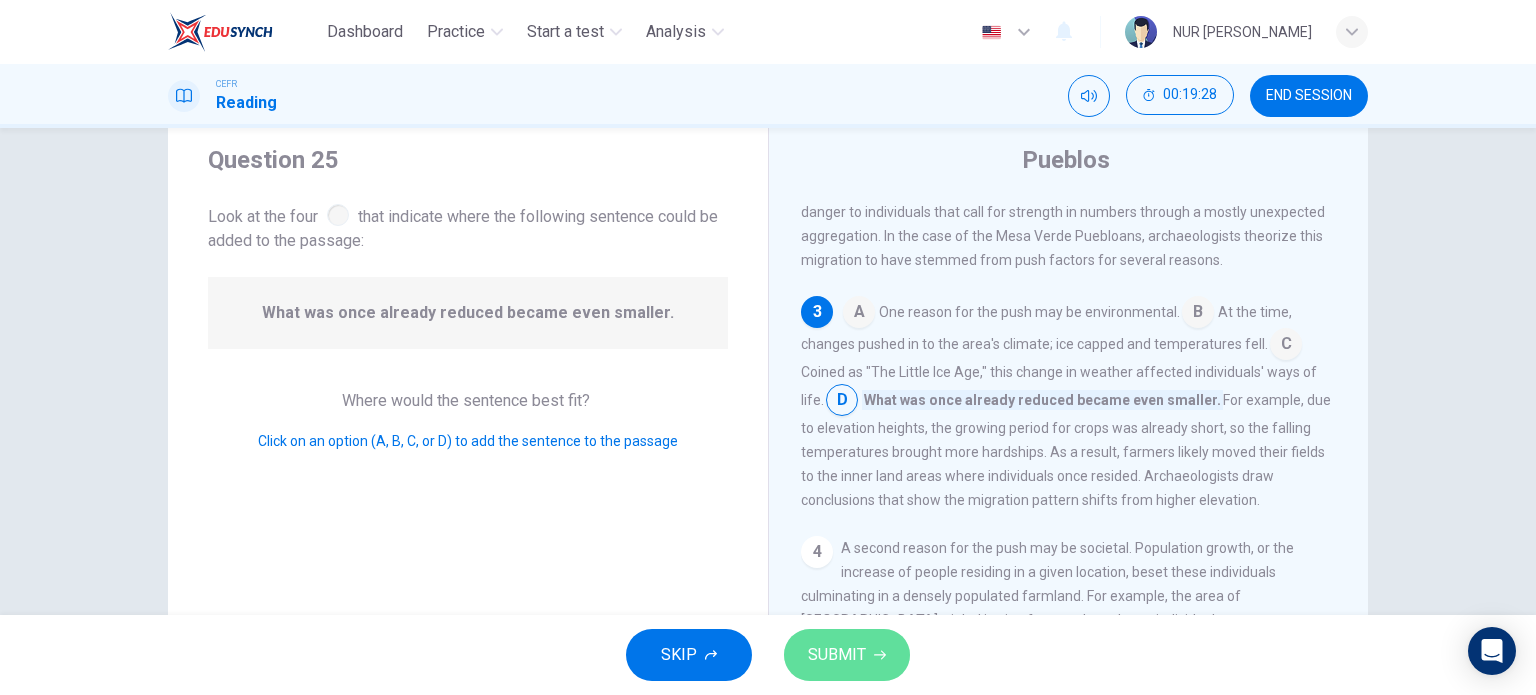 click on "SUBMIT" at bounding box center [837, 655] 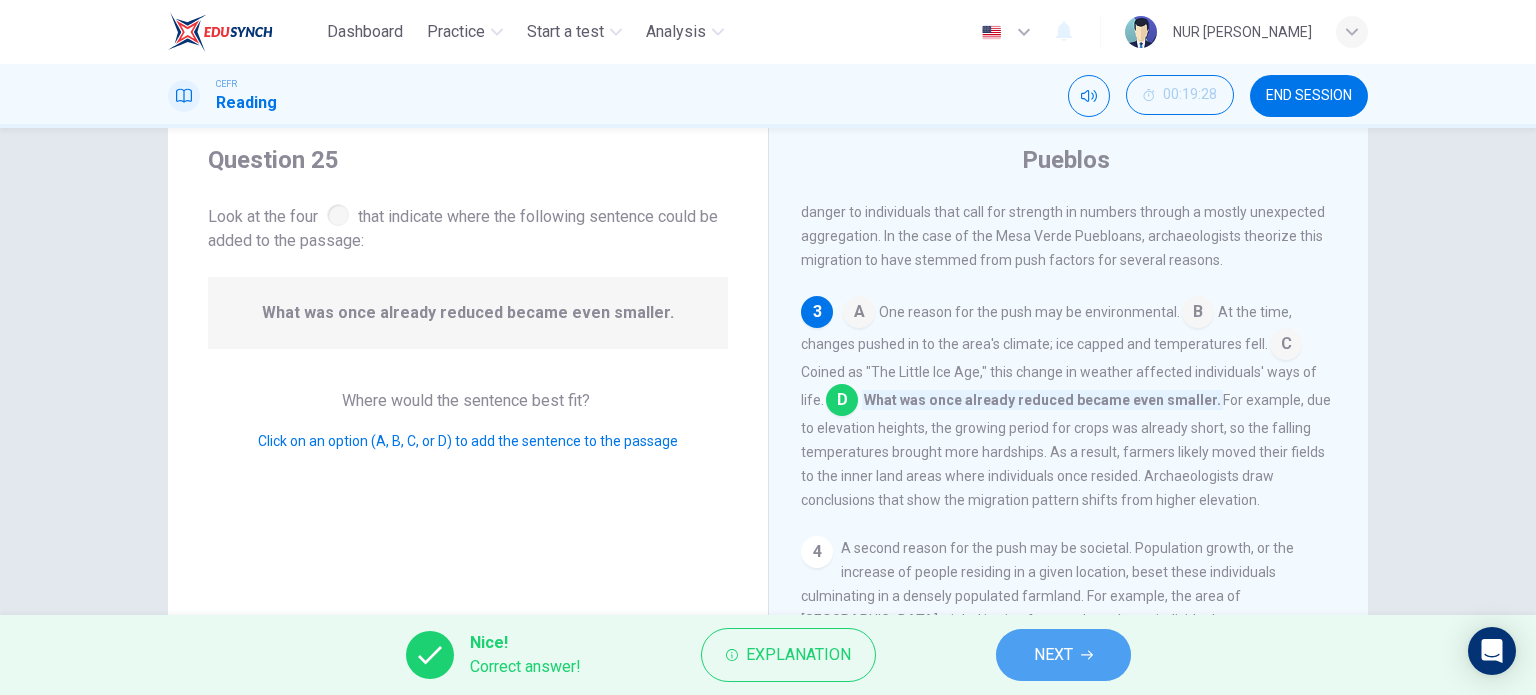 click on "NEXT" at bounding box center [1063, 655] 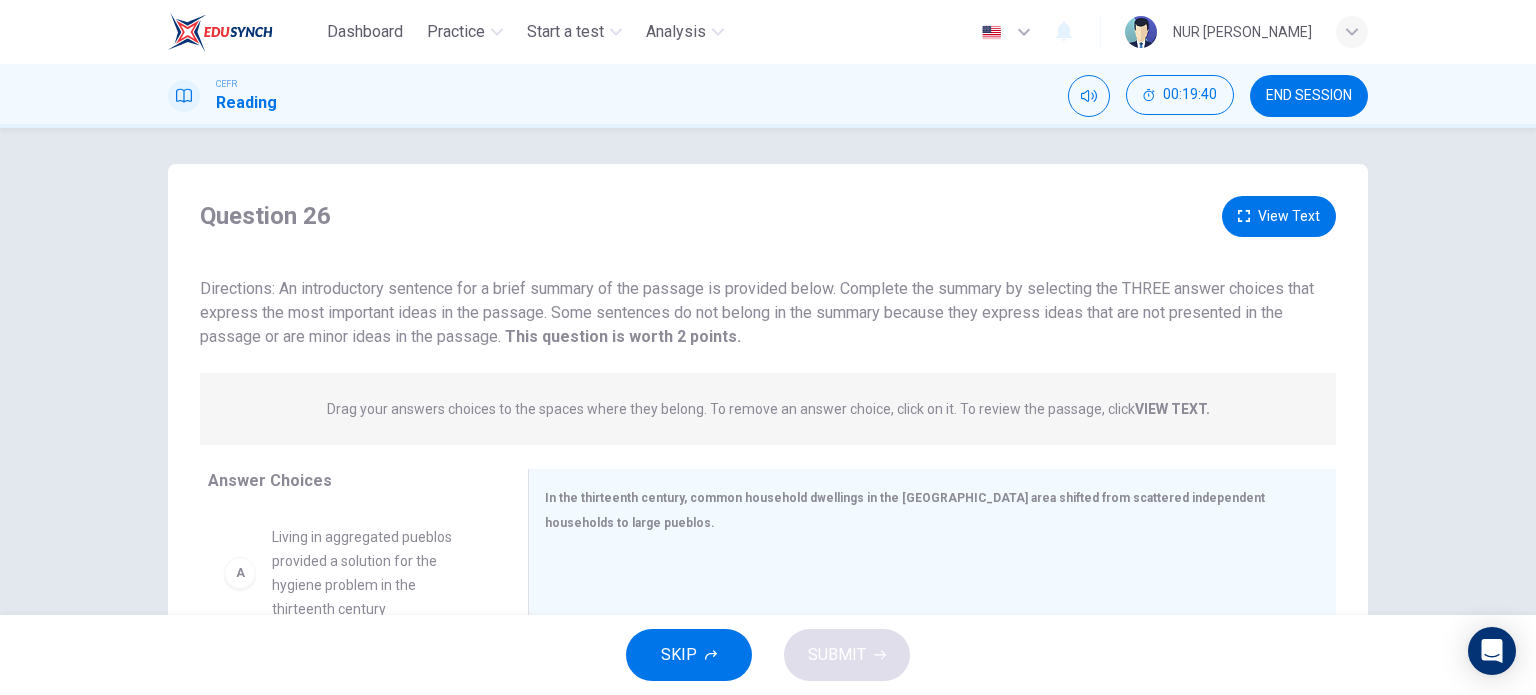 scroll, scrollTop: 4, scrollLeft: 0, axis: vertical 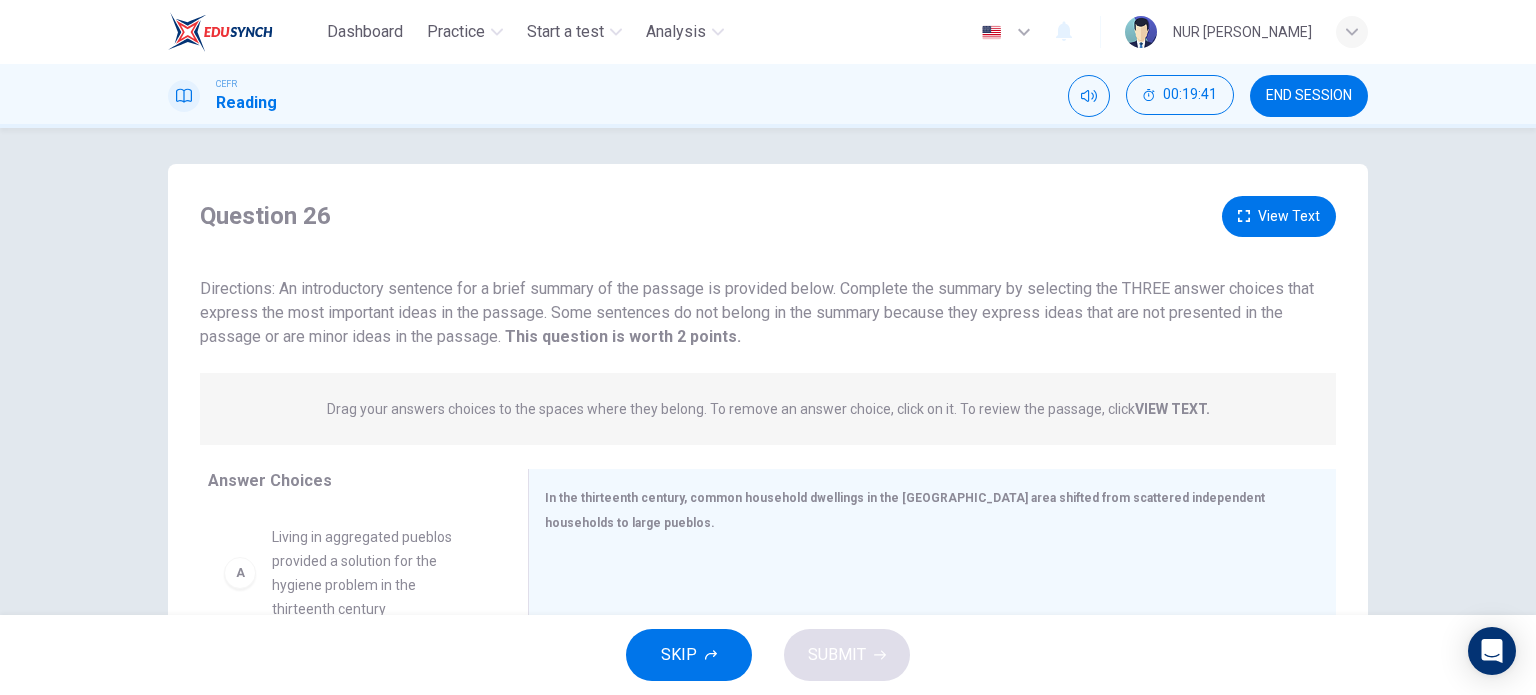 click on "View Text" at bounding box center (1279, 216) 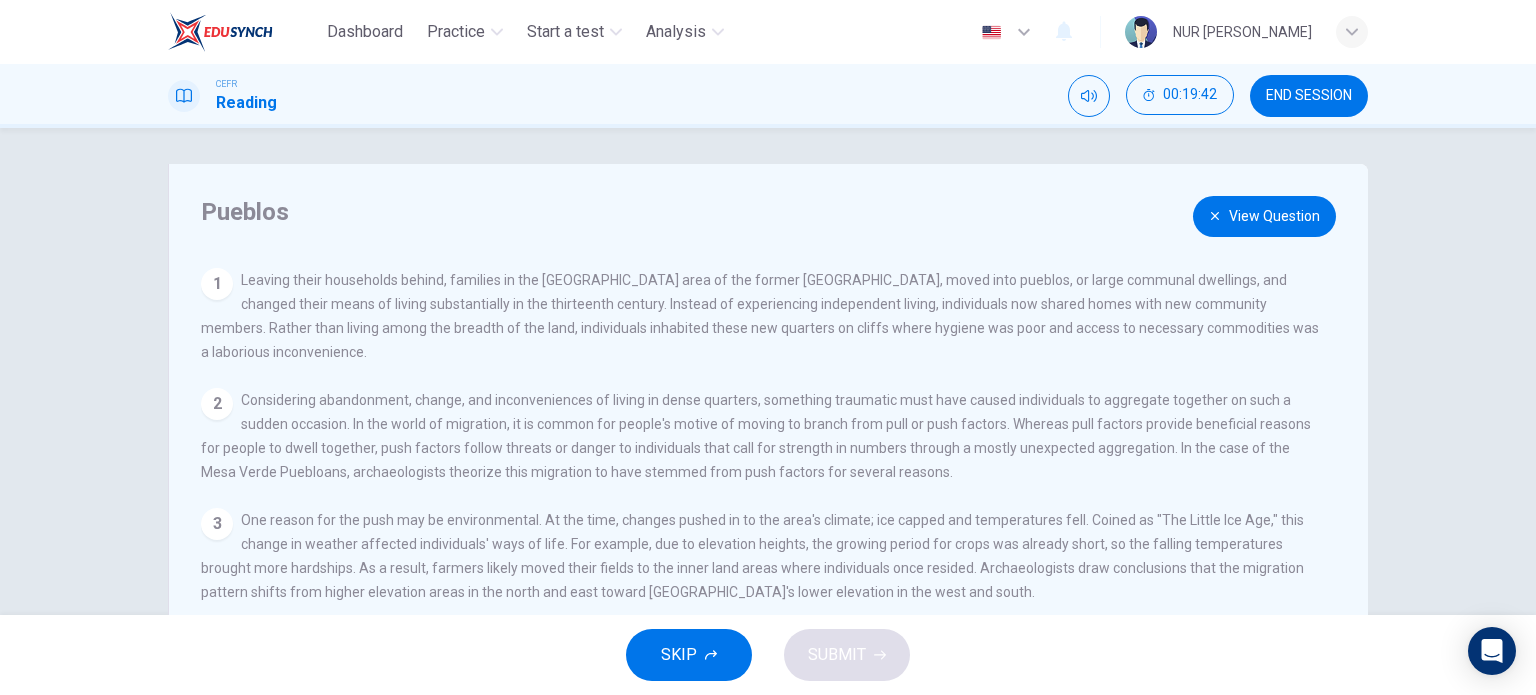 scroll, scrollTop: 90, scrollLeft: 0, axis: vertical 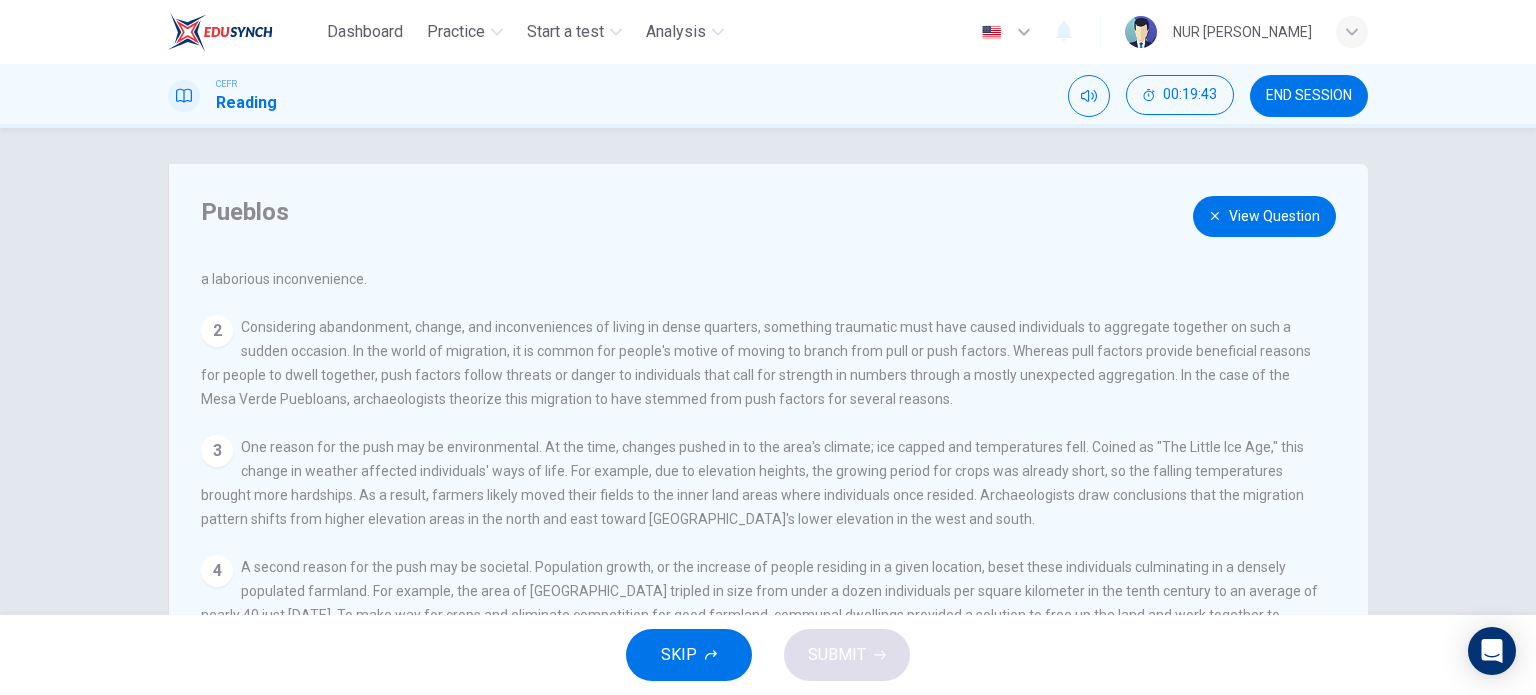 click on "View Question" at bounding box center (1264, 216) 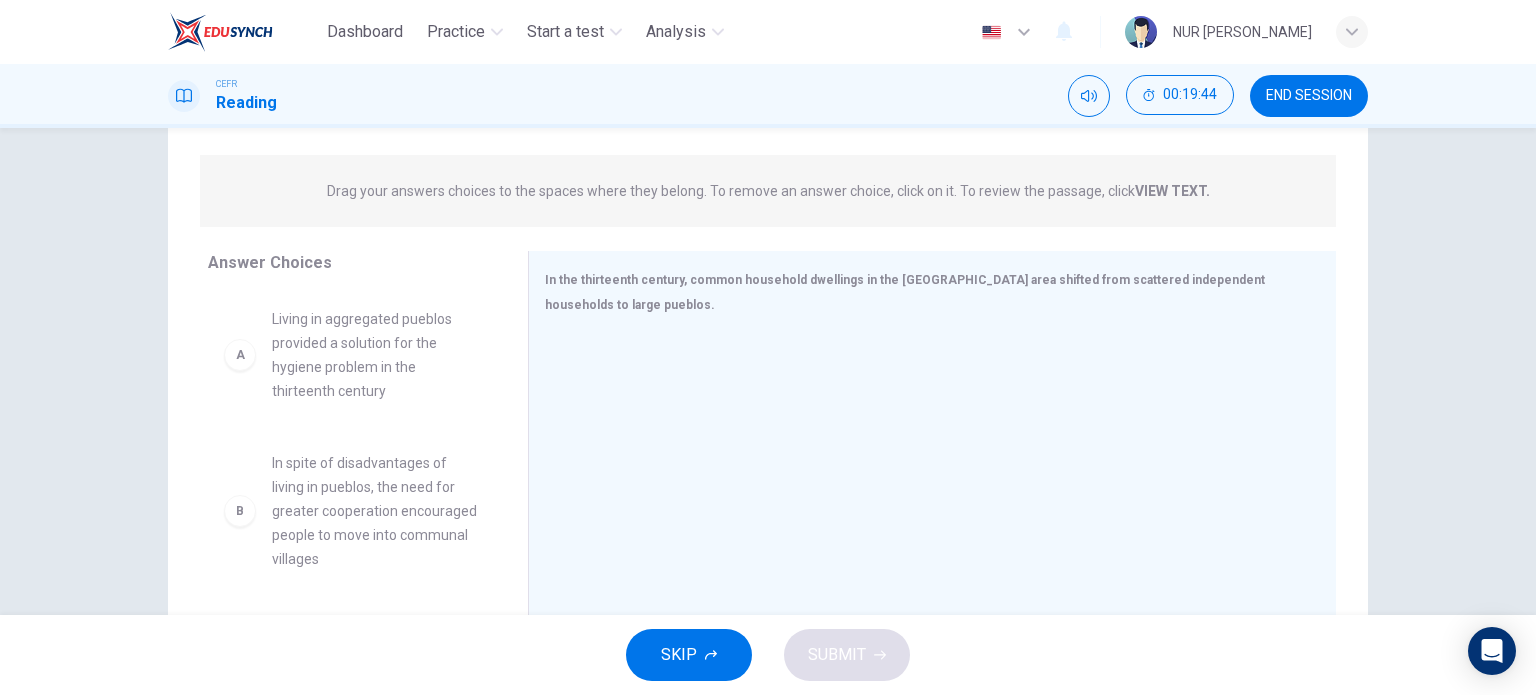 scroll, scrollTop: 224, scrollLeft: 0, axis: vertical 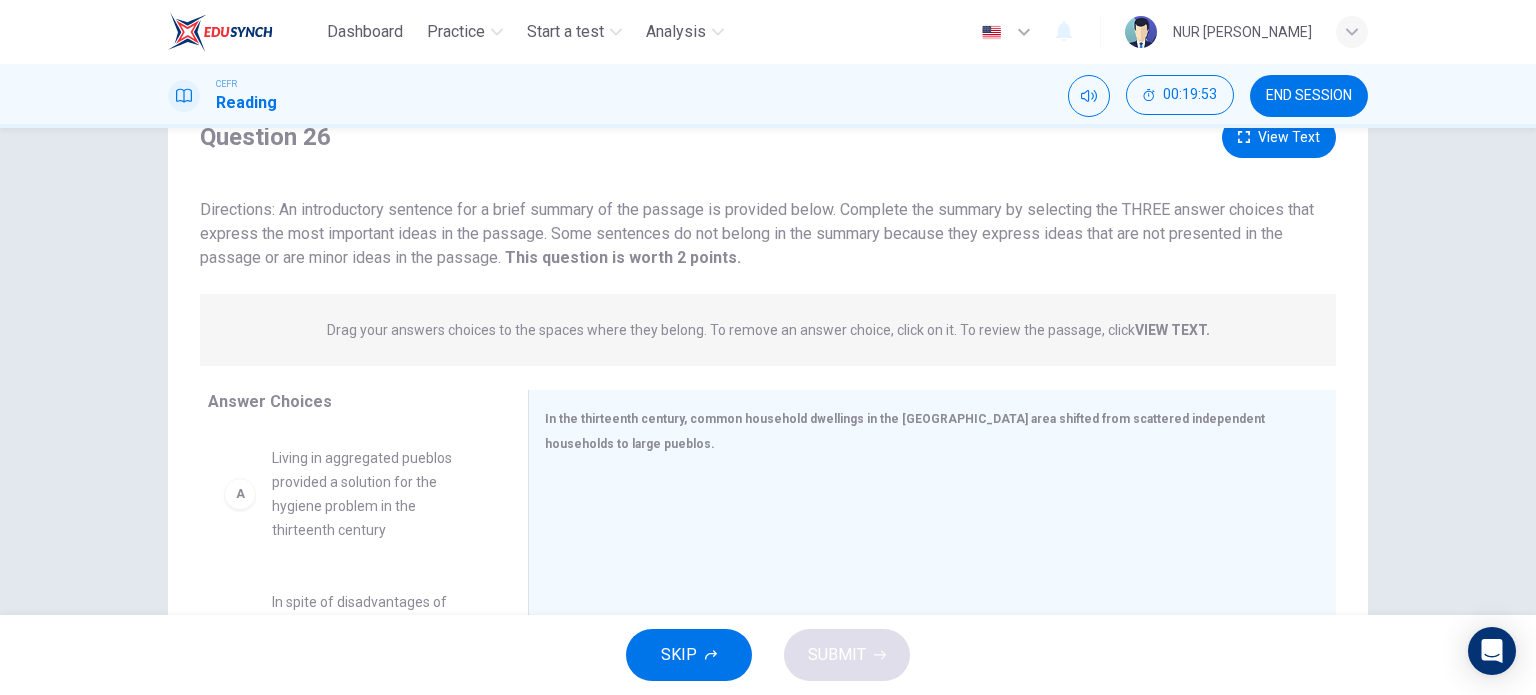 click on "View Text" at bounding box center [1279, 137] 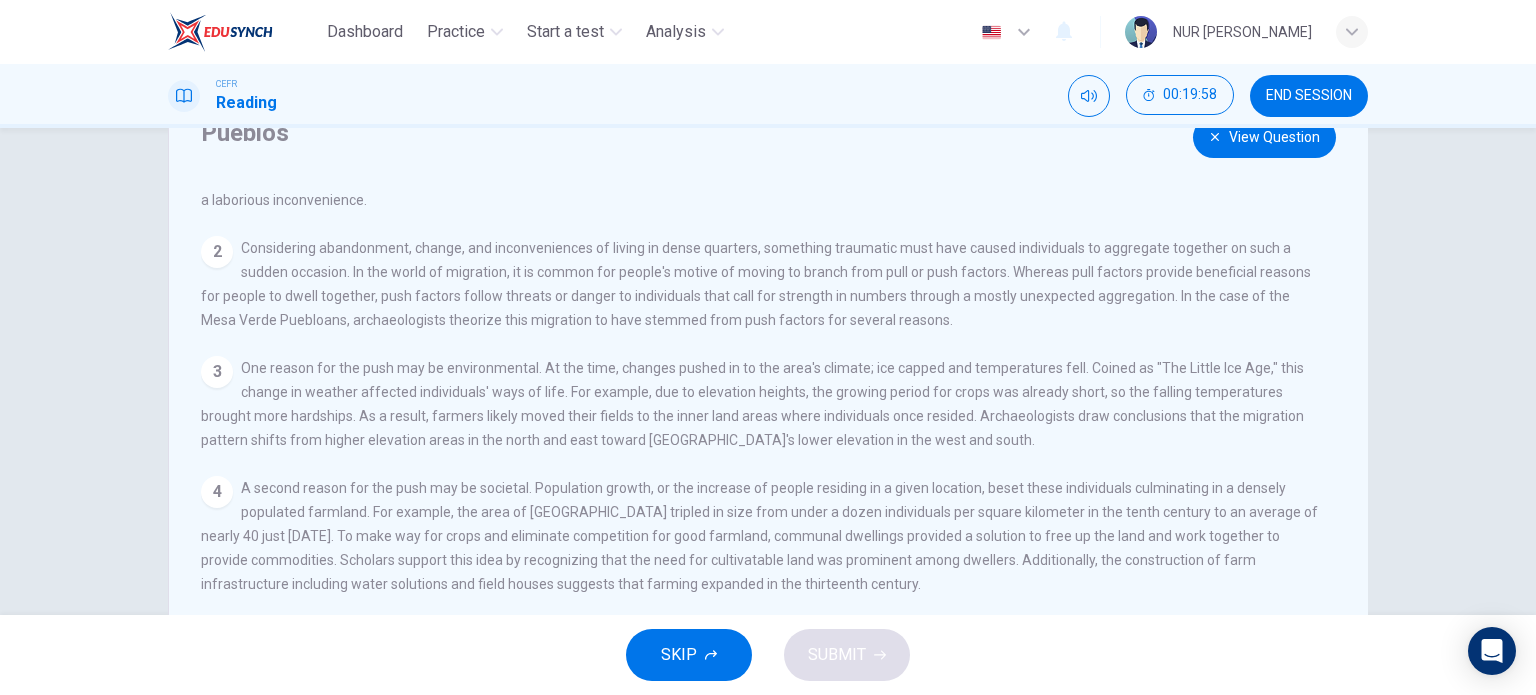 scroll, scrollTop: 0, scrollLeft: 0, axis: both 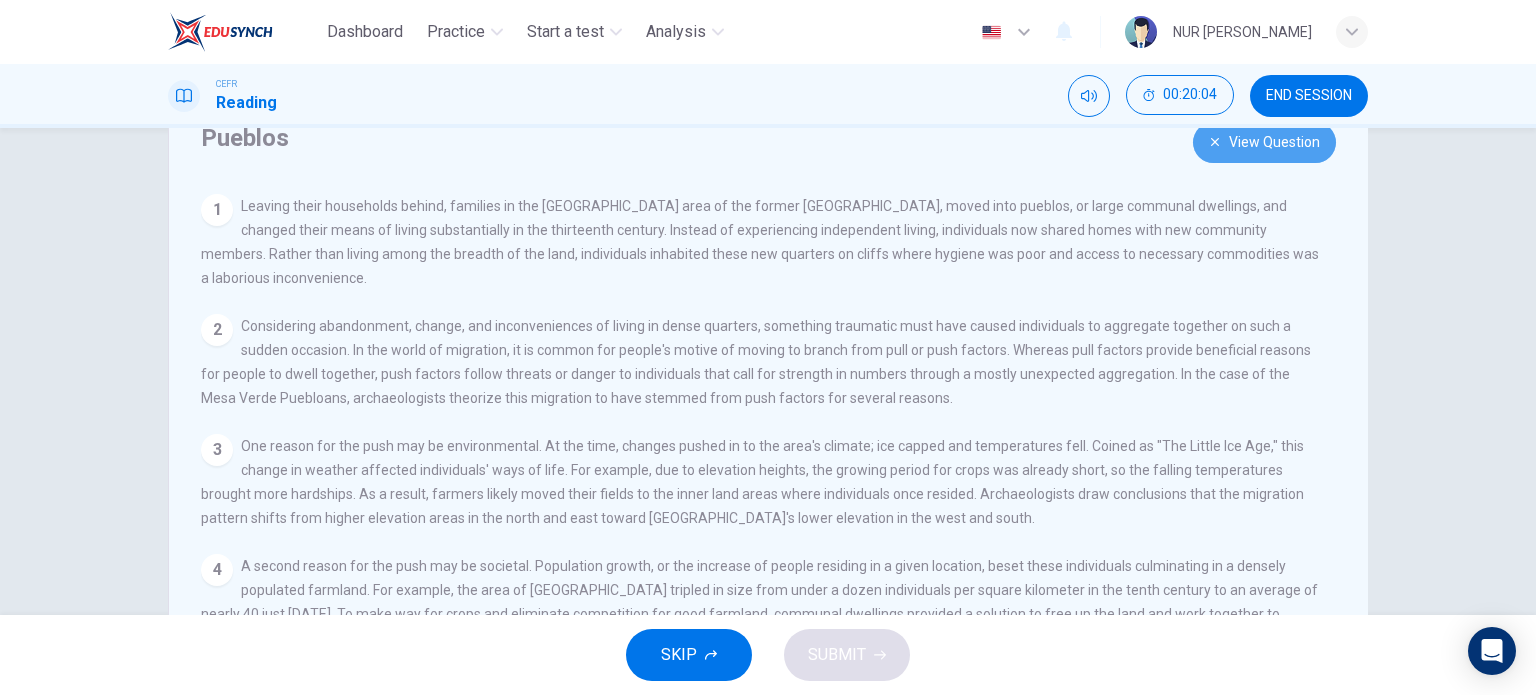 click on "View Question" at bounding box center (1264, 142) 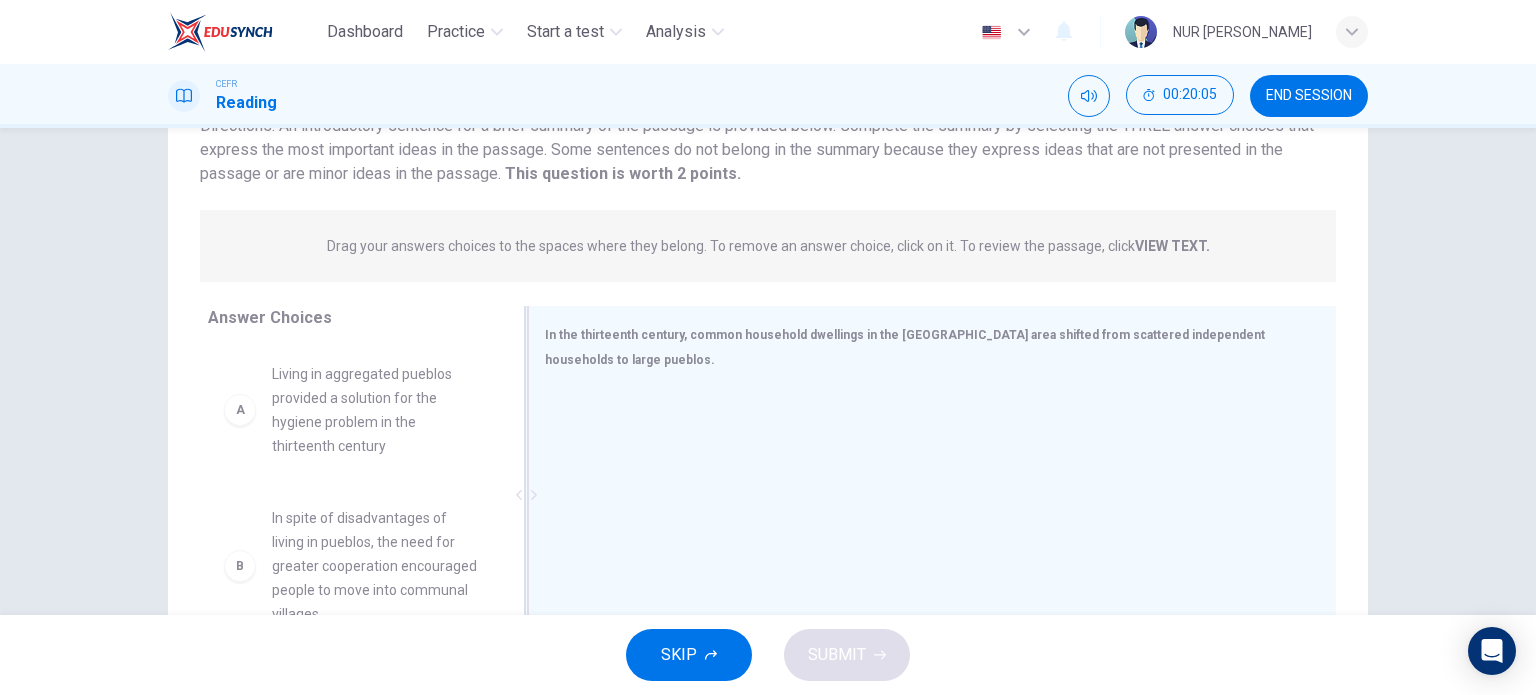 scroll, scrollTop: 167, scrollLeft: 0, axis: vertical 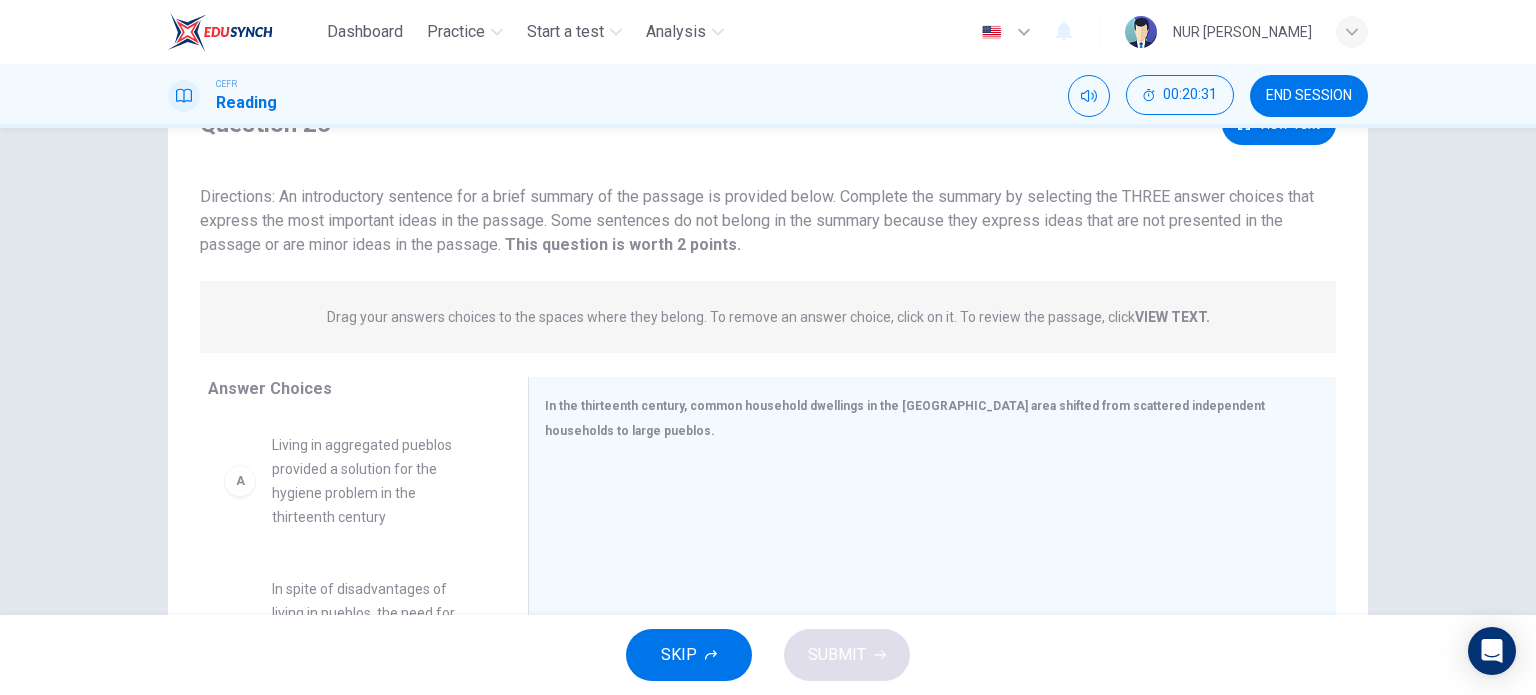 click on "CEFR Reading 00:20:31 END SESSION" at bounding box center [768, 96] 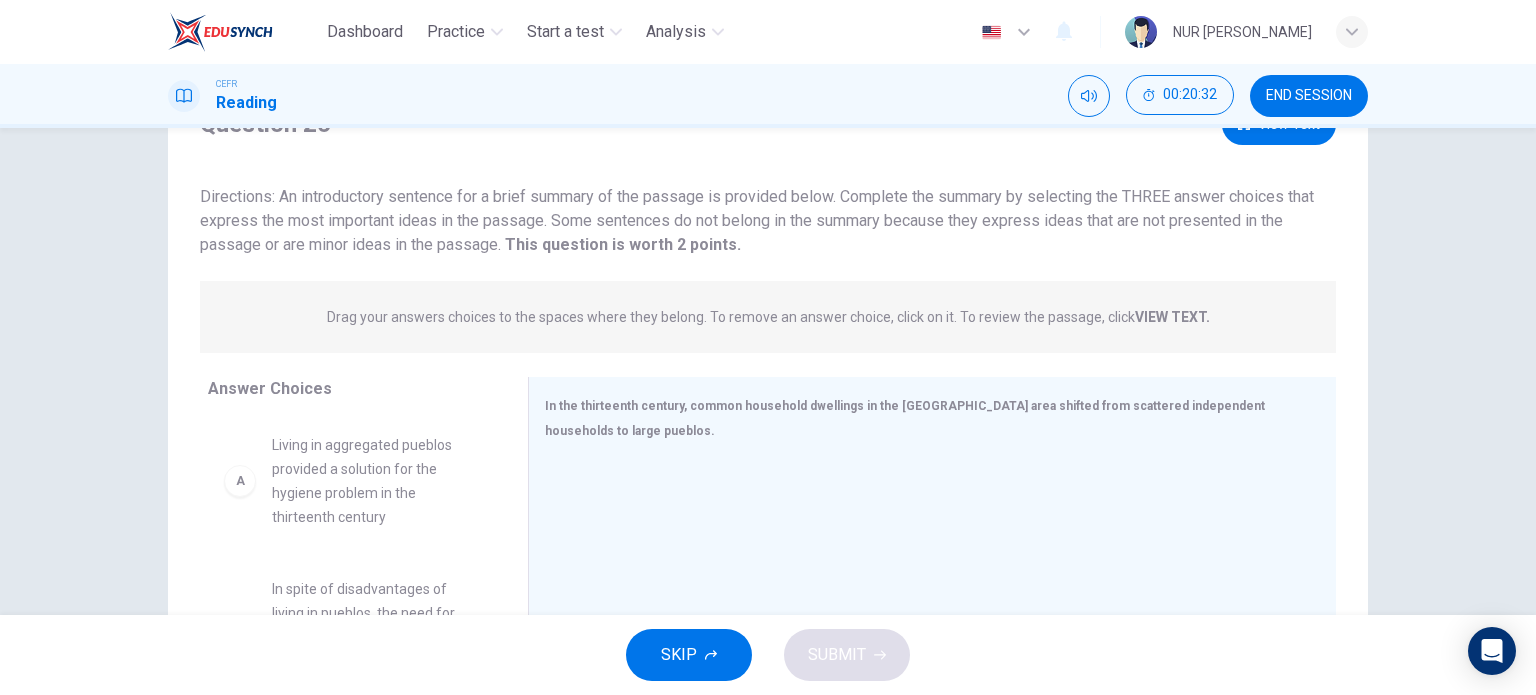 scroll, scrollTop: 56, scrollLeft: 0, axis: vertical 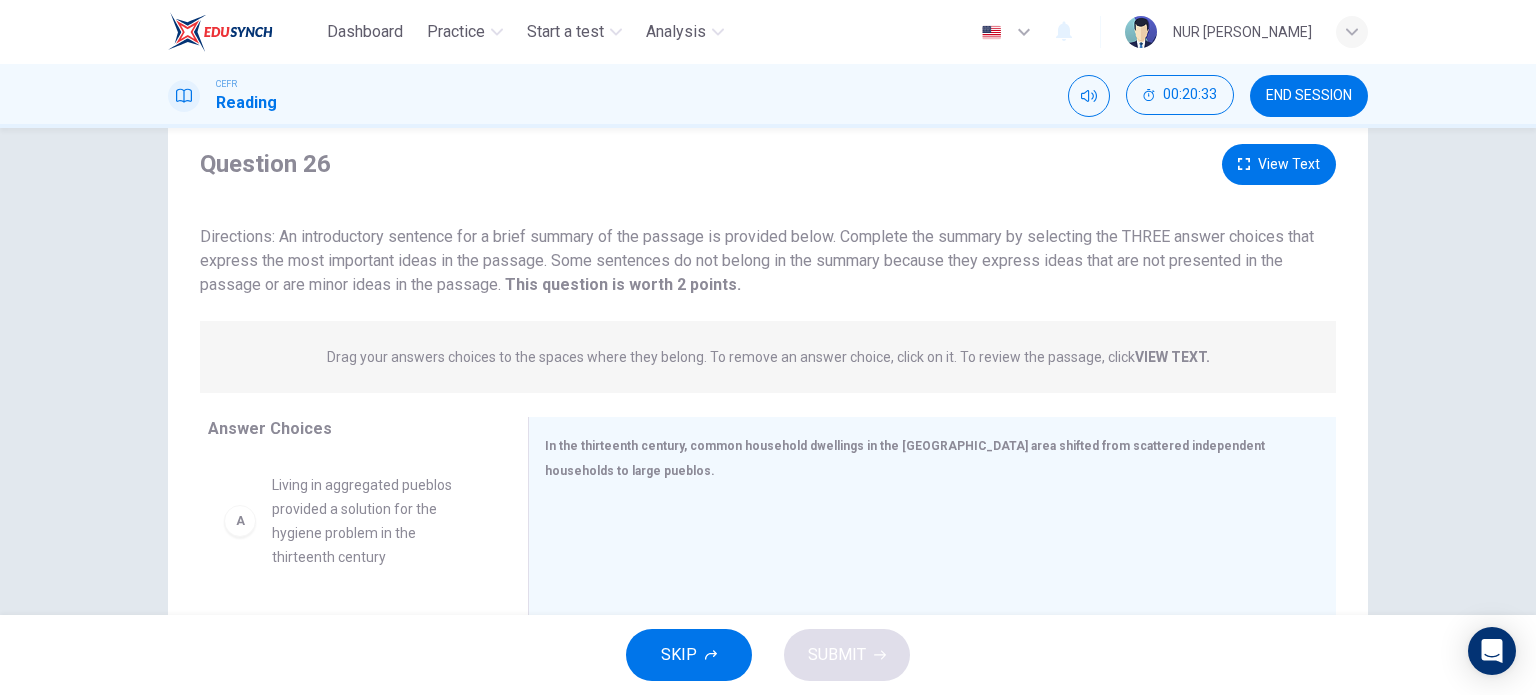 click on "View Text" at bounding box center [1279, 164] 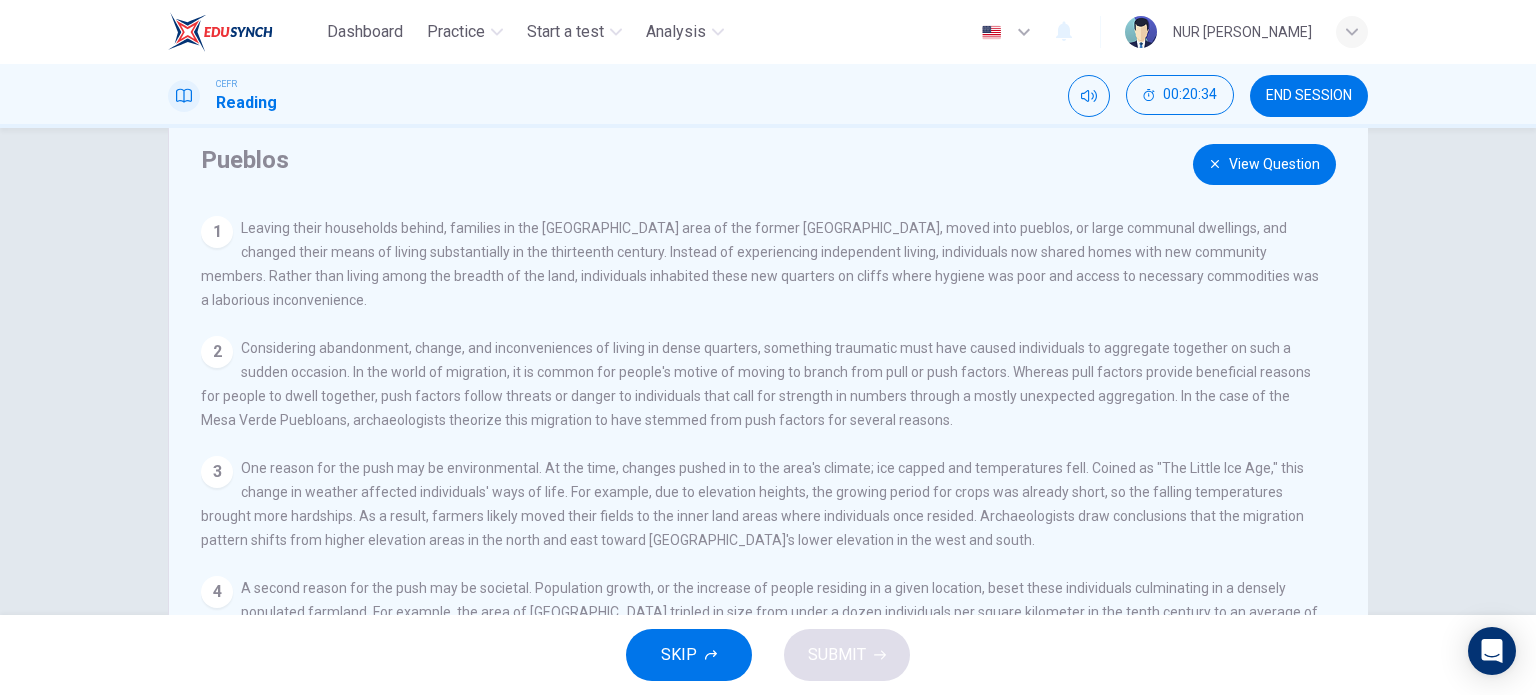 click on "View Question" at bounding box center (1264, 164) 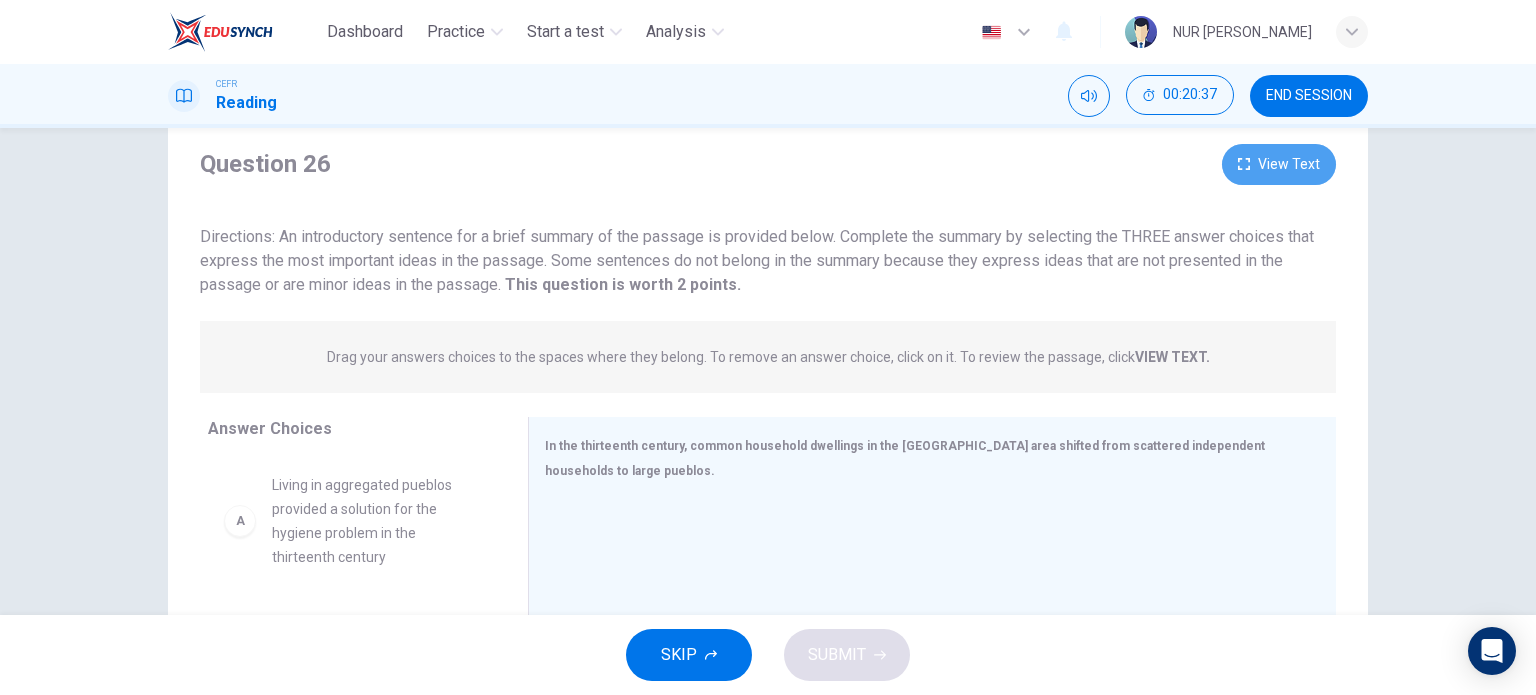 click on "View Text" at bounding box center (1279, 164) 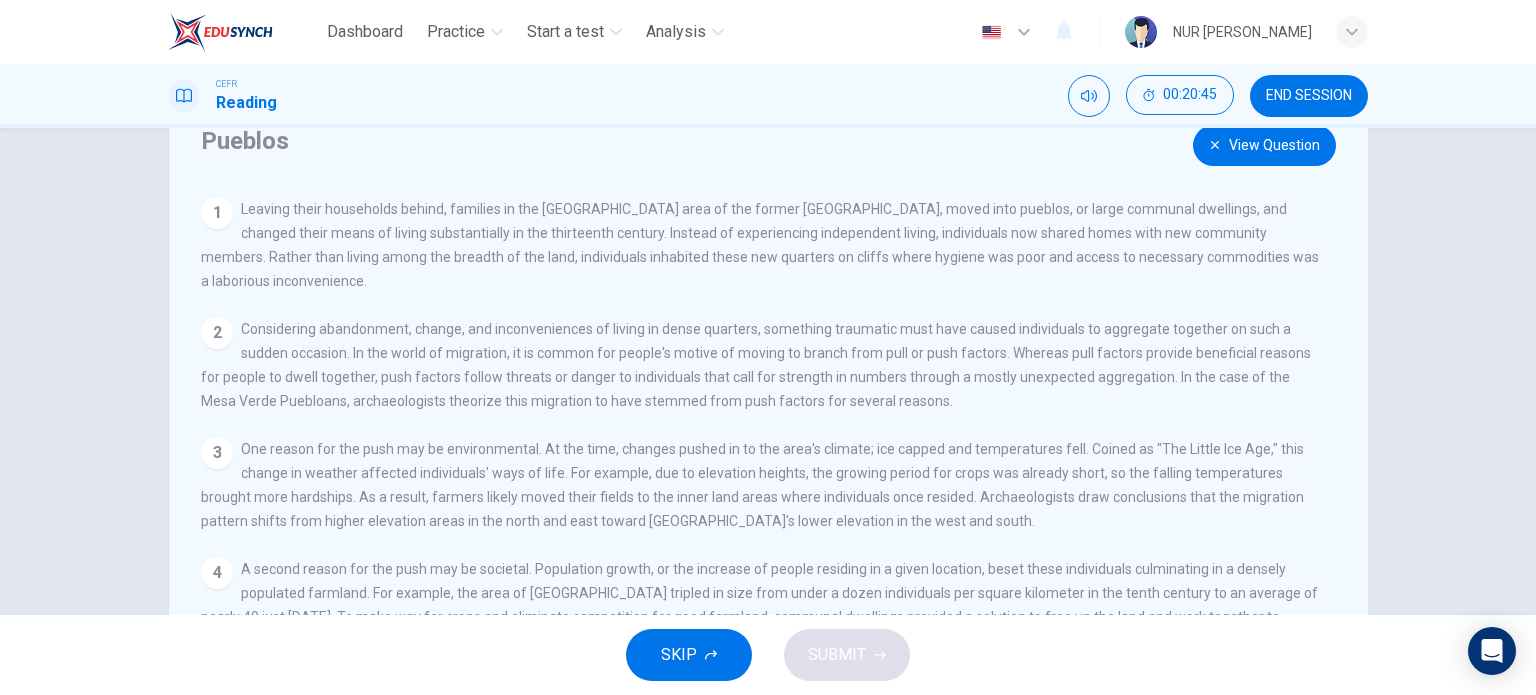 scroll, scrollTop: 76, scrollLeft: 0, axis: vertical 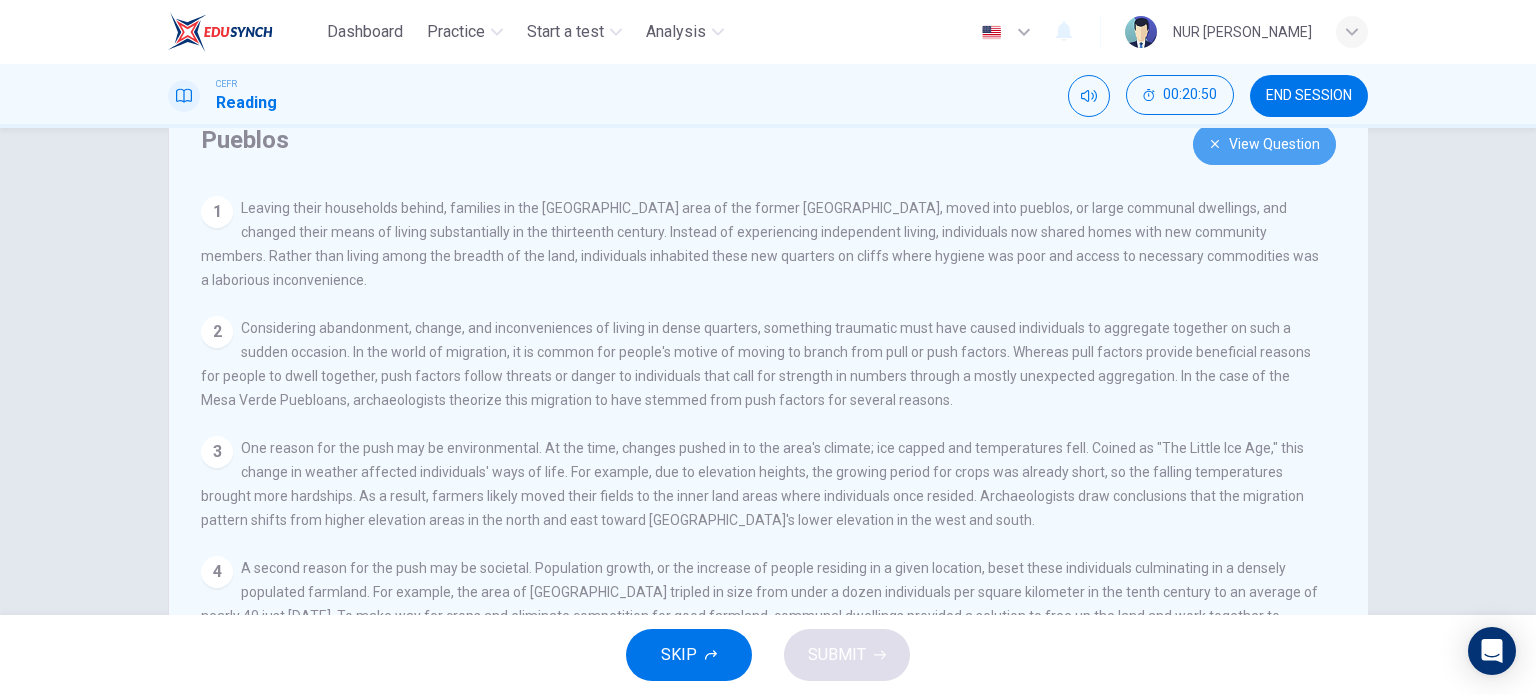click on "View Question" at bounding box center [1264, 144] 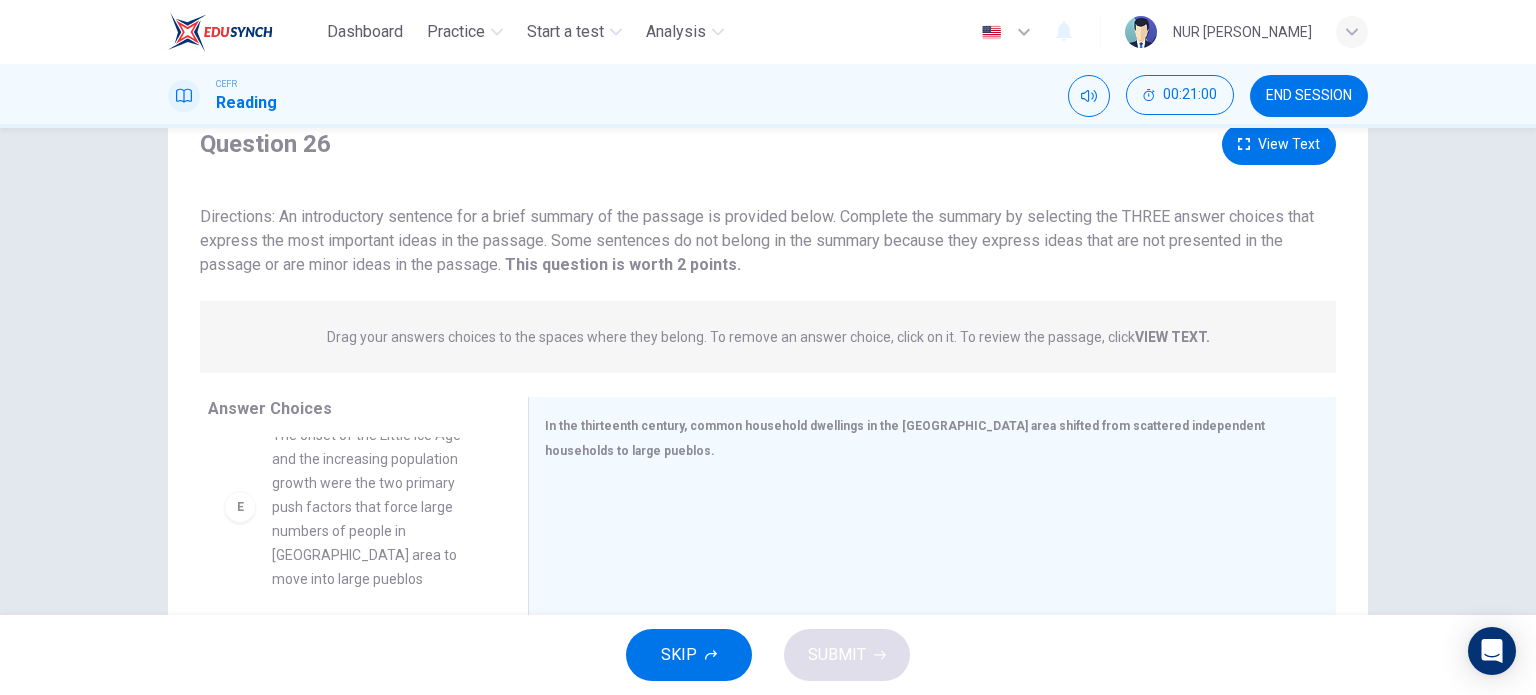 scroll, scrollTop: 727, scrollLeft: 0, axis: vertical 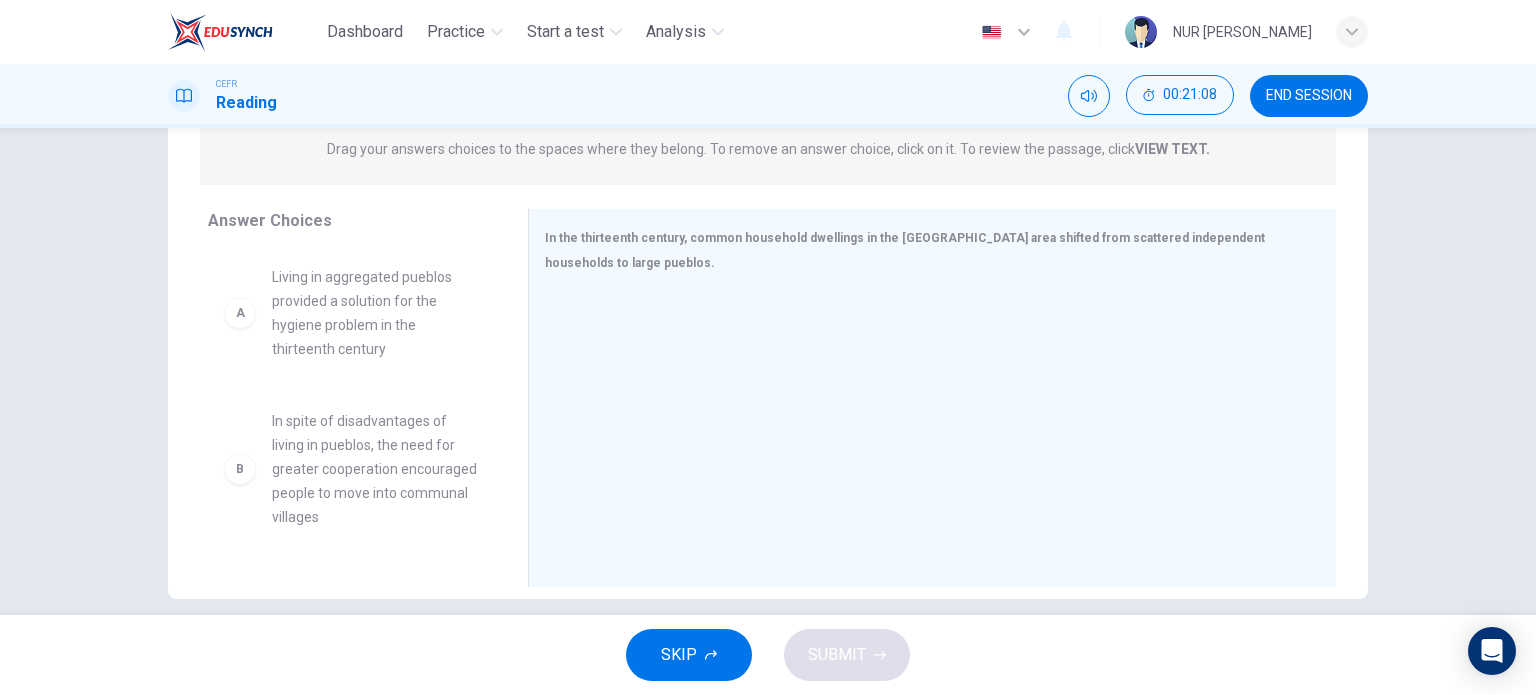 click on "Living in aggregated pueblos provided a solution for the hygiene problem in the thirteenth century" at bounding box center [376, 313] 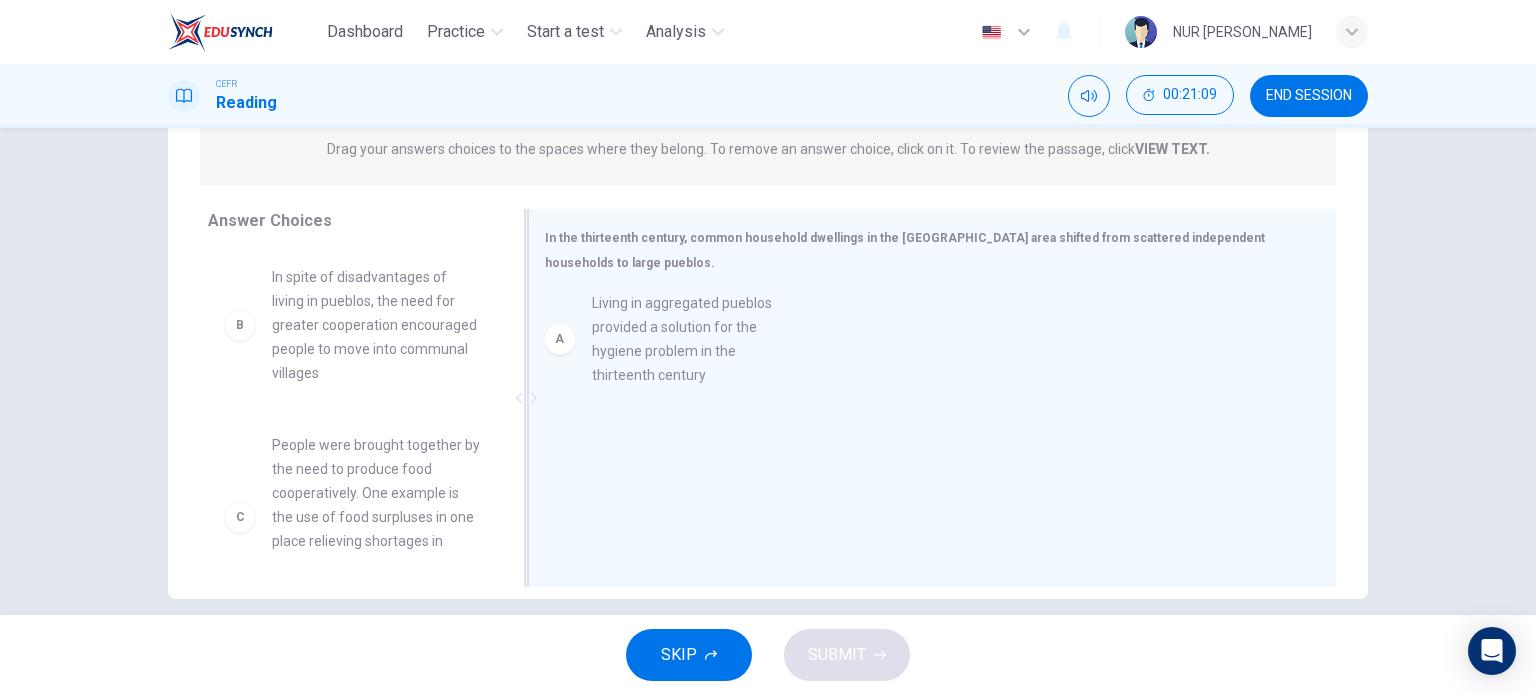 drag, startPoint x: 365, startPoint y: 335, endPoint x: 700, endPoint y: 354, distance: 335.53836 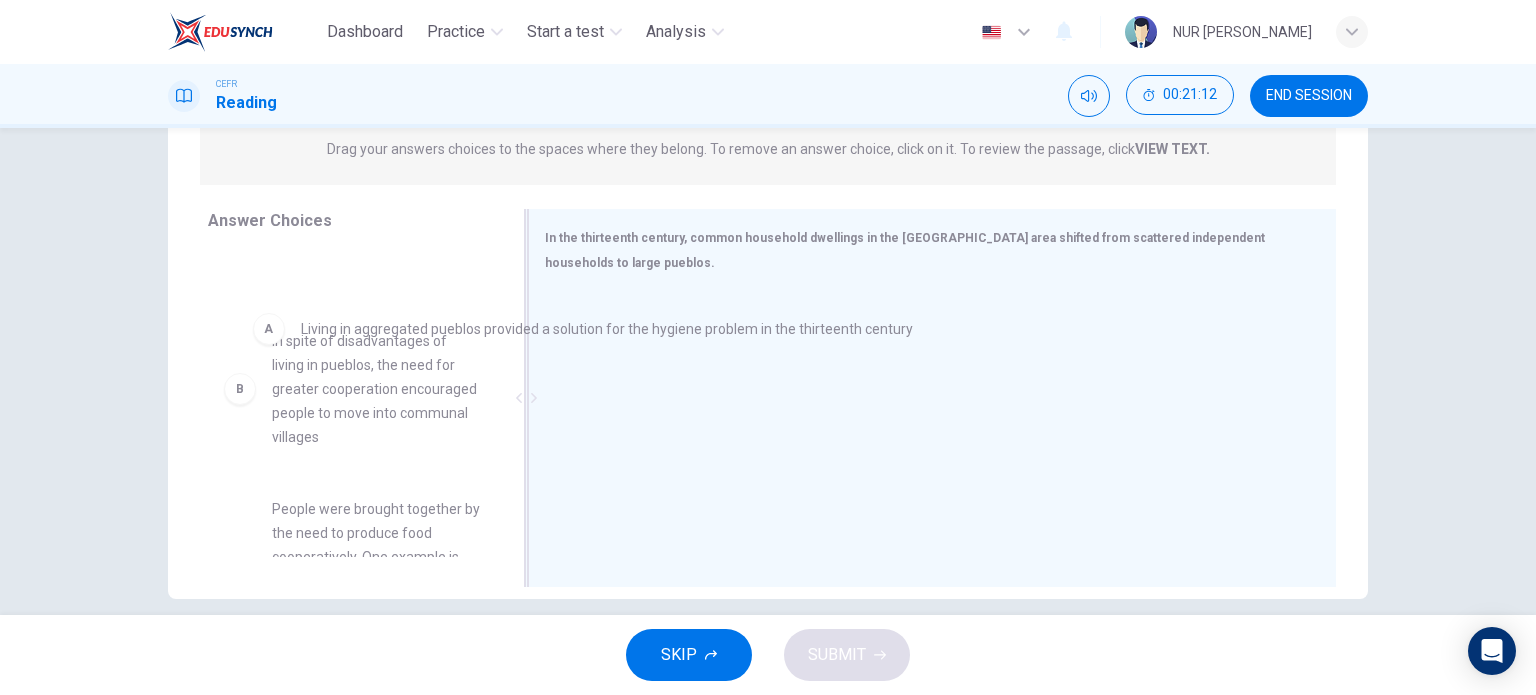 drag, startPoint x: 687, startPoint y: 331, endPoint x: 361, endPoint y: 344, distance: 326.2591 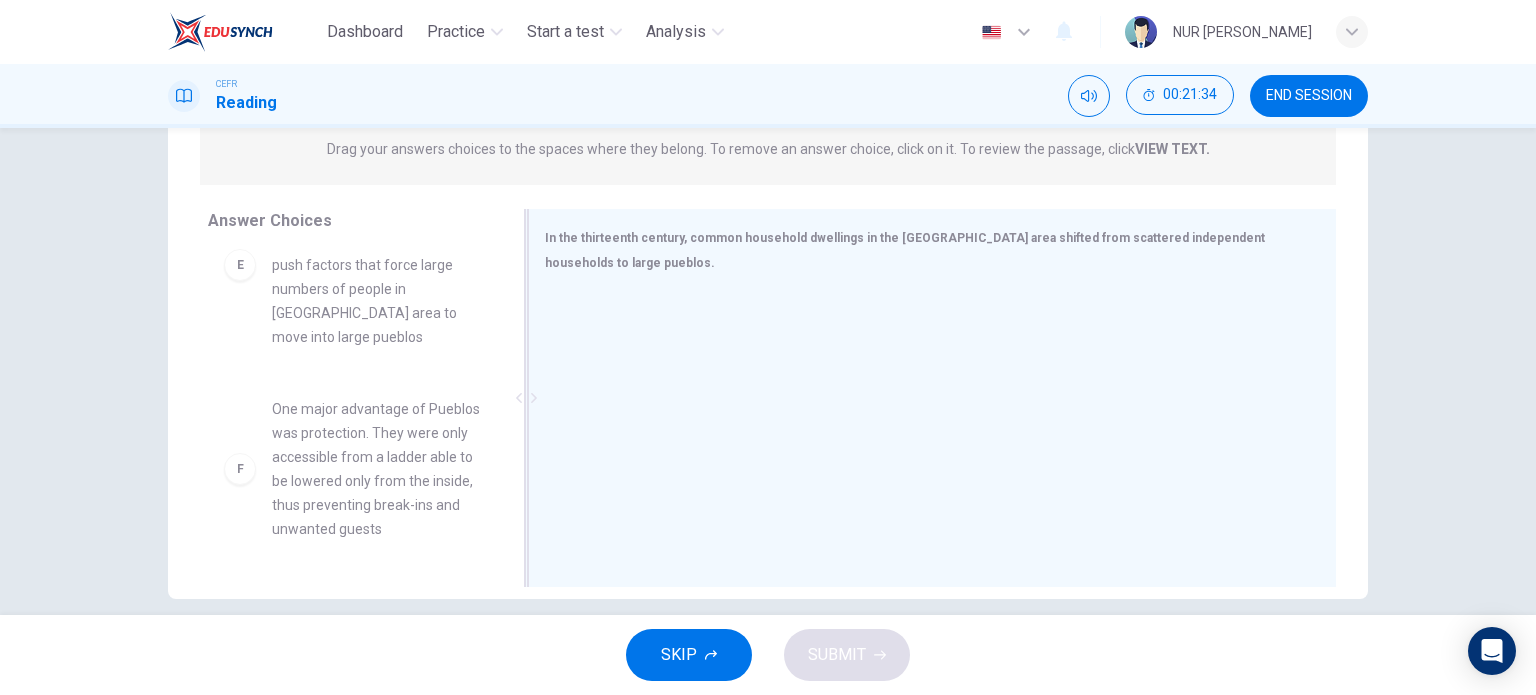 scroll, scrollTop: 0, scrollLeft: 0, axis: both 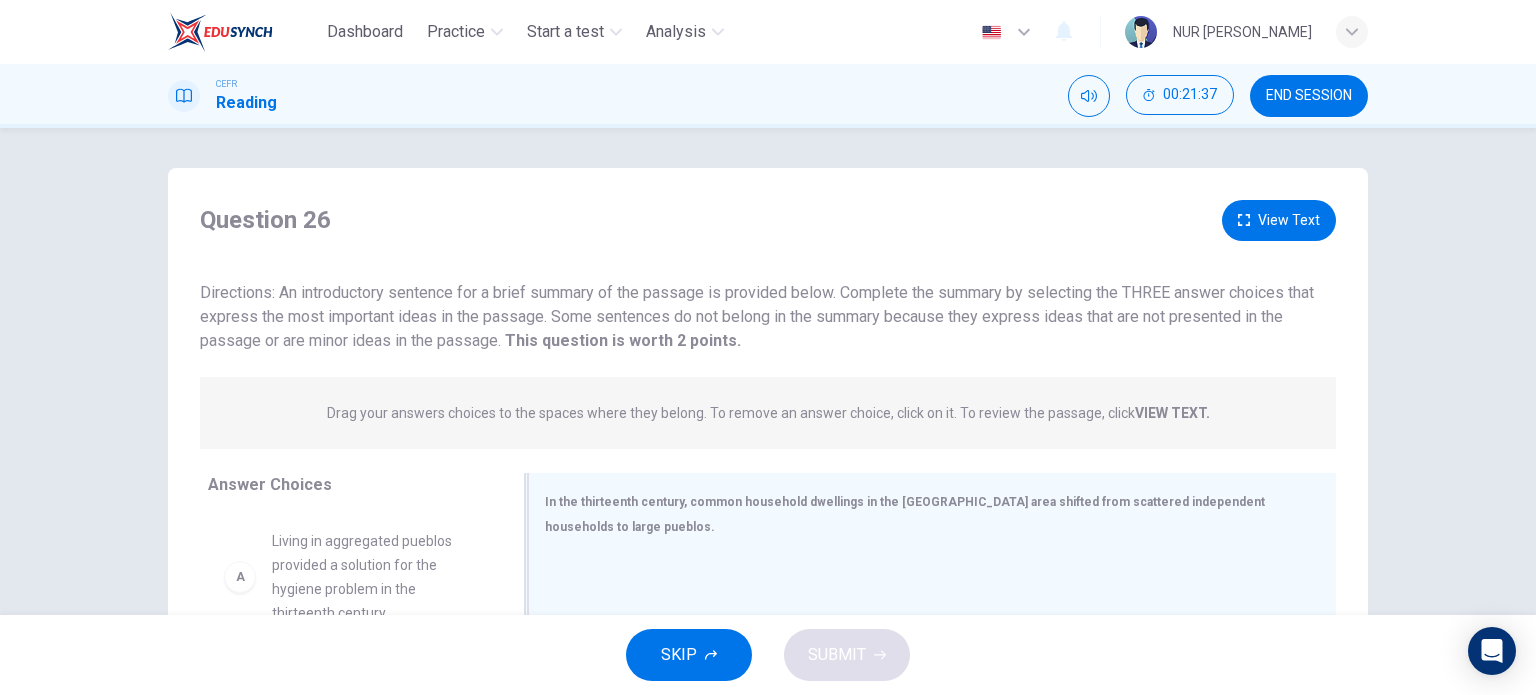 click on "View Text" at bounding box center (1279, 220) 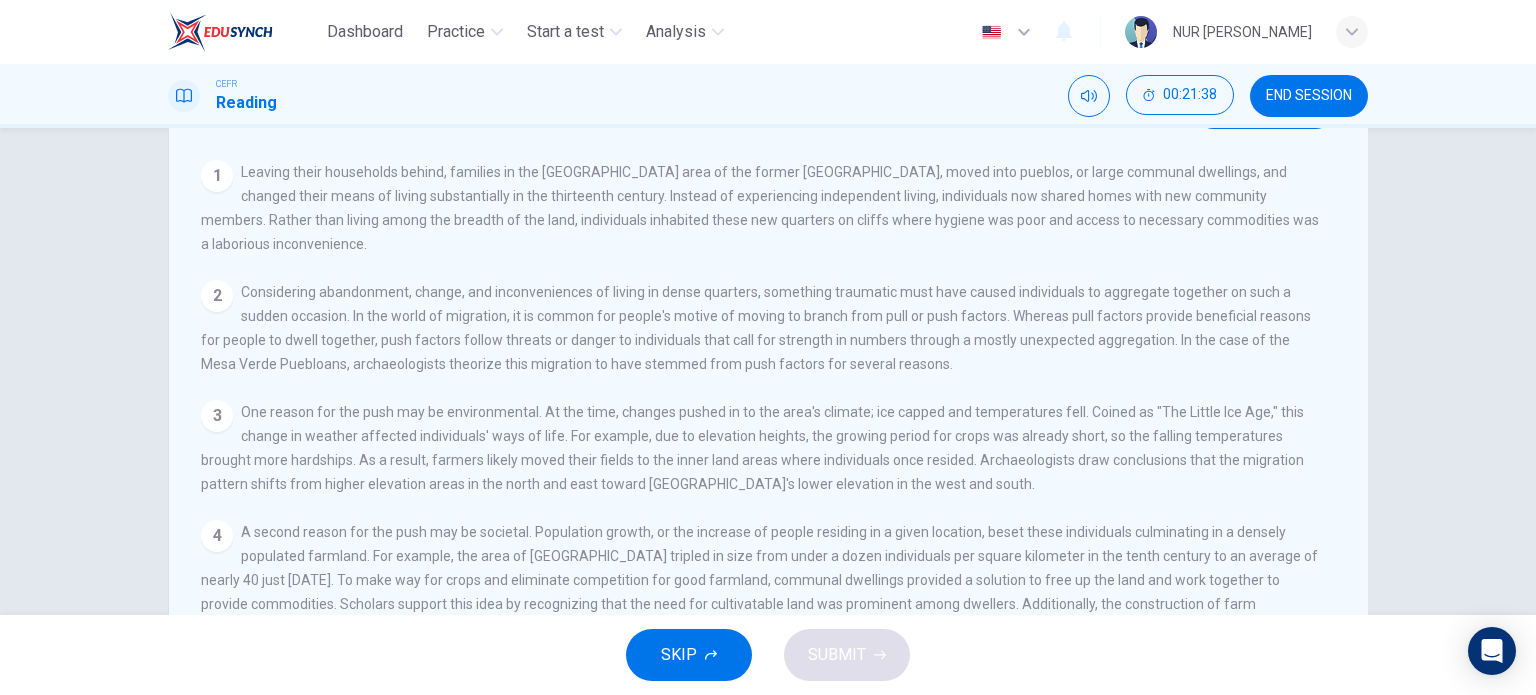 scroll, scrollTop: 87, scrollLeft: 0, axis: vertical 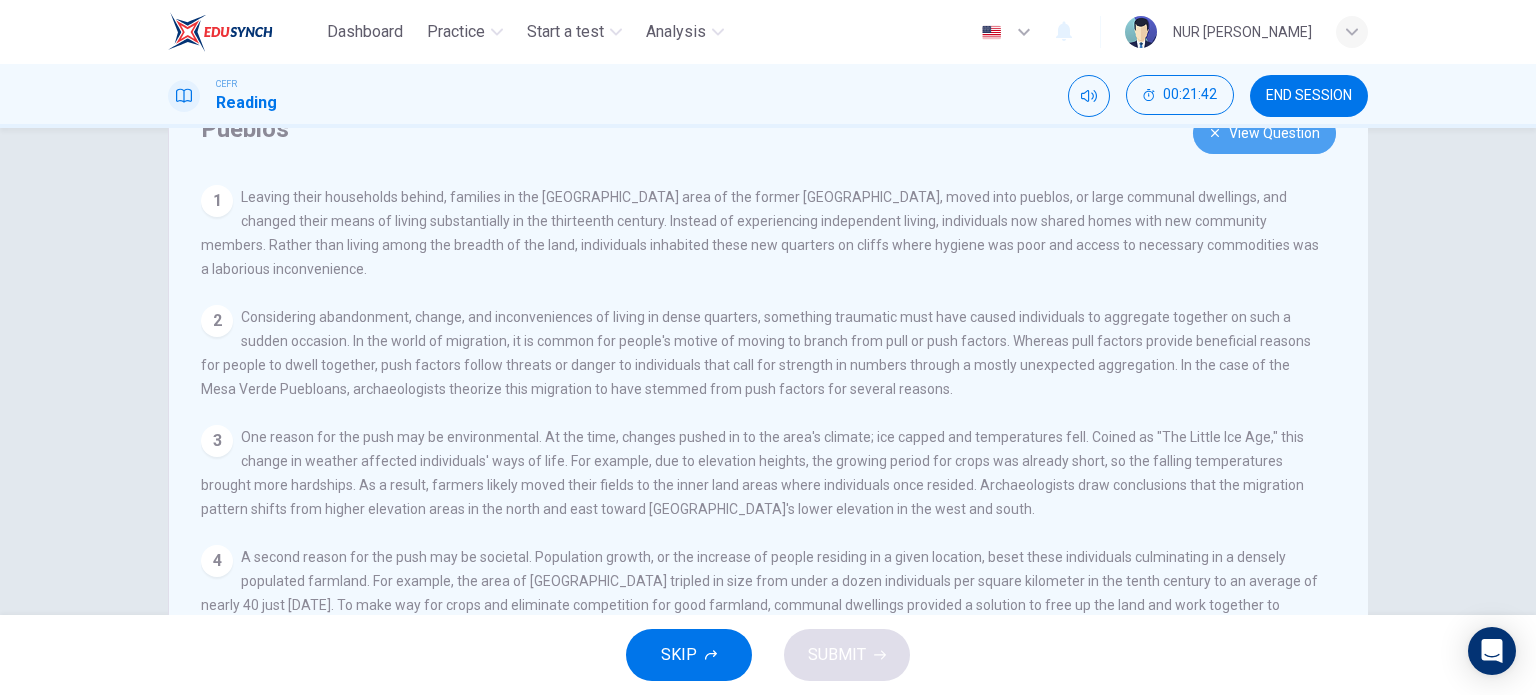 click on "View Question" at bounding box center [1264, 133] 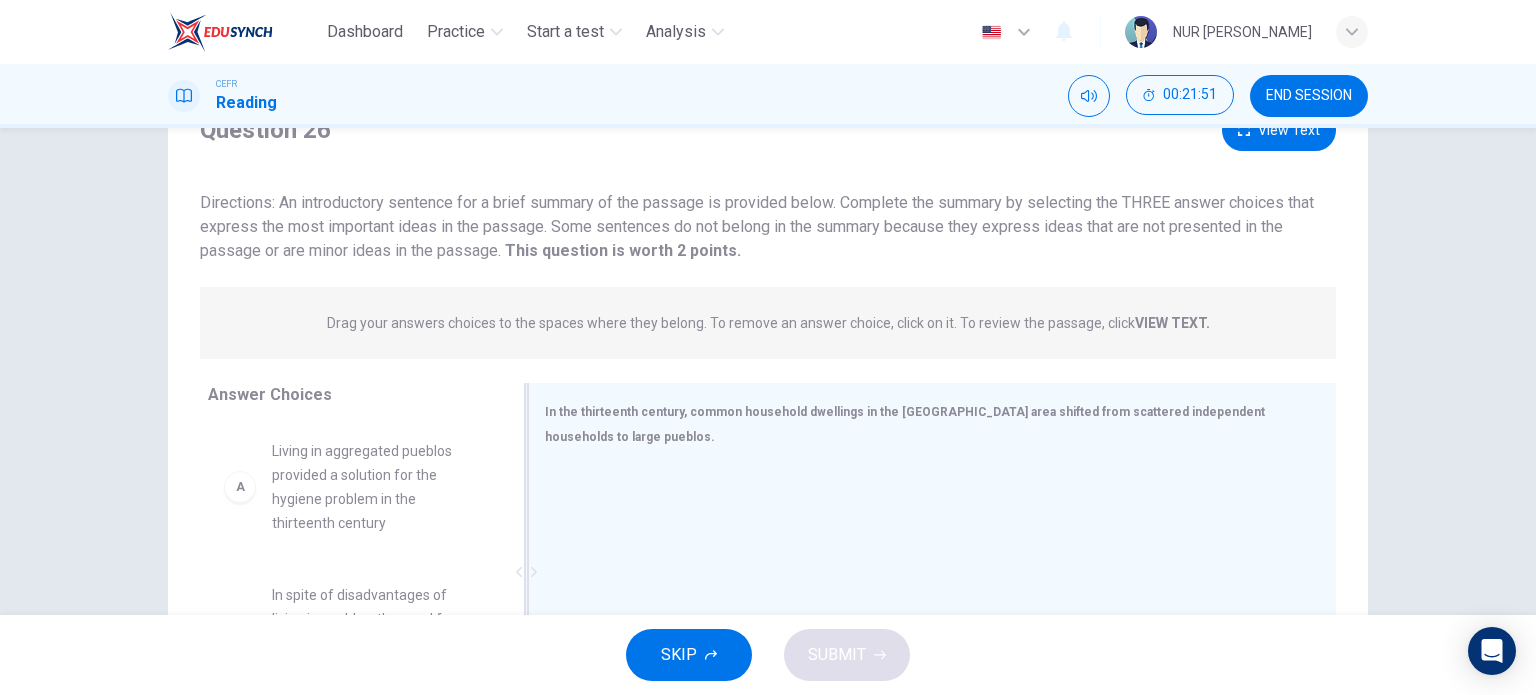 scroll, scrollTop: 92, scrollLeft: 0, axis: vertical 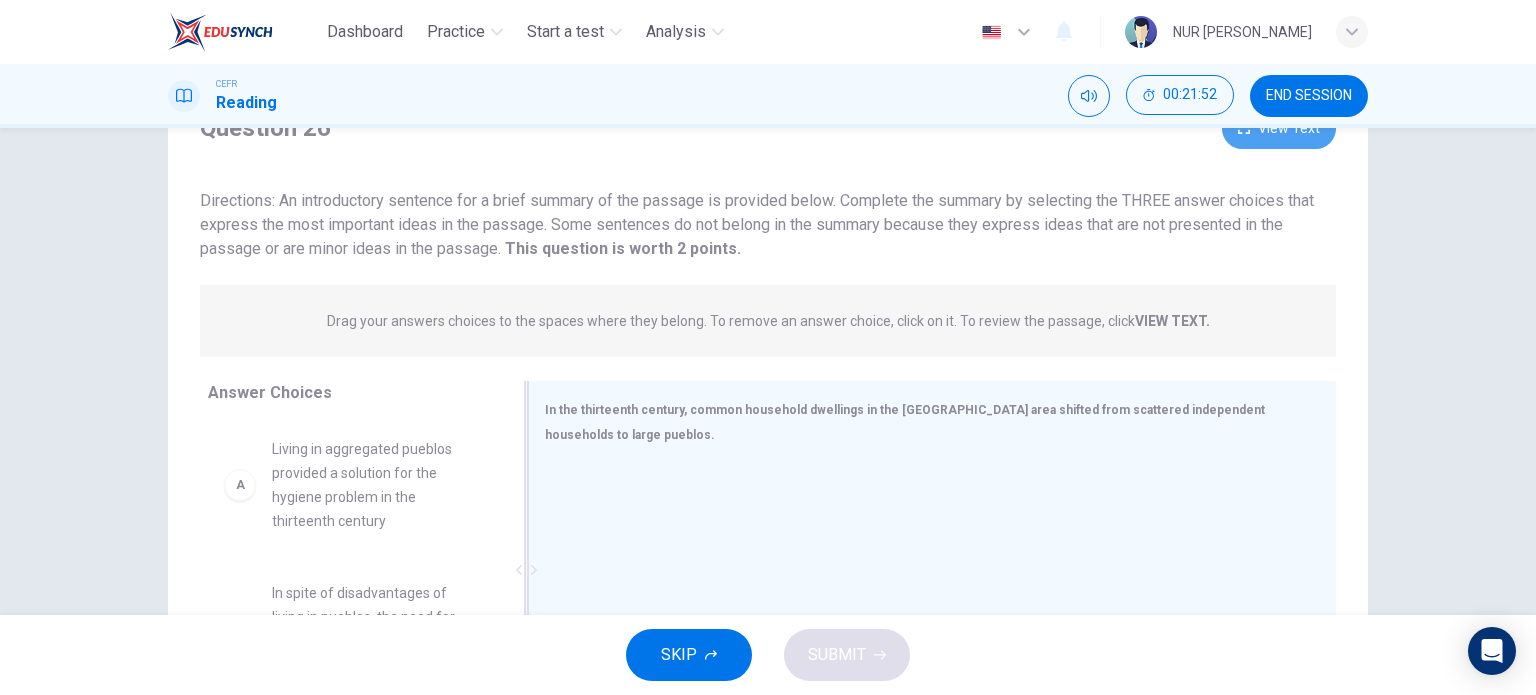 click on "View Text" at bounding box center [1279, 128] 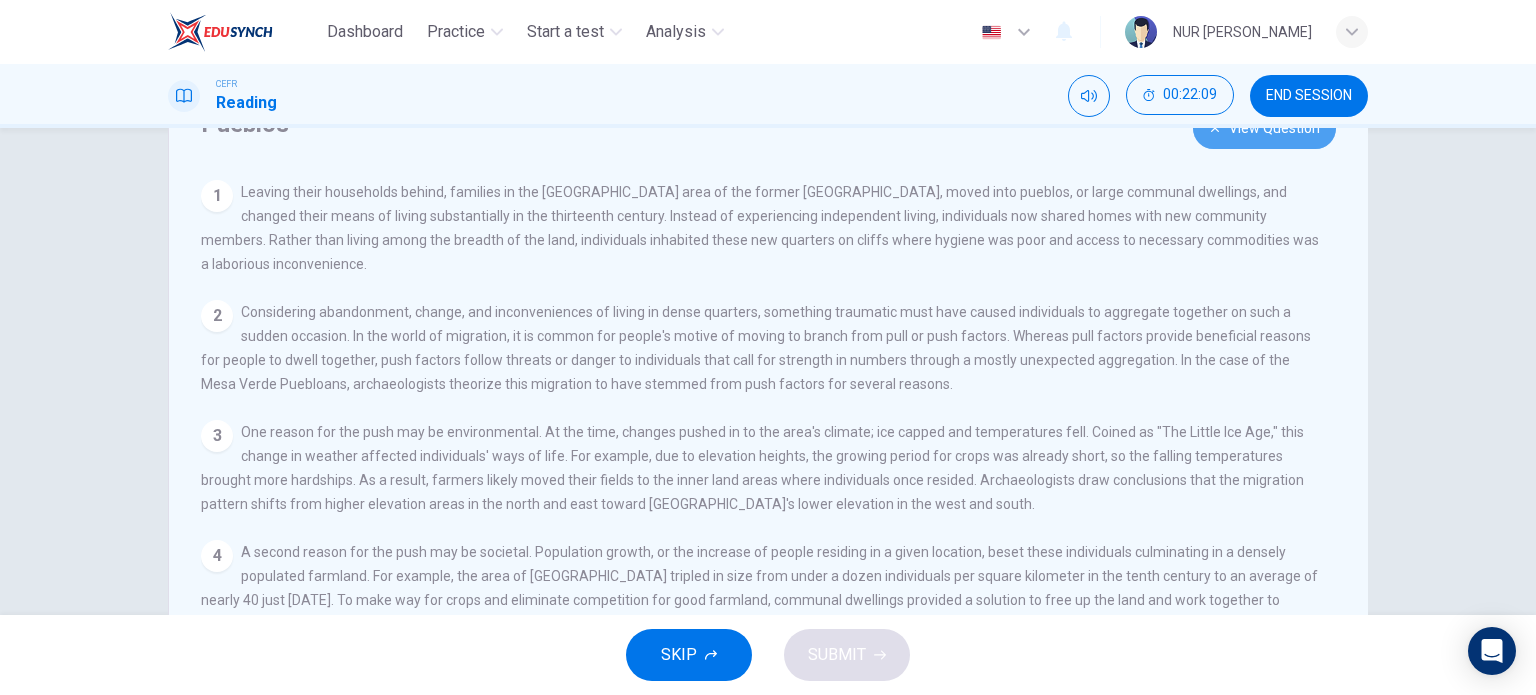 click on "View Question" at bounding box center [1264, 128] 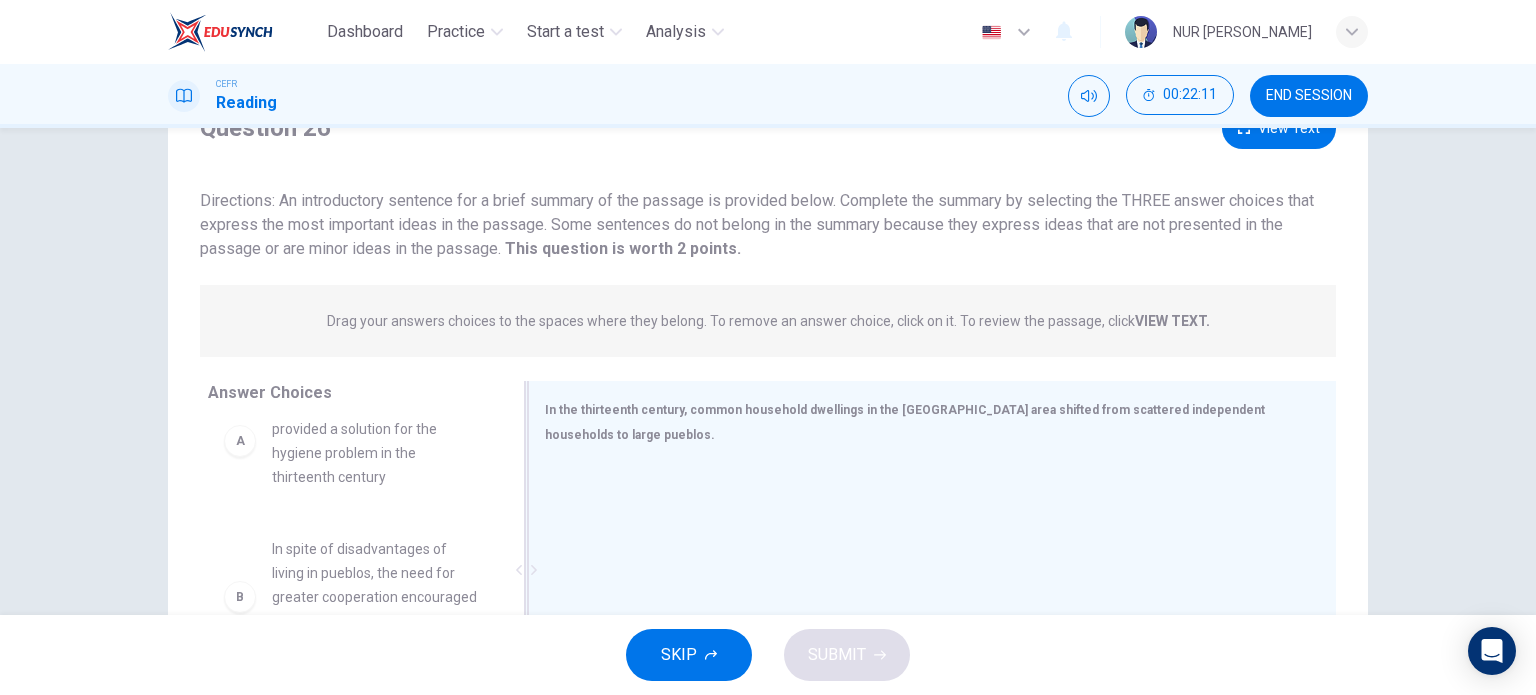 scroll, scrollTop: 44, scrollLeft: 0, axis: vertical 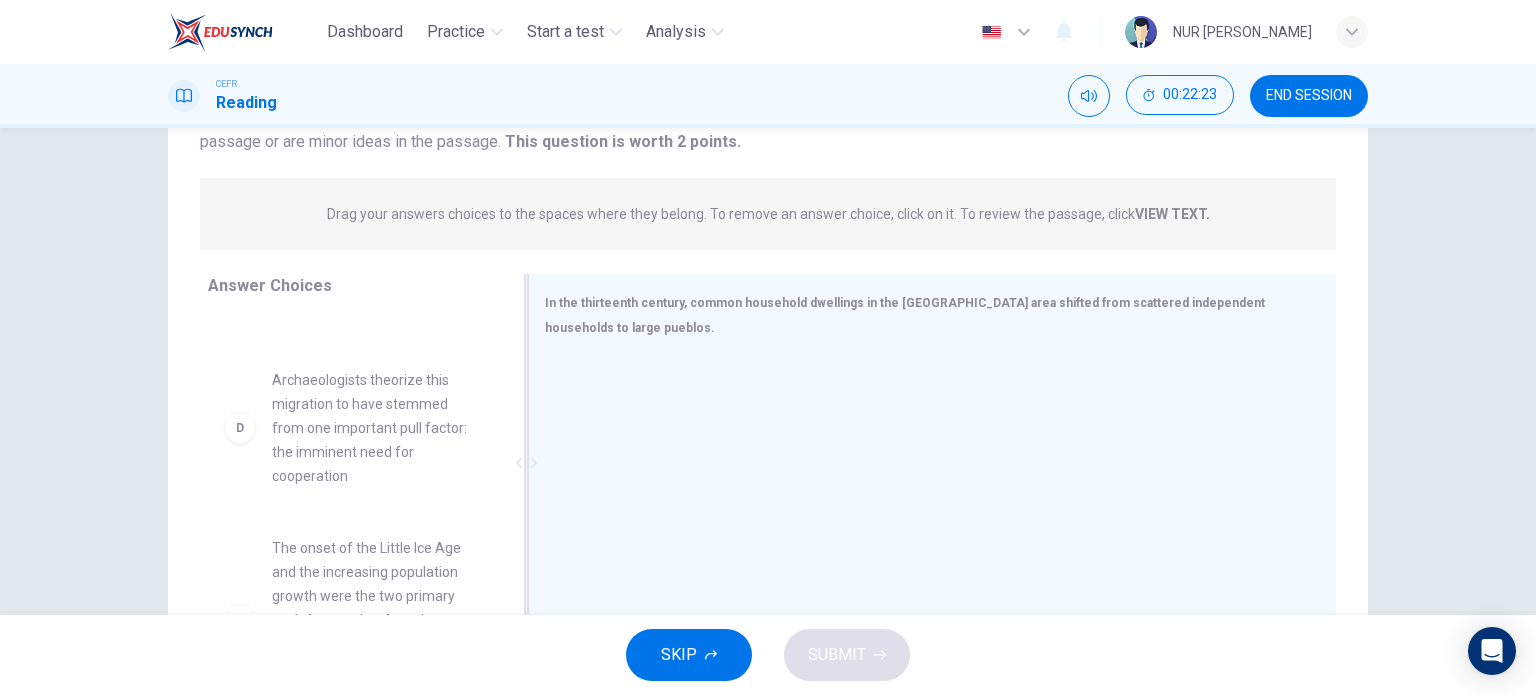 click on "Archaeologists theorize this migration to have stemmed from one important pull factor: the imminent need for cooperation" at bounding box center (376, 428) 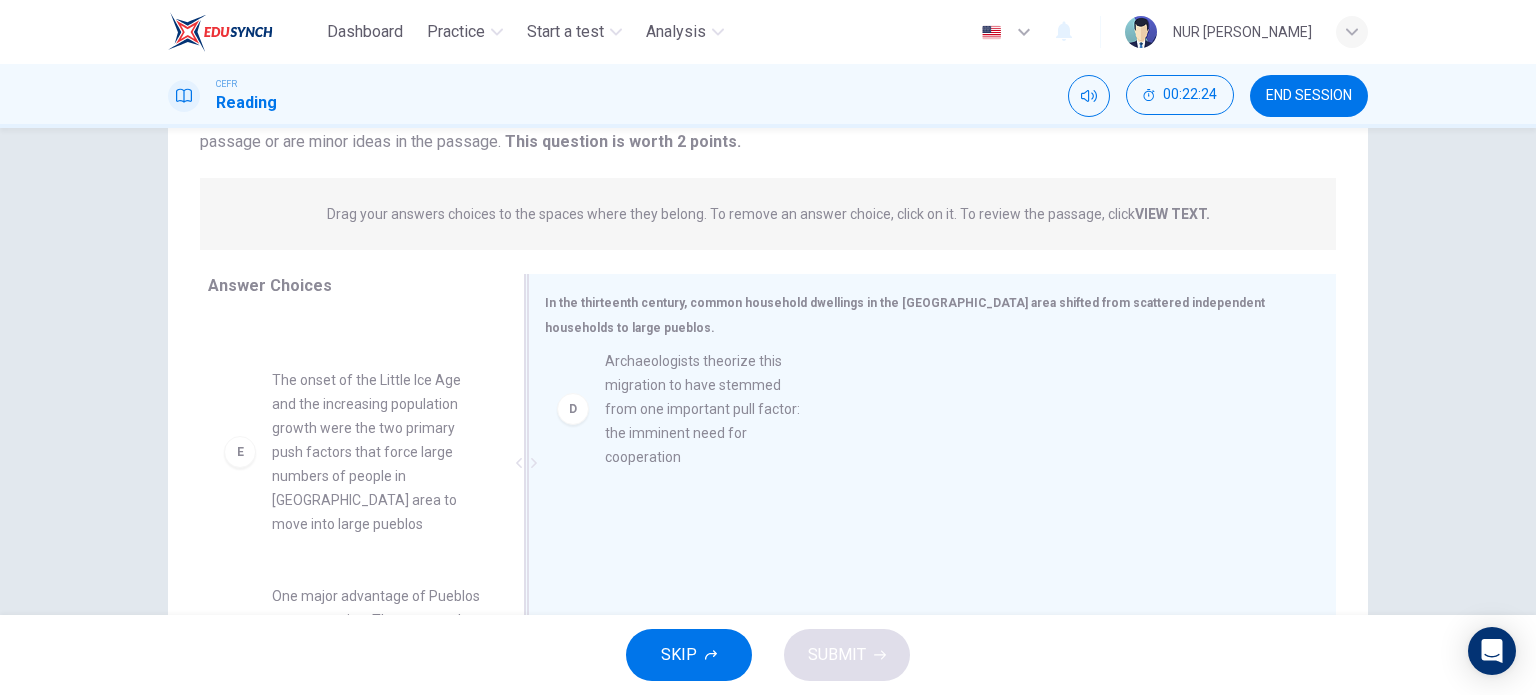 drag, startPoint x: 368, startPoint y: 464, endPoint x: 759, endPoint y: 443, distance: 391.56354 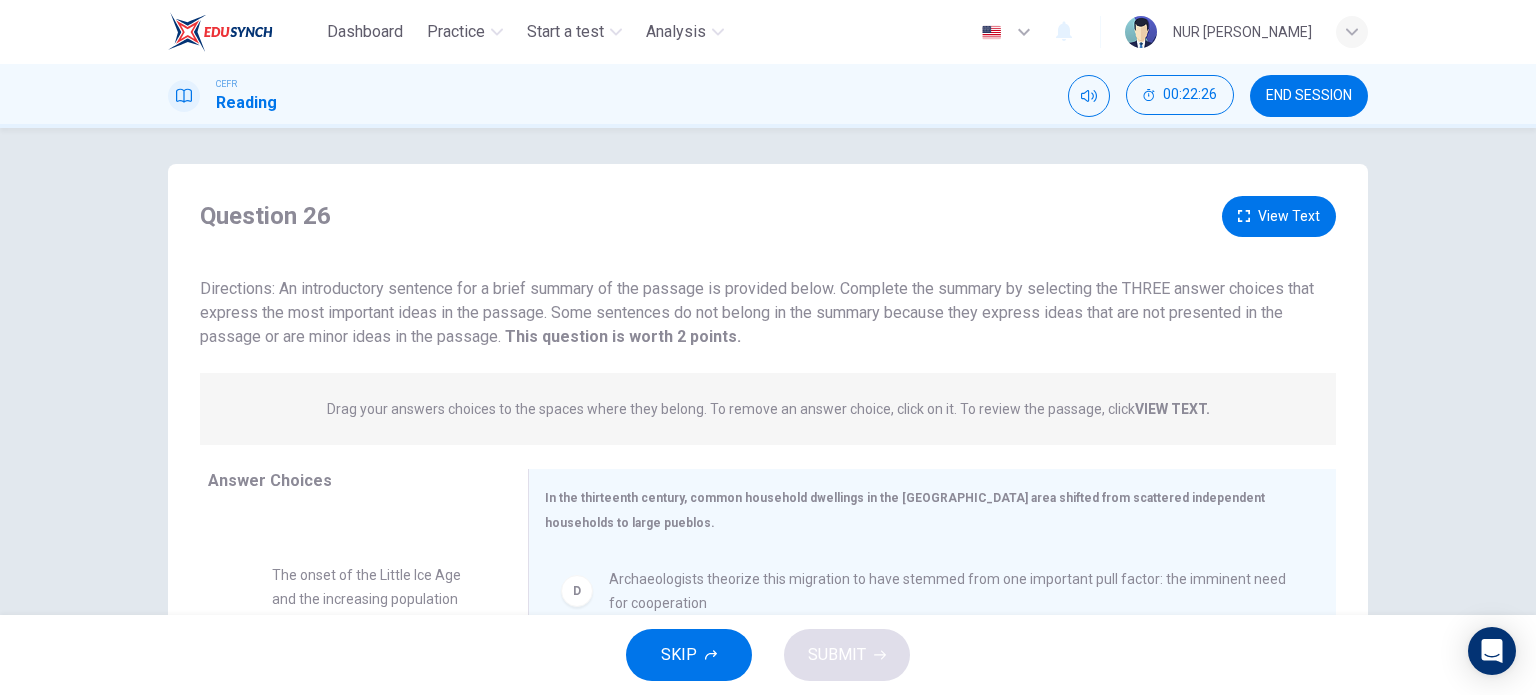 scroll, scrollTop: 4, scrollLeft: 0, axis: vertical 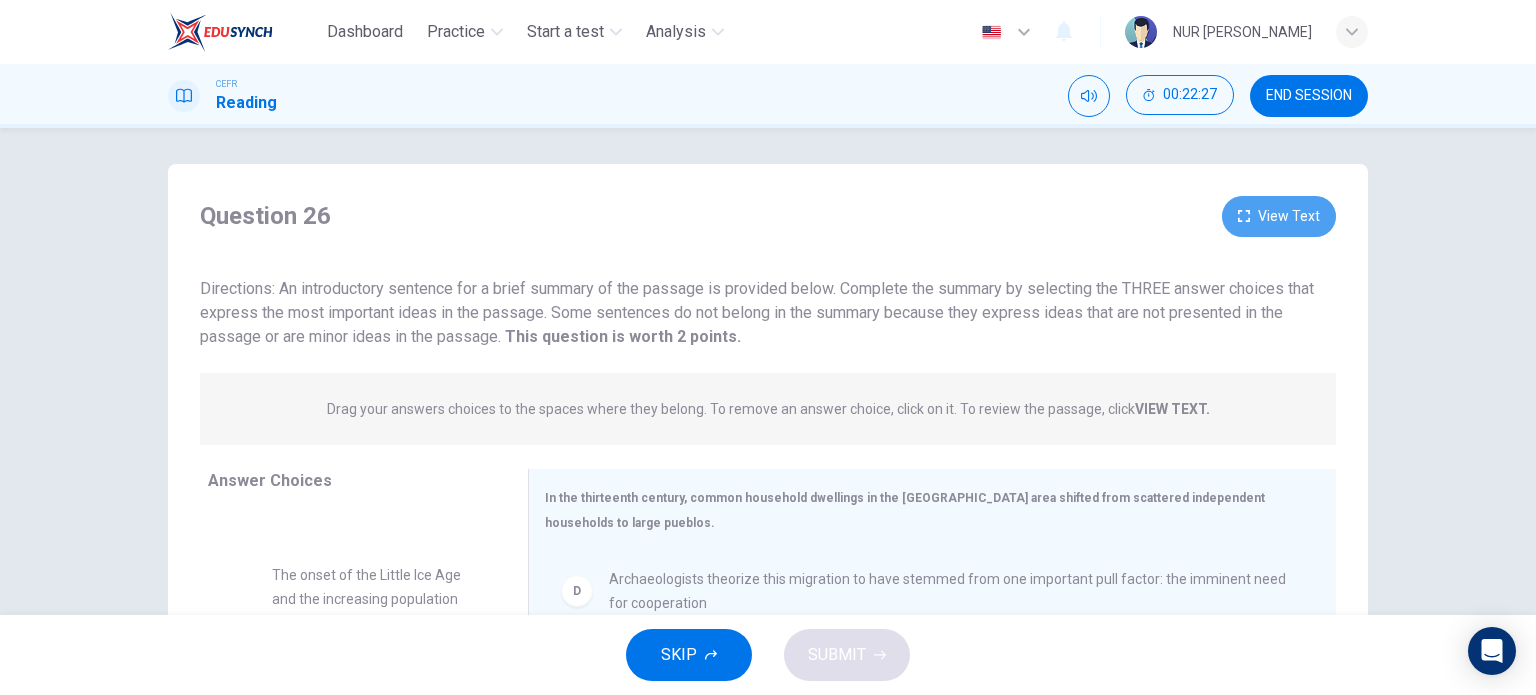 click on "View Text" at bounding box center (1279, 216) 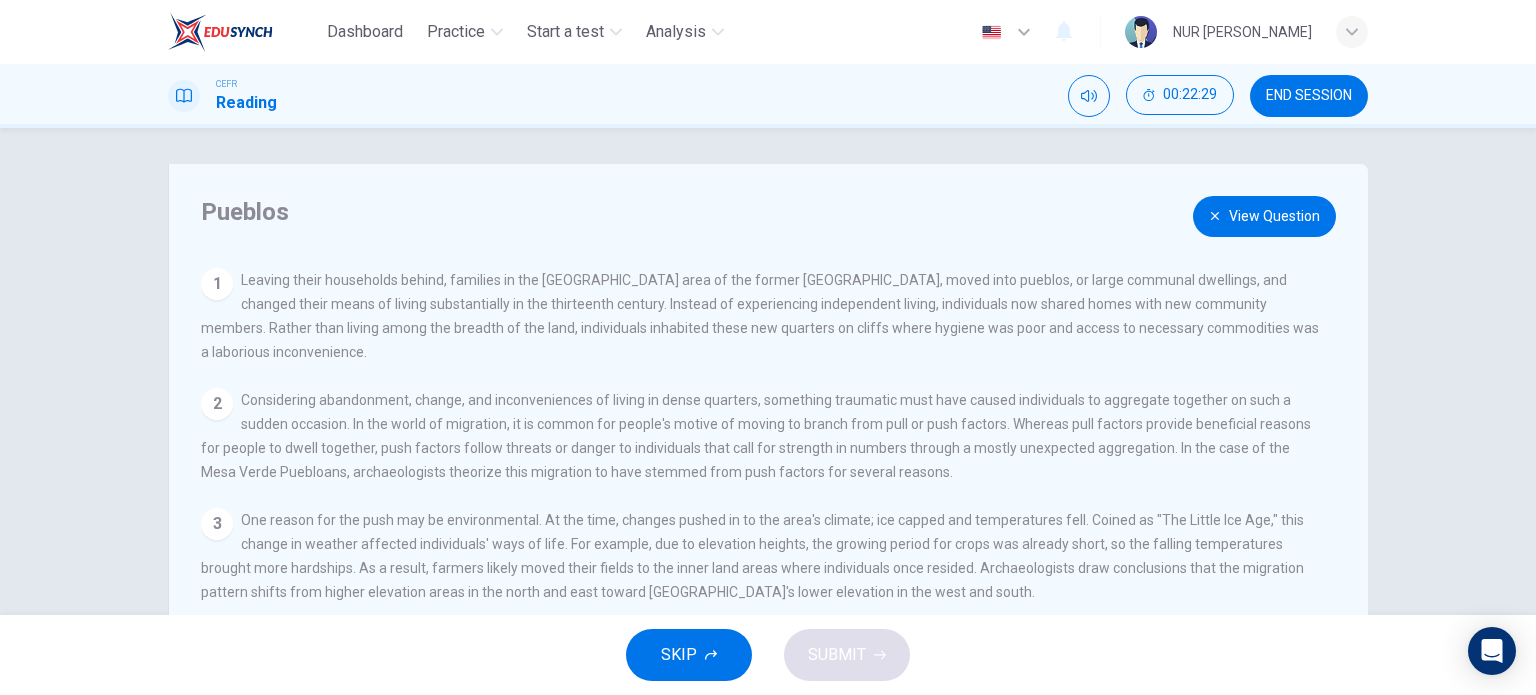 scroll, scrollTop: 90, scrollLeft: 0, axis: vertical 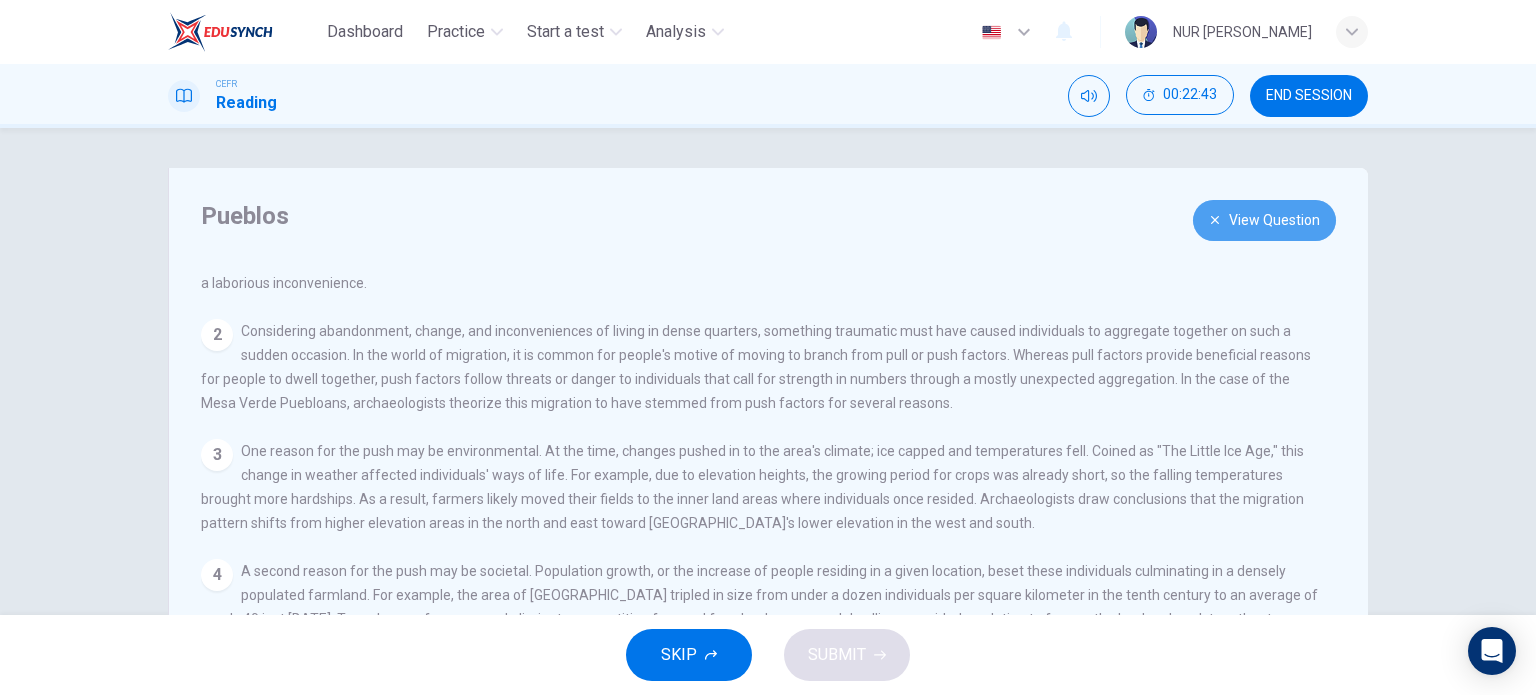 click on "View Question" at bounding box center (1264, 220) 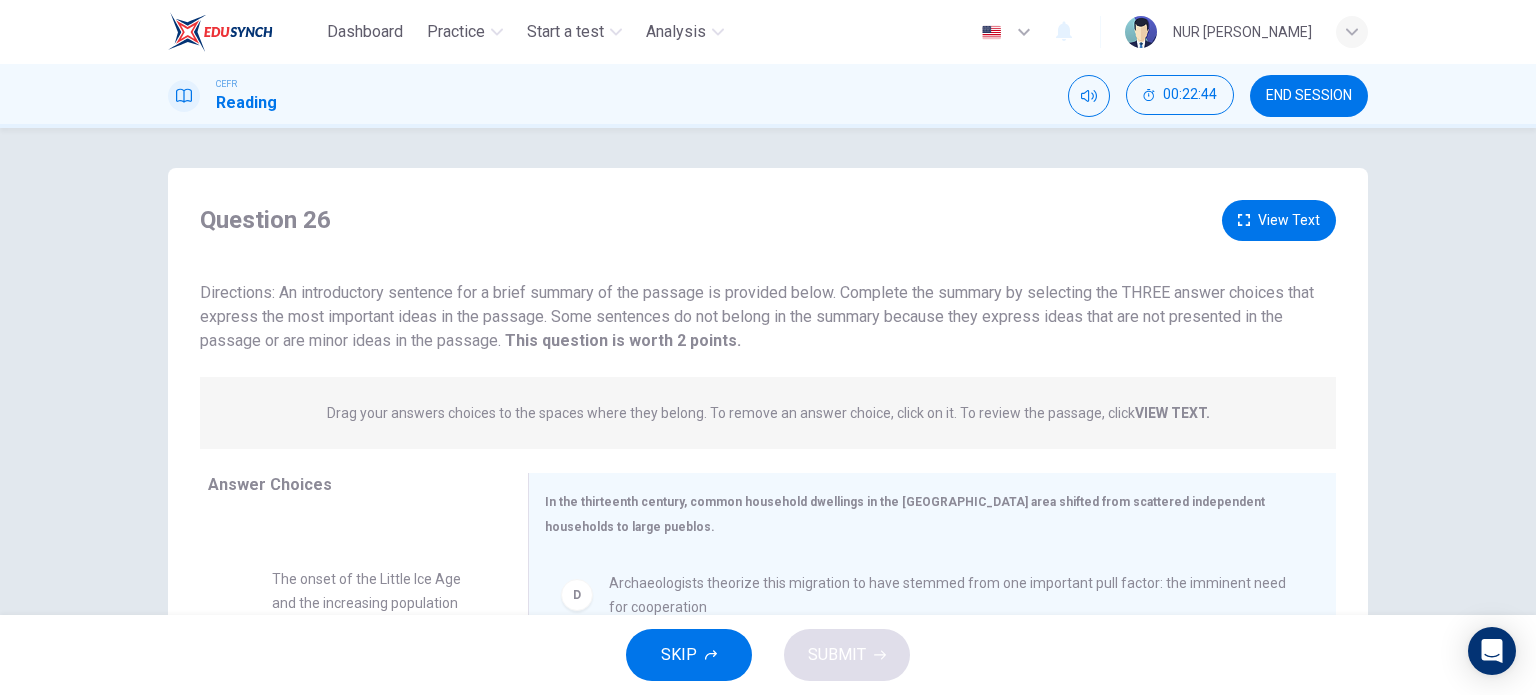 scroll, scrollTop: 612, scrollLeft: 0, axis: vertical 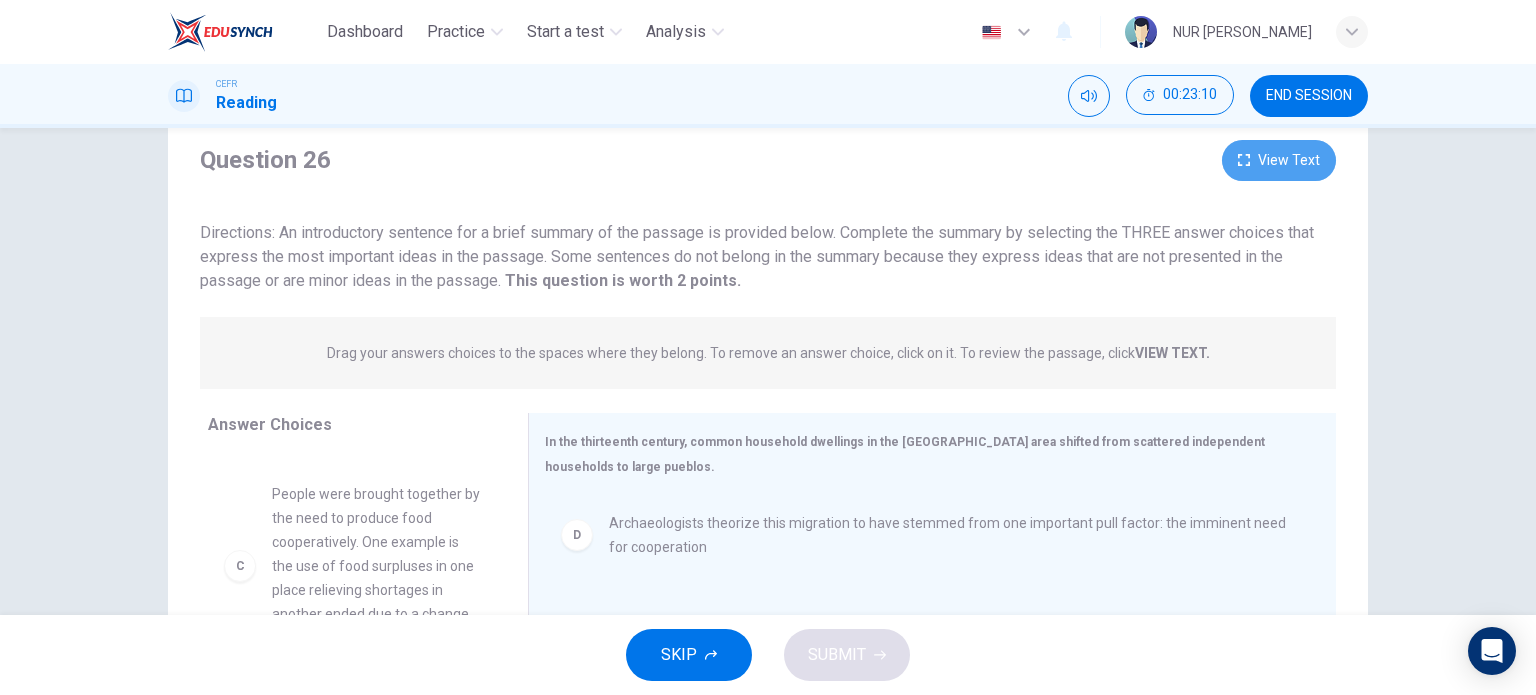 click on "View Text" at bounding box center (1279, 160) 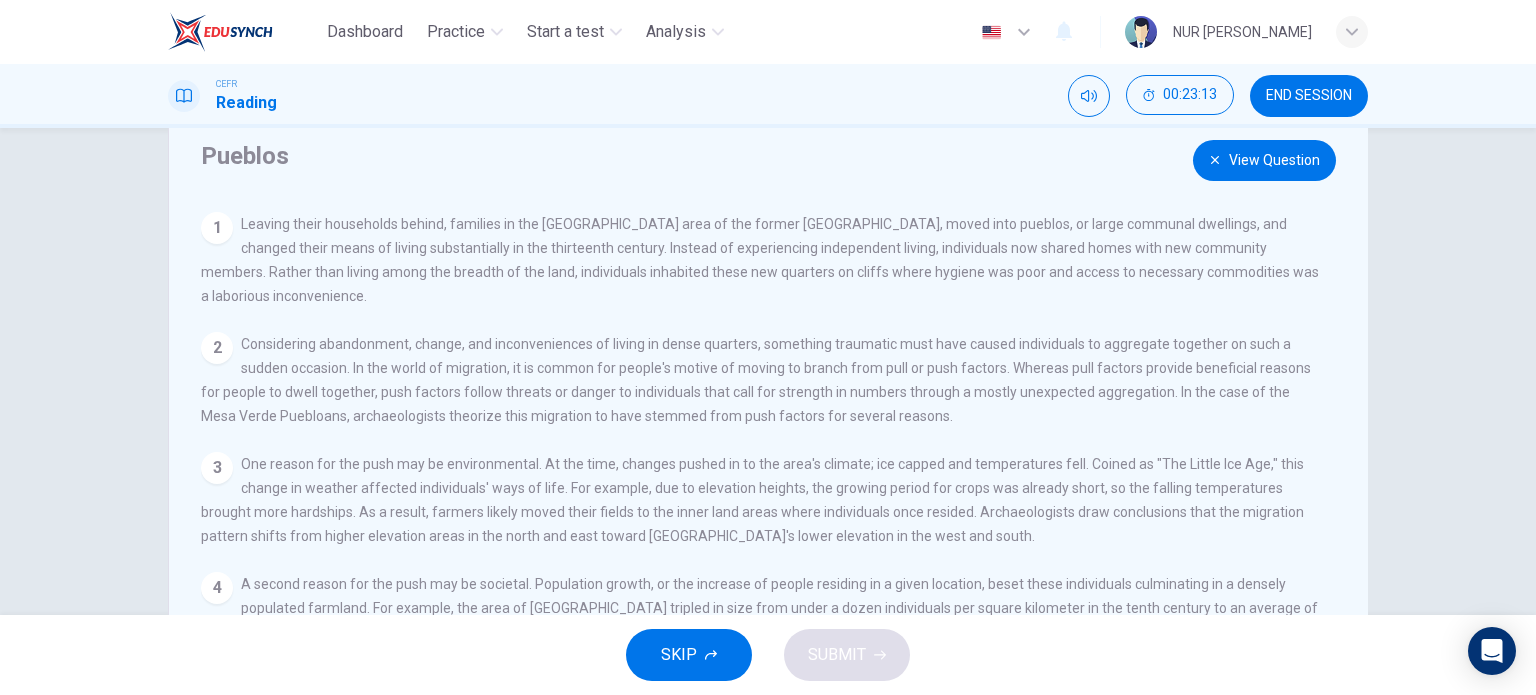 scroll, scrollTop: 90, scrollLeft: 0, axis: vertical 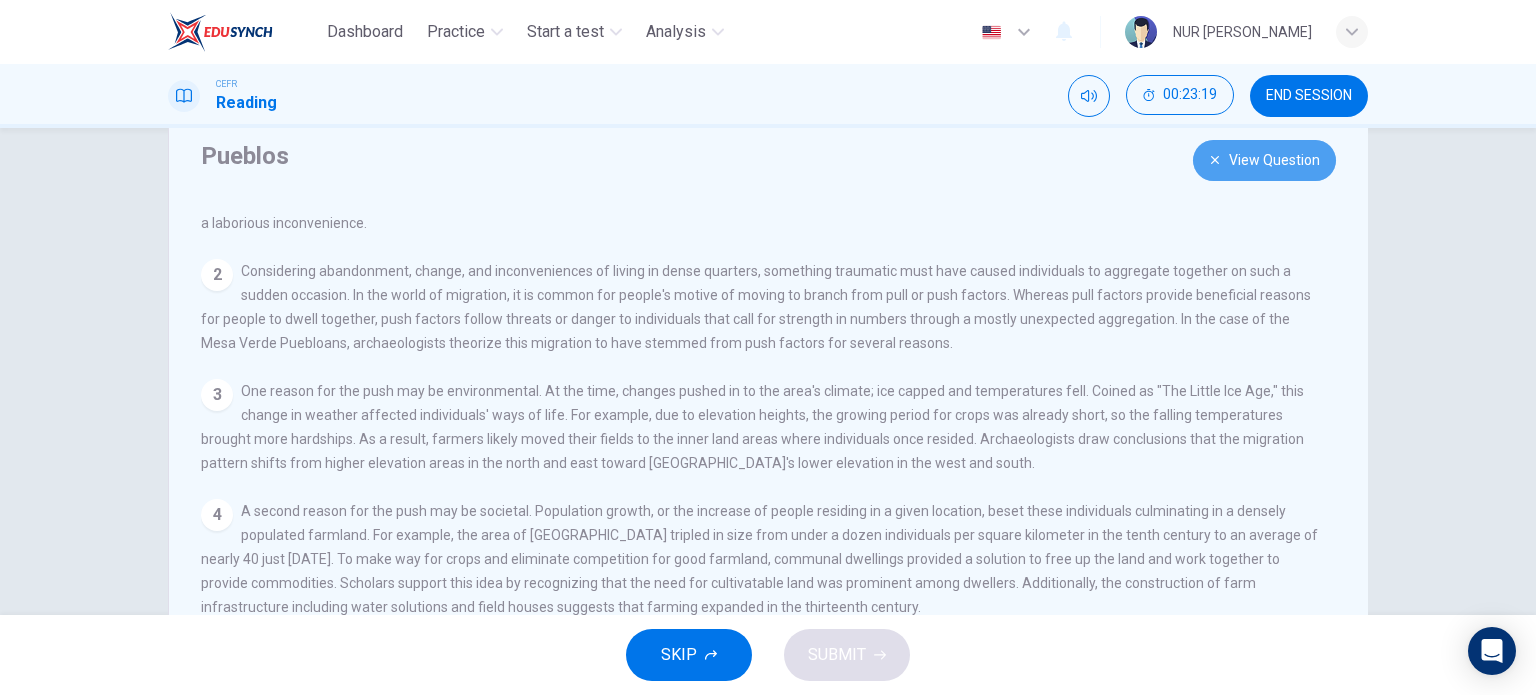 click on "View Question" at bounding box center (1264, 160) 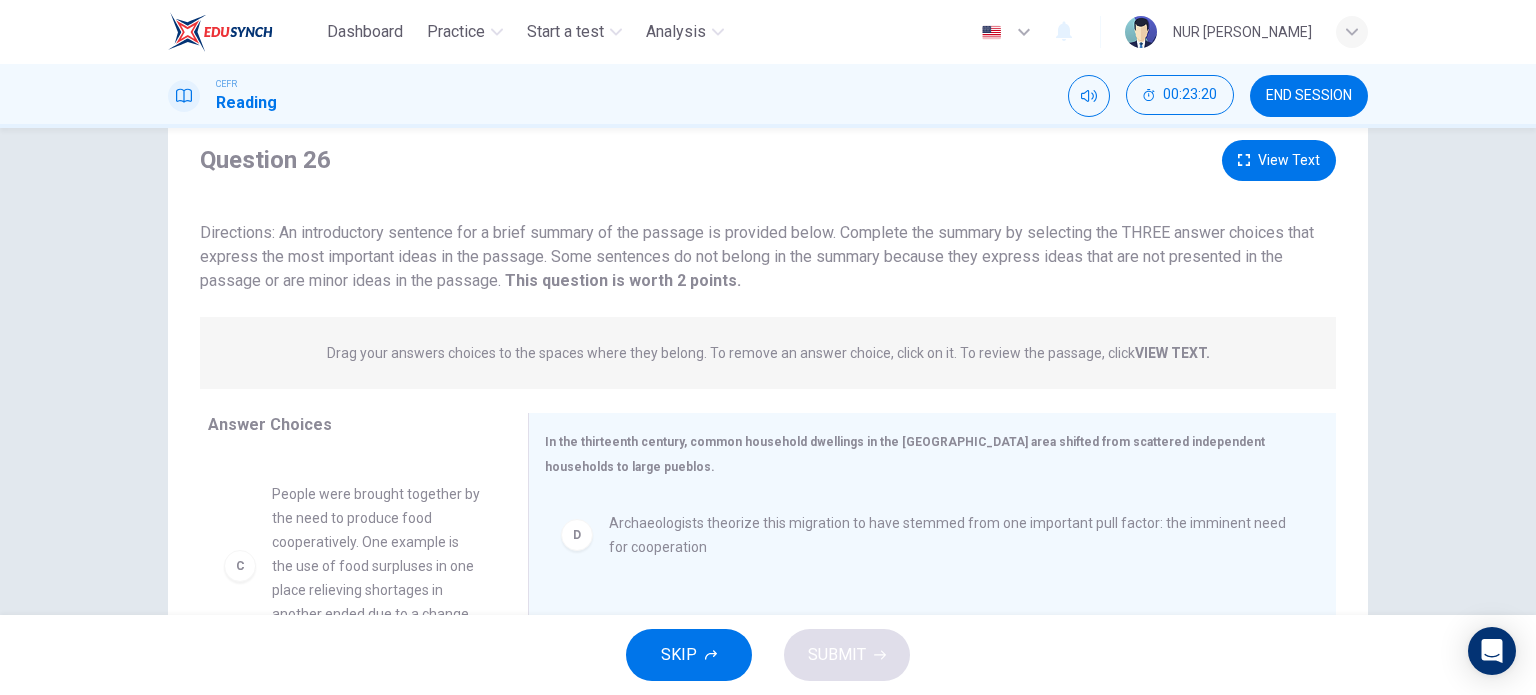 scroll, scrollTop: 612, scrollLeft: 0, axis: vertical 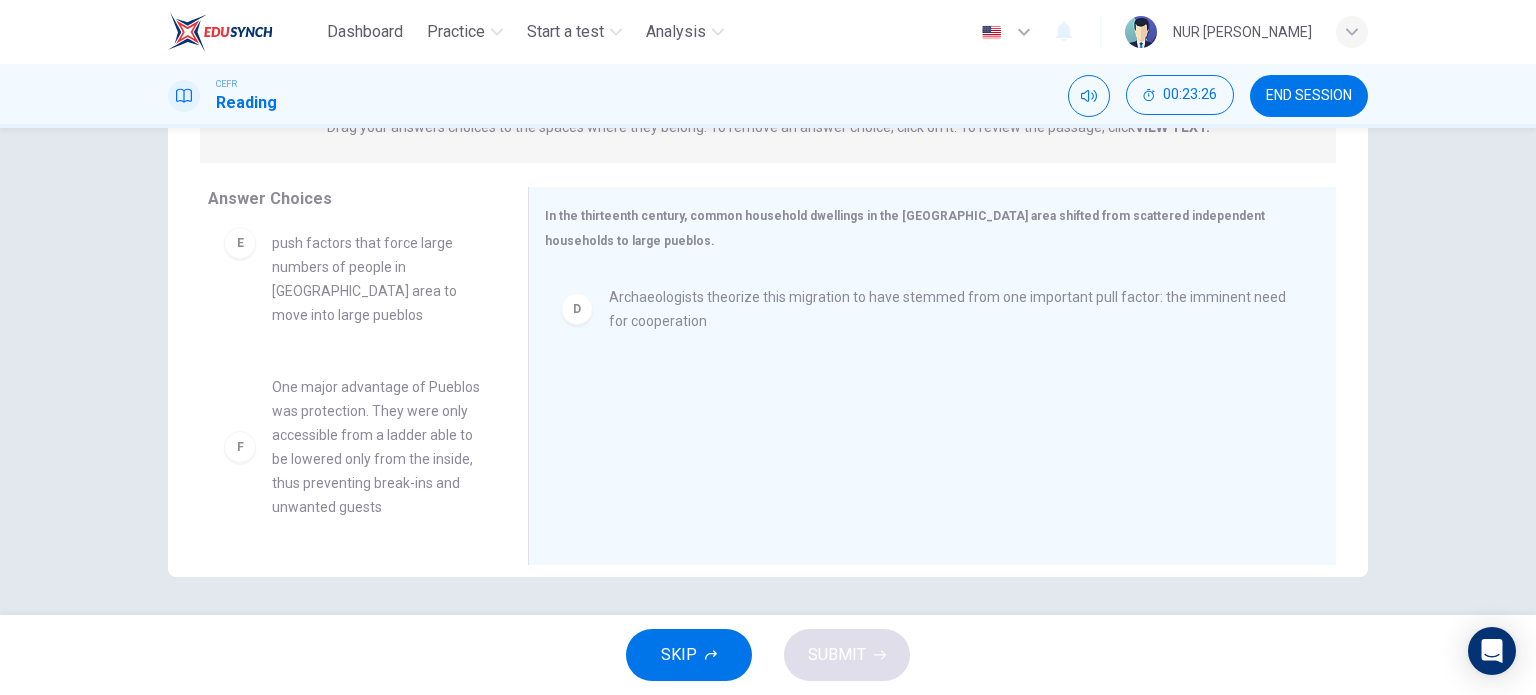 click on "A Living in aggregated pueblos provided a solution for the hygiene problem in the thirteenth century B In spite of disadvantages of living in pueblos, the need for greater cooperation encouraged people to move into communal villages C People were brought together by the need to produce food cooperatively. One example is the use of food surpluses in one place relieving shortages in another ended due to a change in climate E The onset of the Little Ice Age and the increasing population growth were the two primary push factors that force large numbers of people in [GEOGRAPHIC_DATA] area to move into large pueblos F One major advantage of Pueblos was protection. They were only accessible from a ladder able to be lowered only from the inside, thus preventing break-ins and unwanted guests" at bounding box center [360, 381] 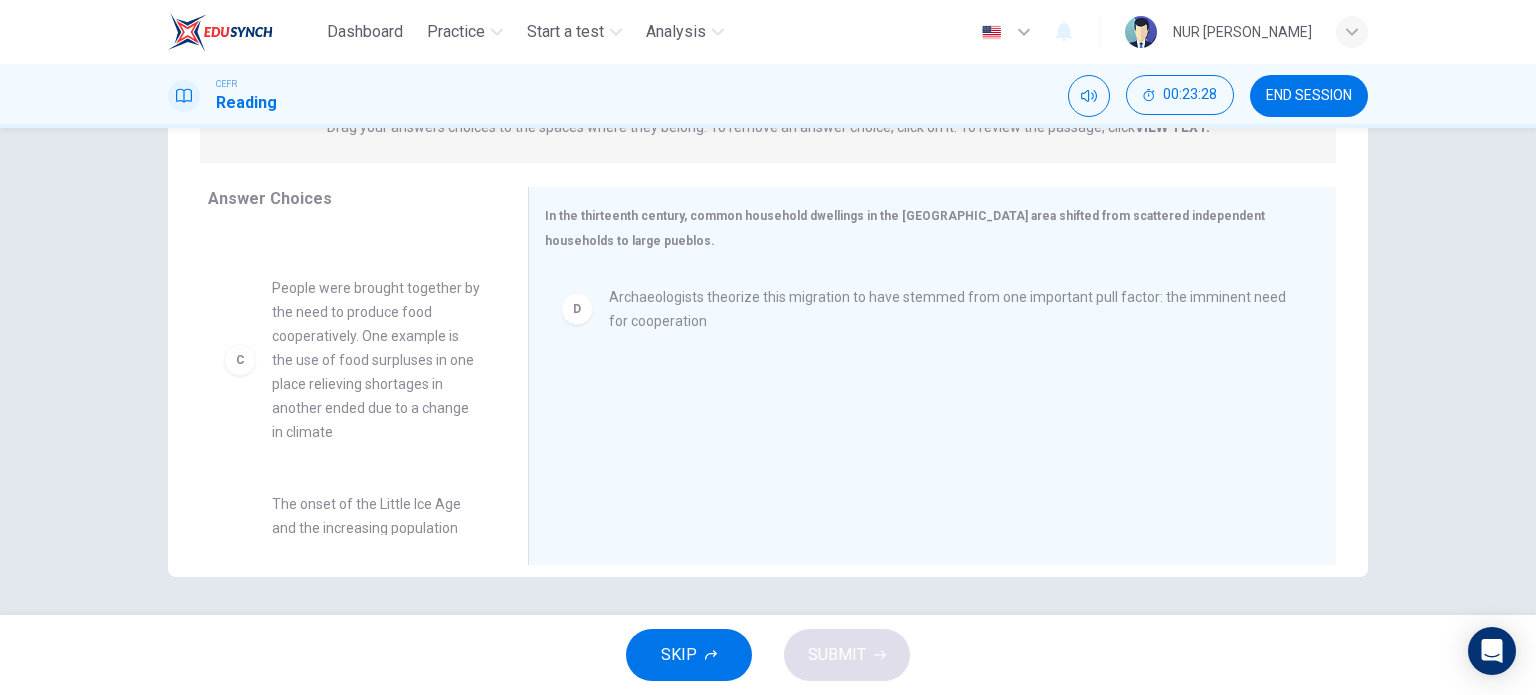 scroll 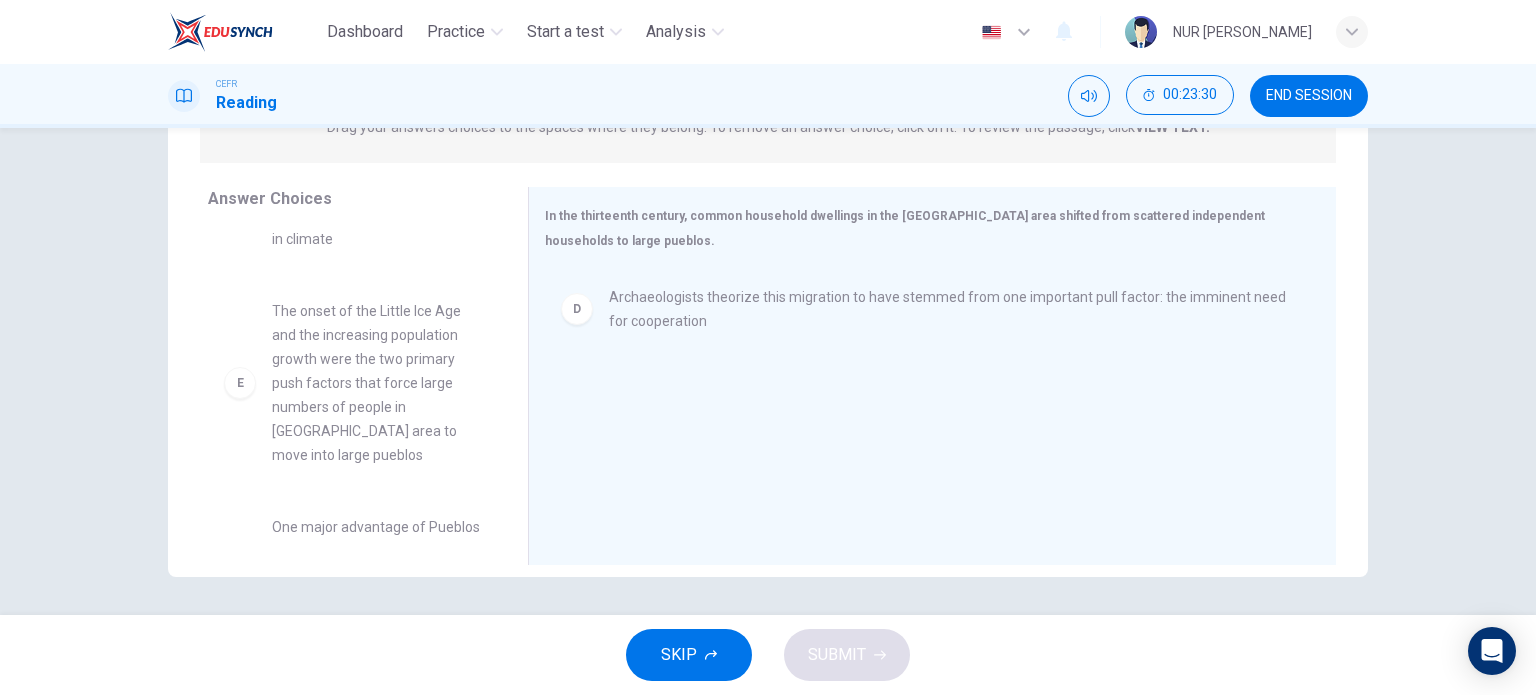 click on "The onset of the Little Ice Age and the increasing population growth were the two primary push factors that force large numbers of people in [GEOGRAPHIC_DATA] area to move into large pueblos" at bounding box center [376, 383] 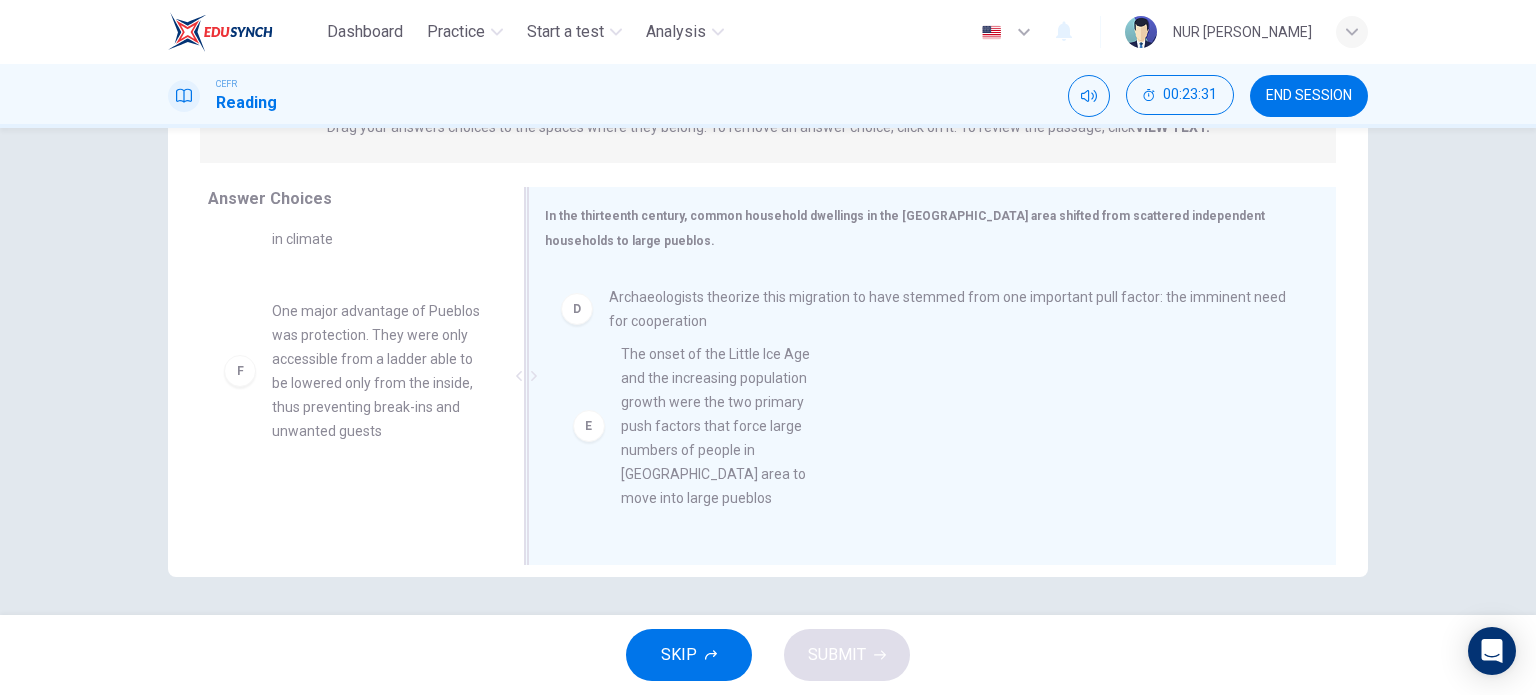 drag, startPoint x: 381, startPoint y: 344, endPoint x: 748, endPoint y: 391, distance: 369.99728 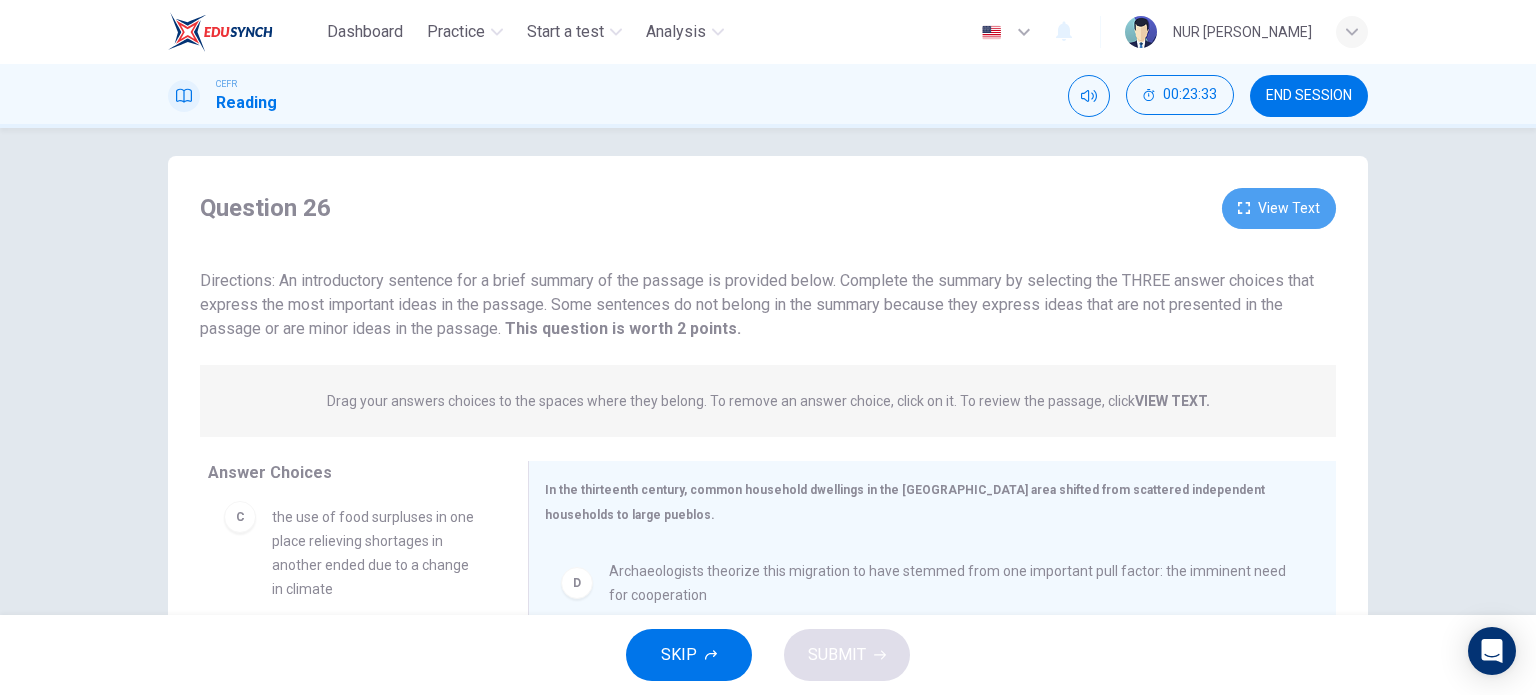 click on "View Text" at bounding box center [1279, 208] 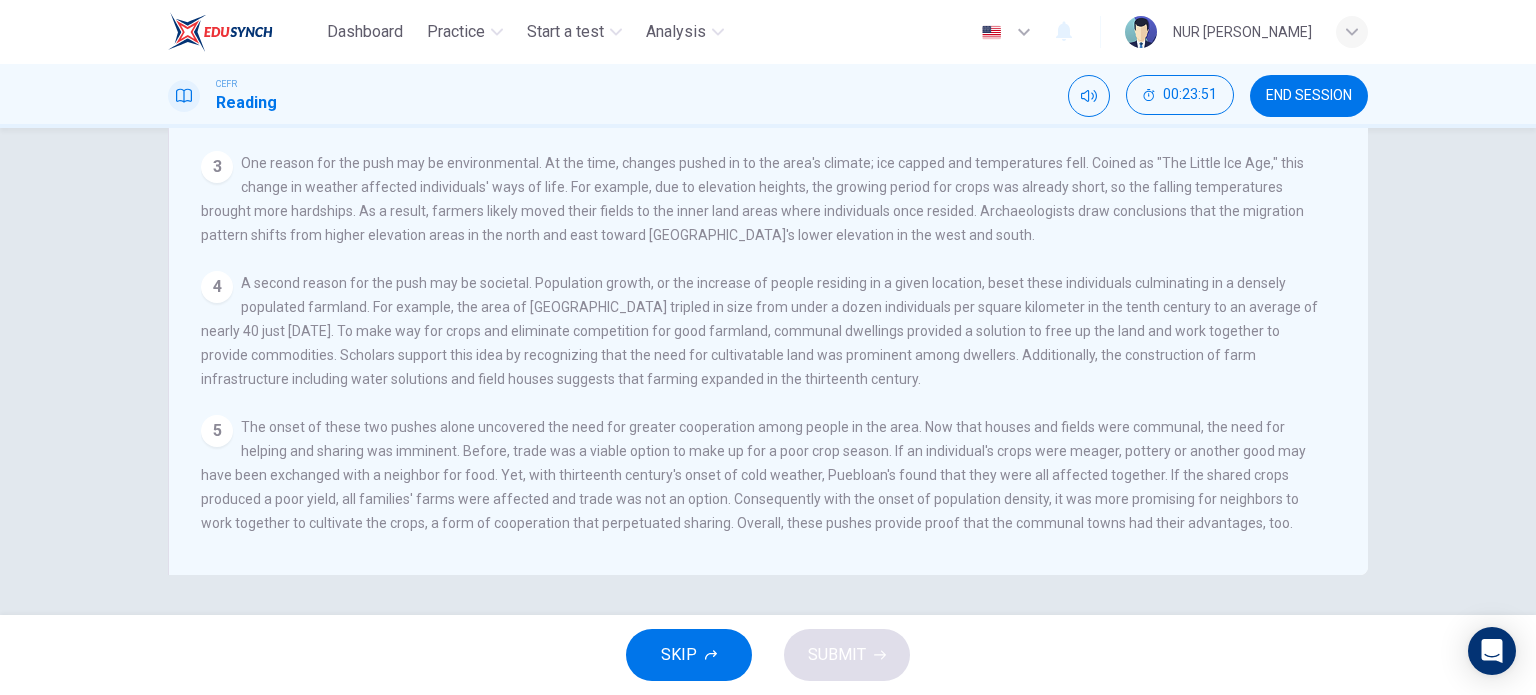 scroll, scrollTop: 0, scrollLeft: 0, axis: both 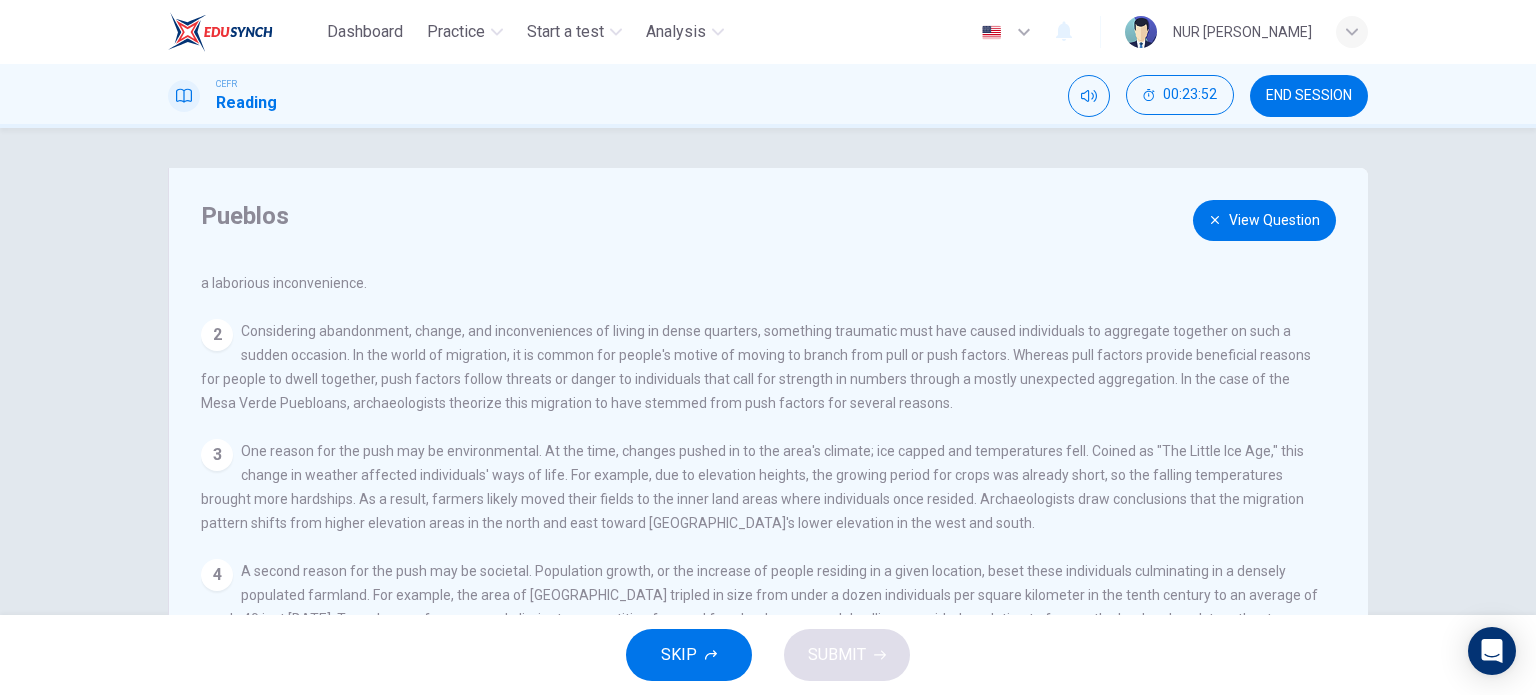 click on "View Question" at bounding box center (1264, 220) 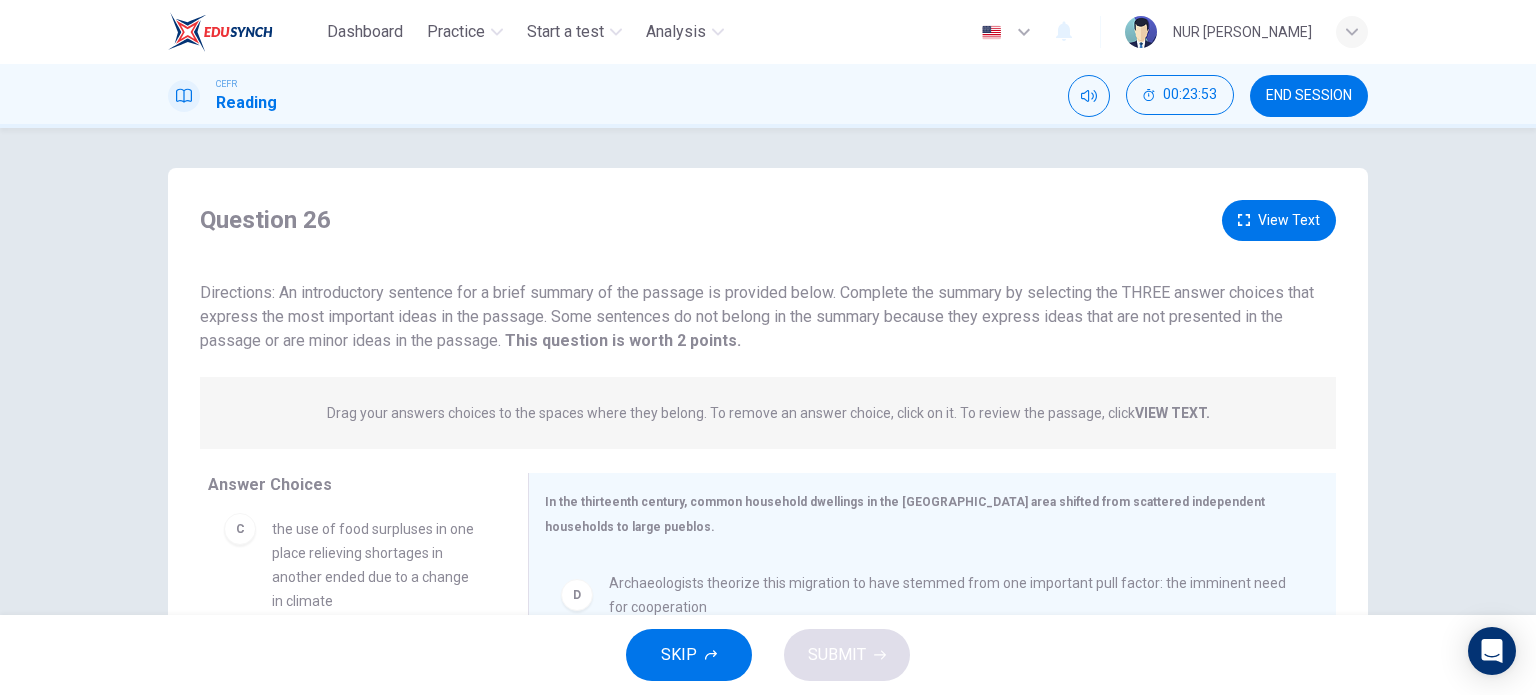 scroll, scrollTop: 288, scrollLeft: 0, axis: vertical 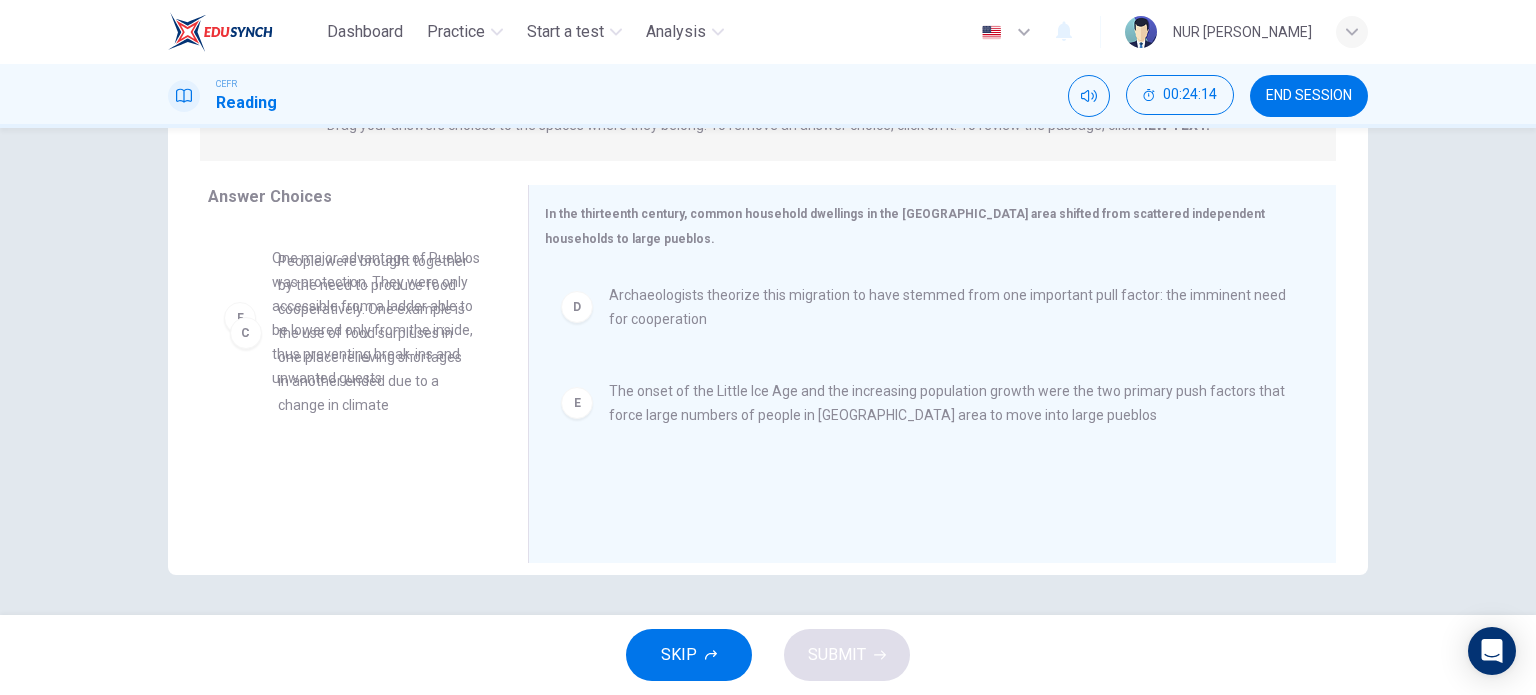 drag, startPoint x: 312, startPoint y: 351, endPoint x: 326, endPoint y: 354, distance: 14.3178215 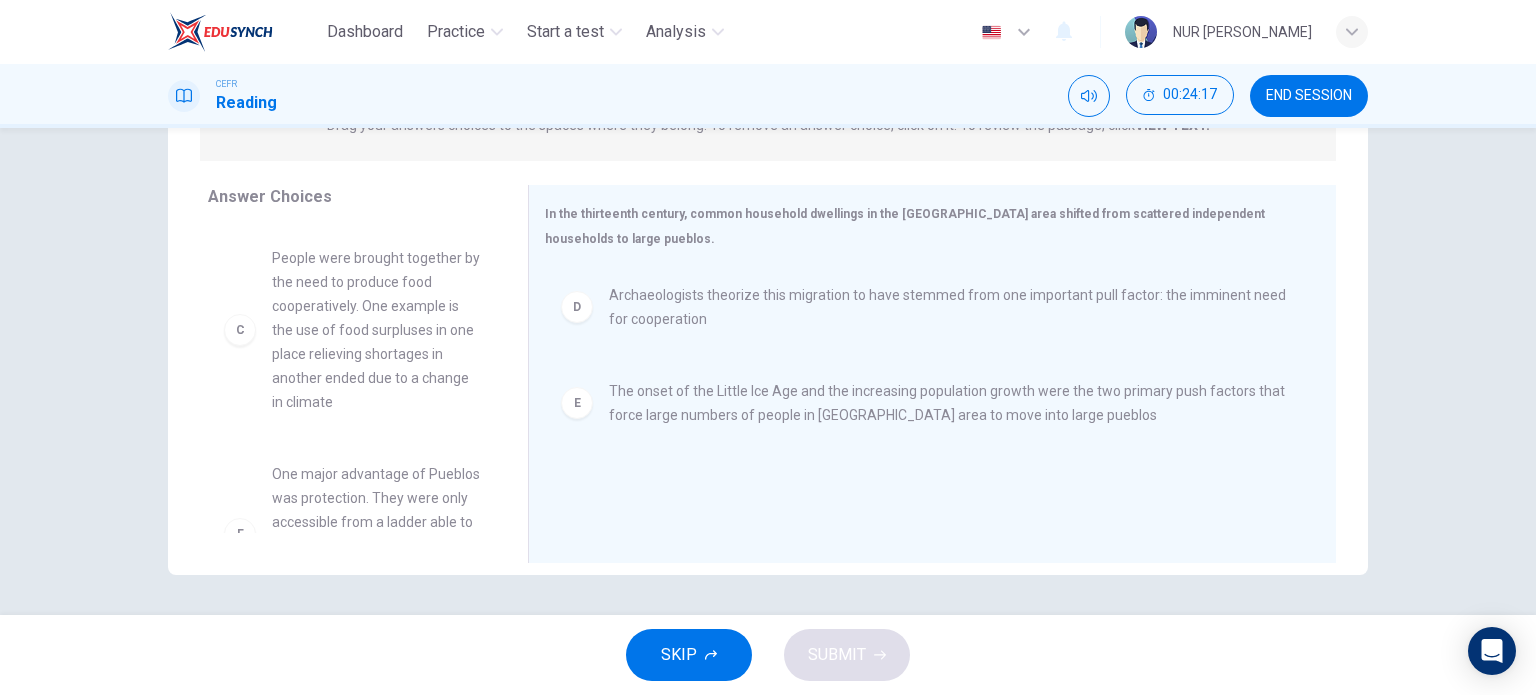 click on "People were brought together by the need to produce food cooperatively. One example is the use of food surpluses in one place relieving shortages in another ended due to a change in climate" at bounding box center [376, 330] 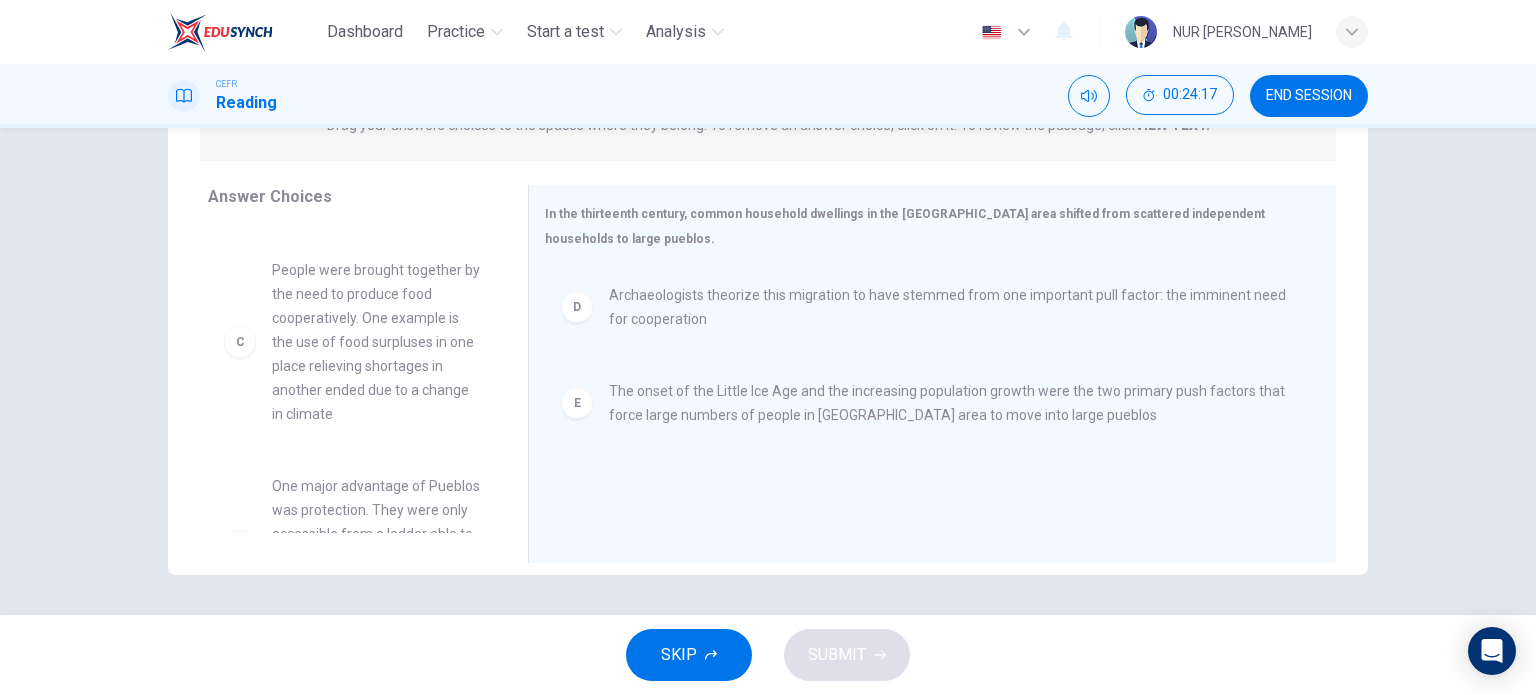 scroll, scrollTop: 295, scrollLeft: 0, axis: vertical 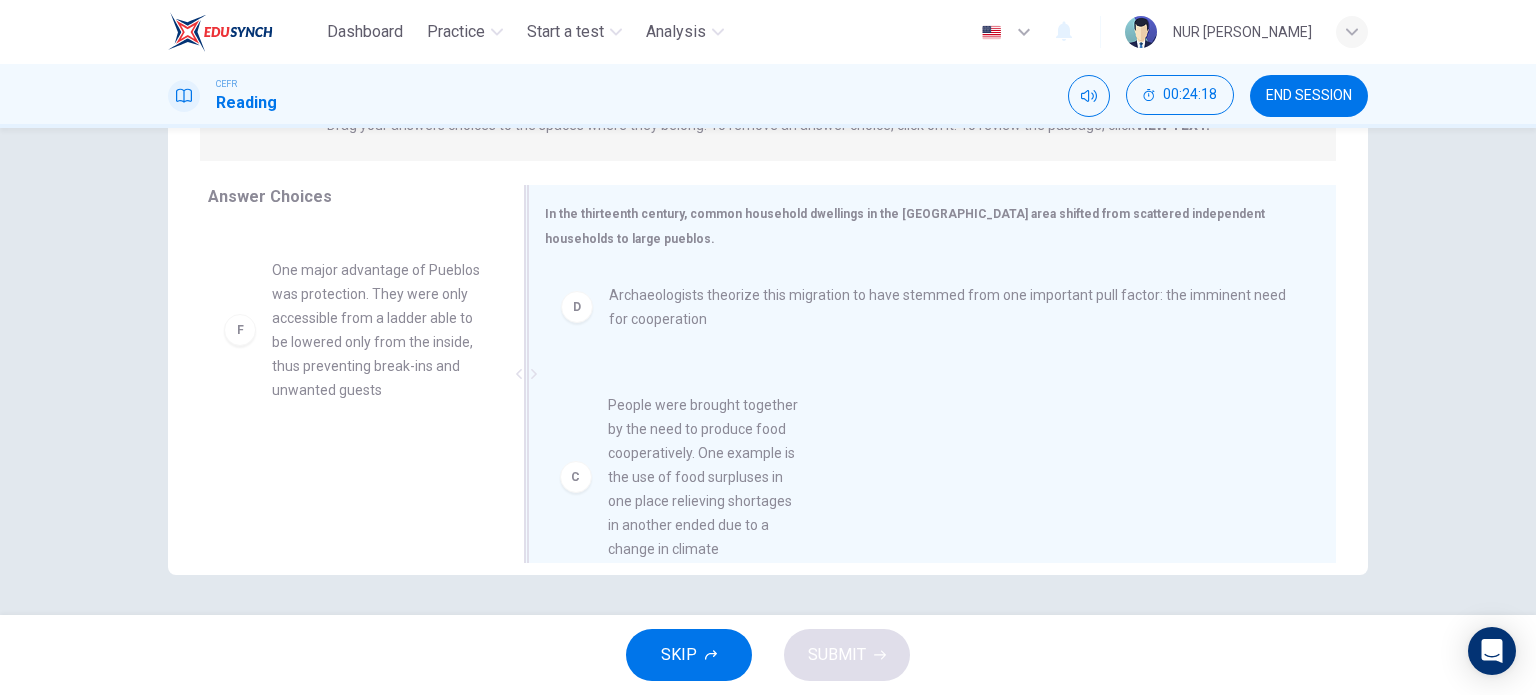 drag, startPoint x: 326, startPoint y: 354, endPoint x: 722, endPoint y: 503, distance: 423.104 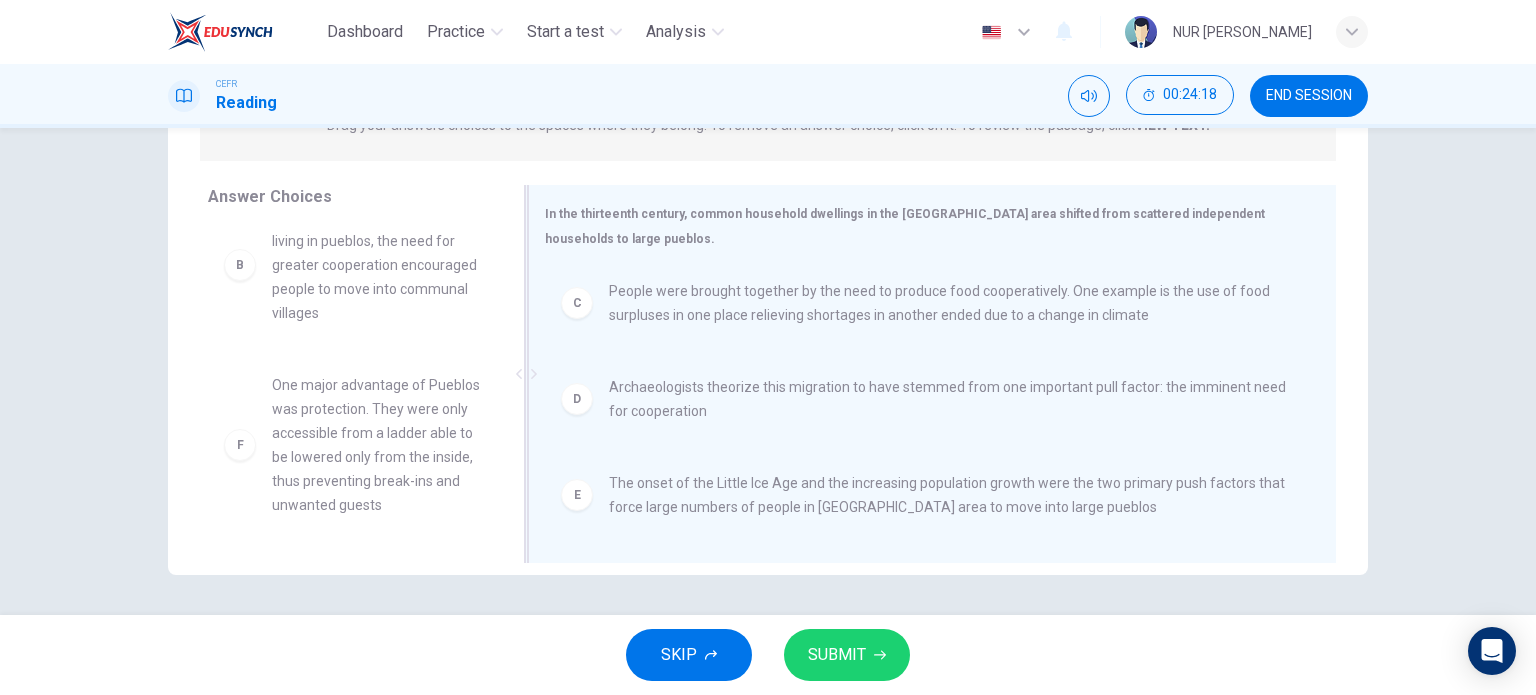 scroll, scrollTop: 4, scrollLeft: 0, axis: vertical 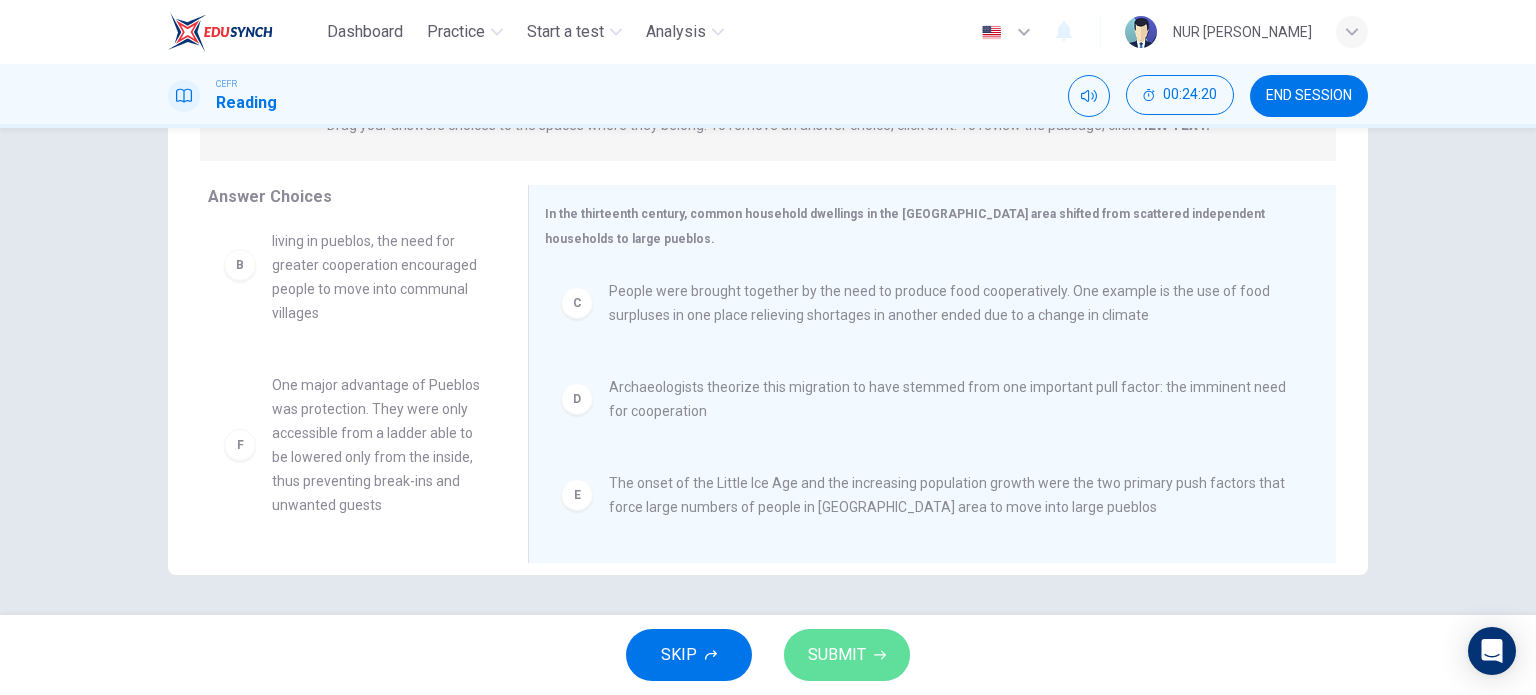 click on "SUBMIT" at bounding box center (837, 655) 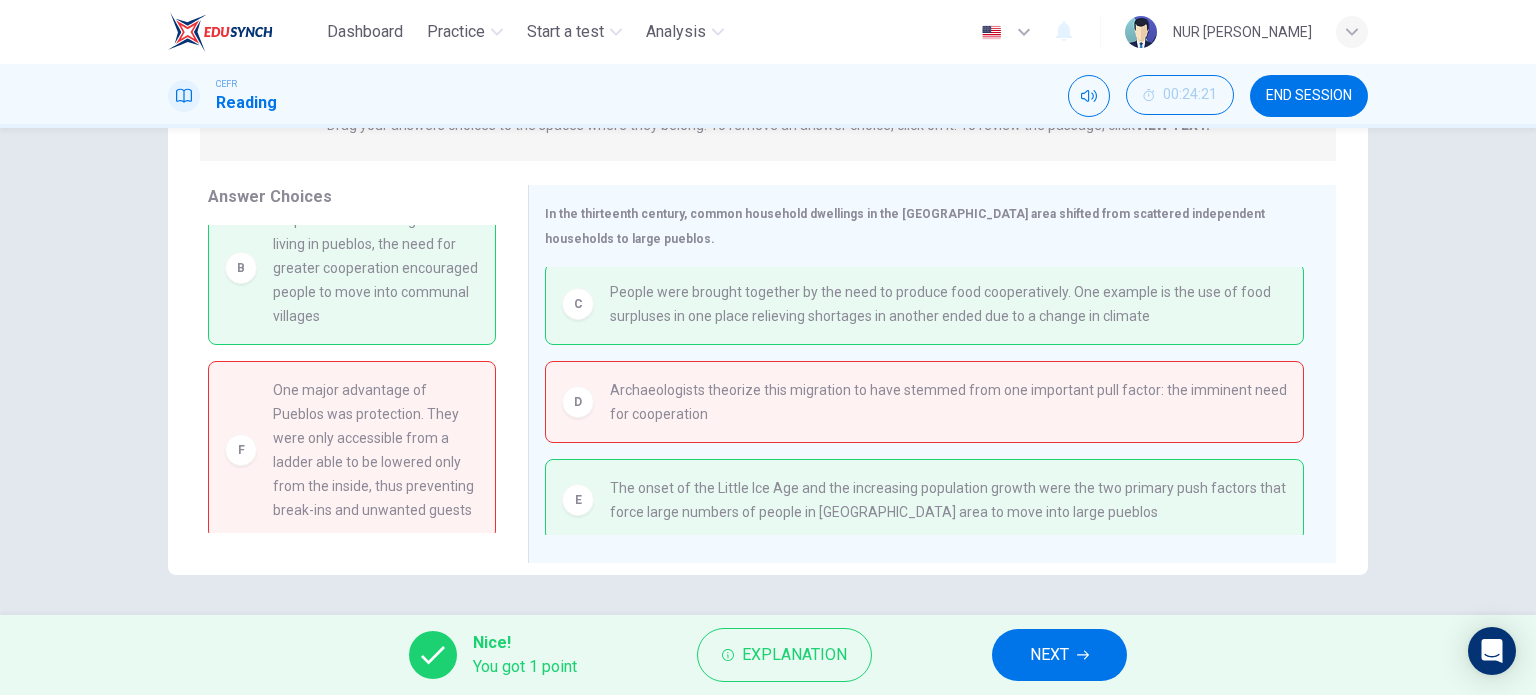 scroll, scrollTop: 60, scrollLeft: 0, axis: vertical 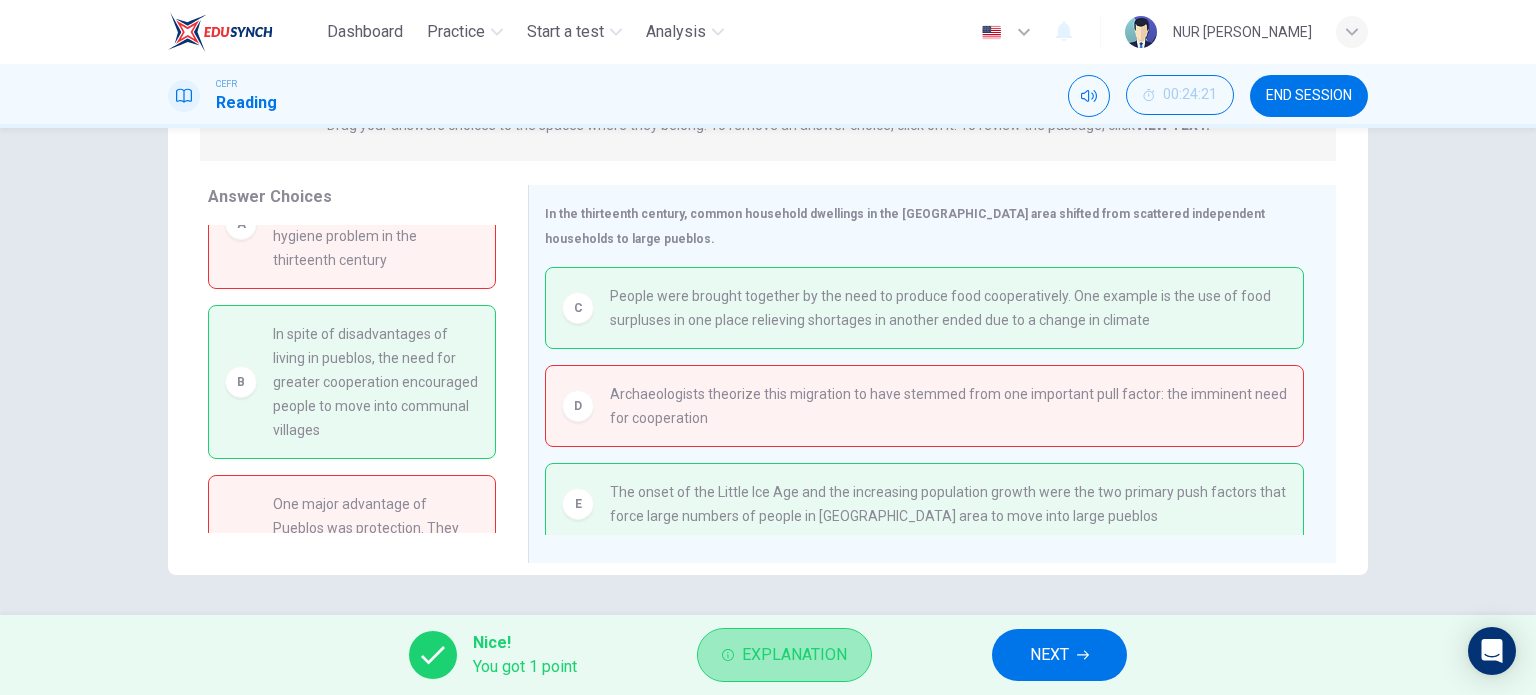 click on "Explanation" at bounding box center [794, 655] 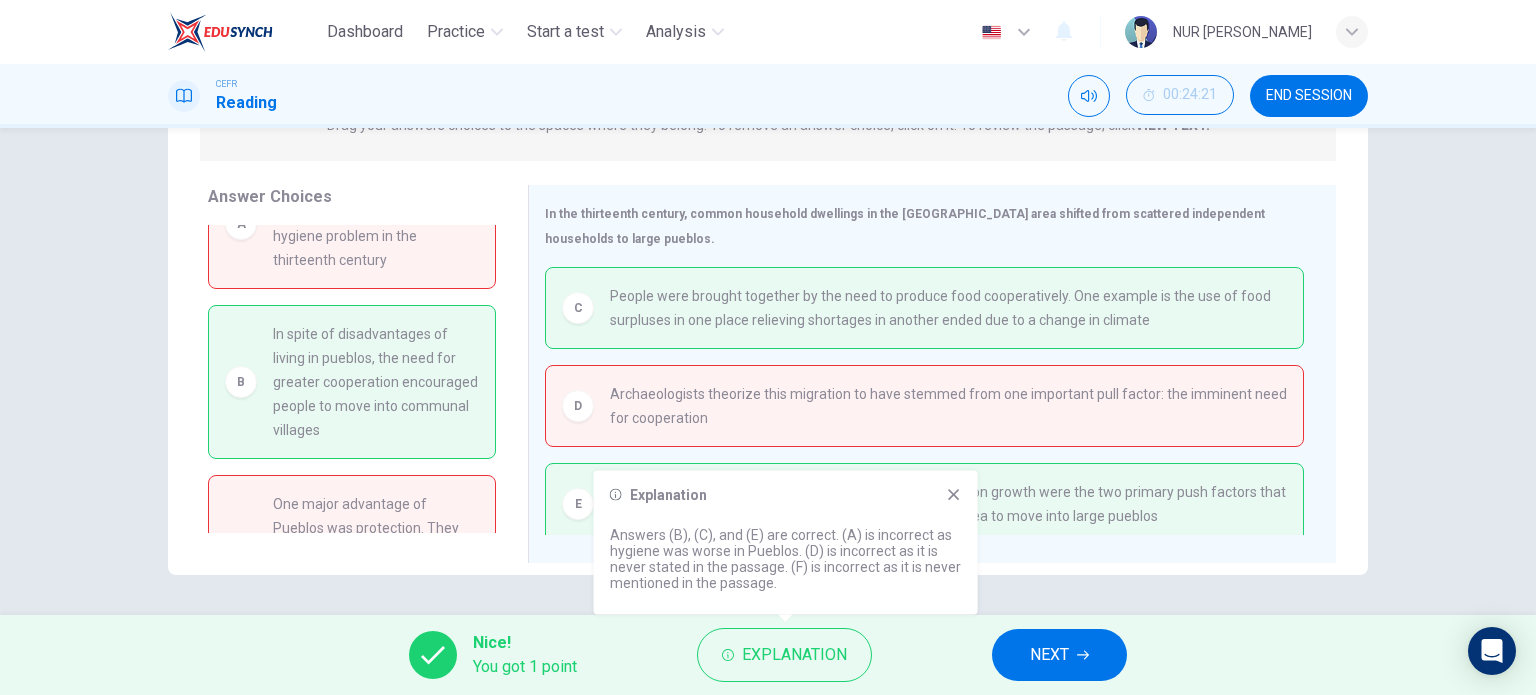 click 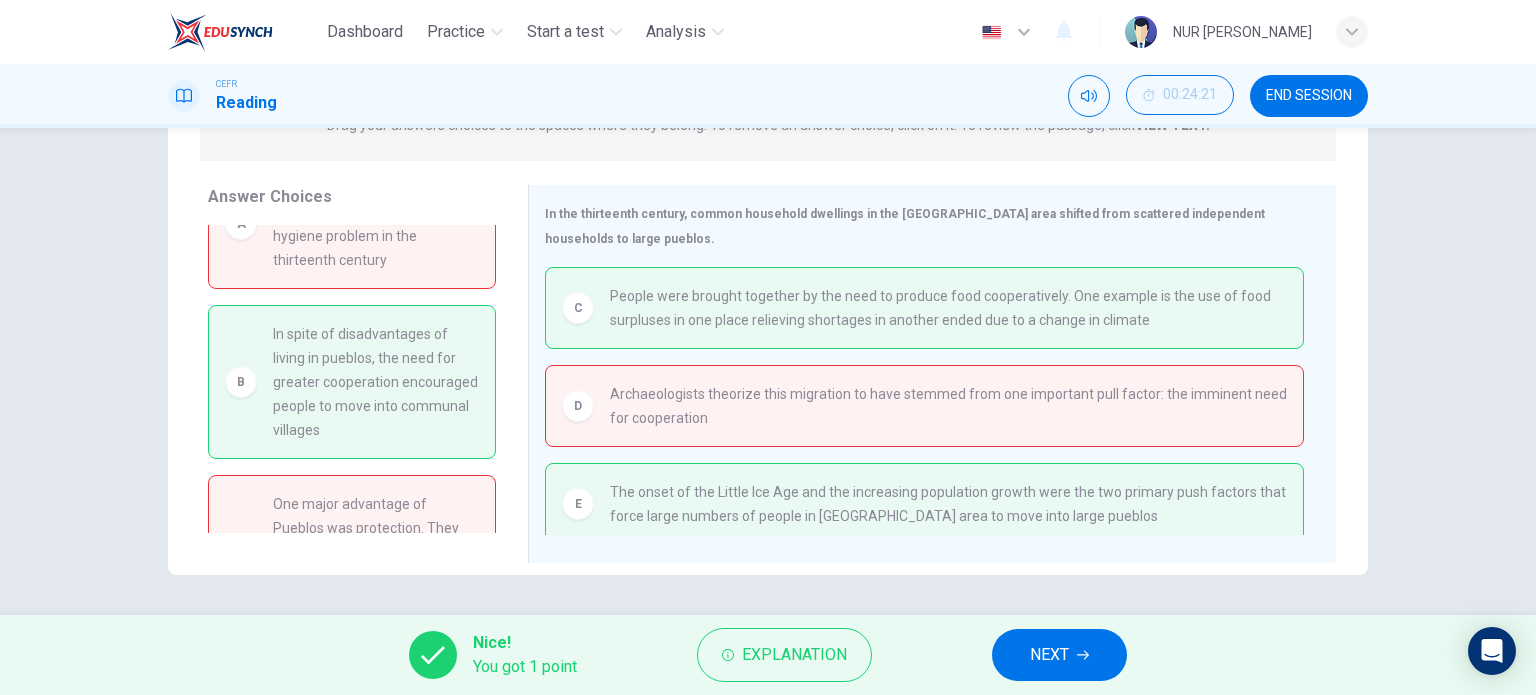 click on "NEXT" at bounding box center [1049, 655] 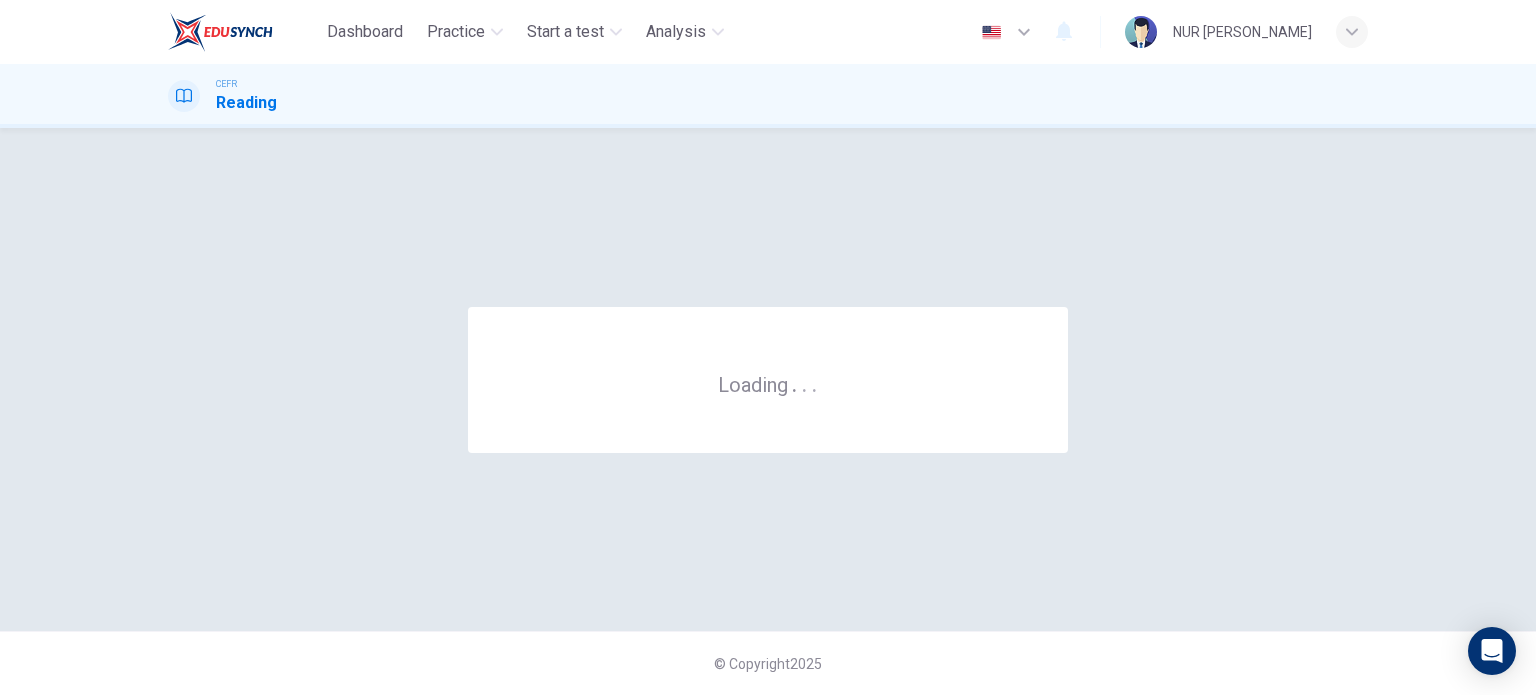 scroll, scrollTop: 0, scrollLeft: 0, axis: both 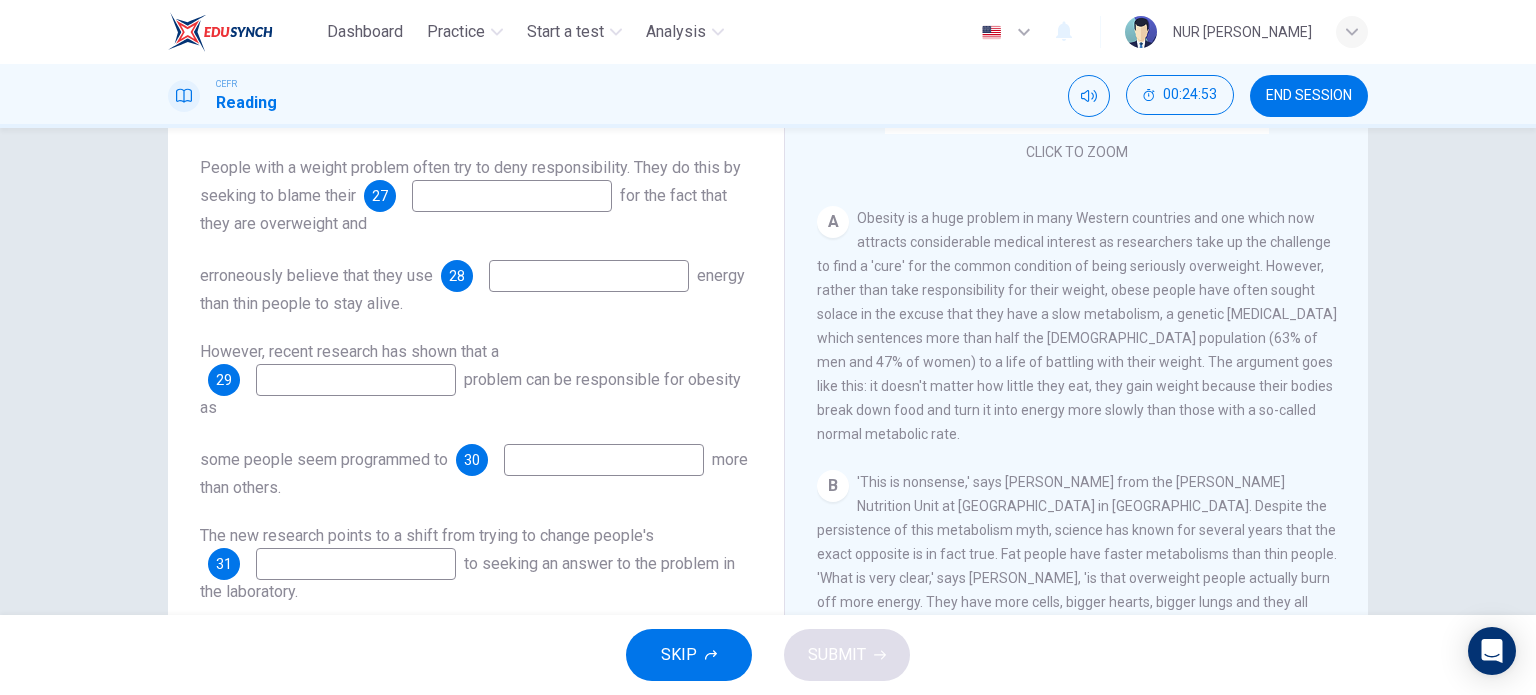 click at bounding box center (512, 196) 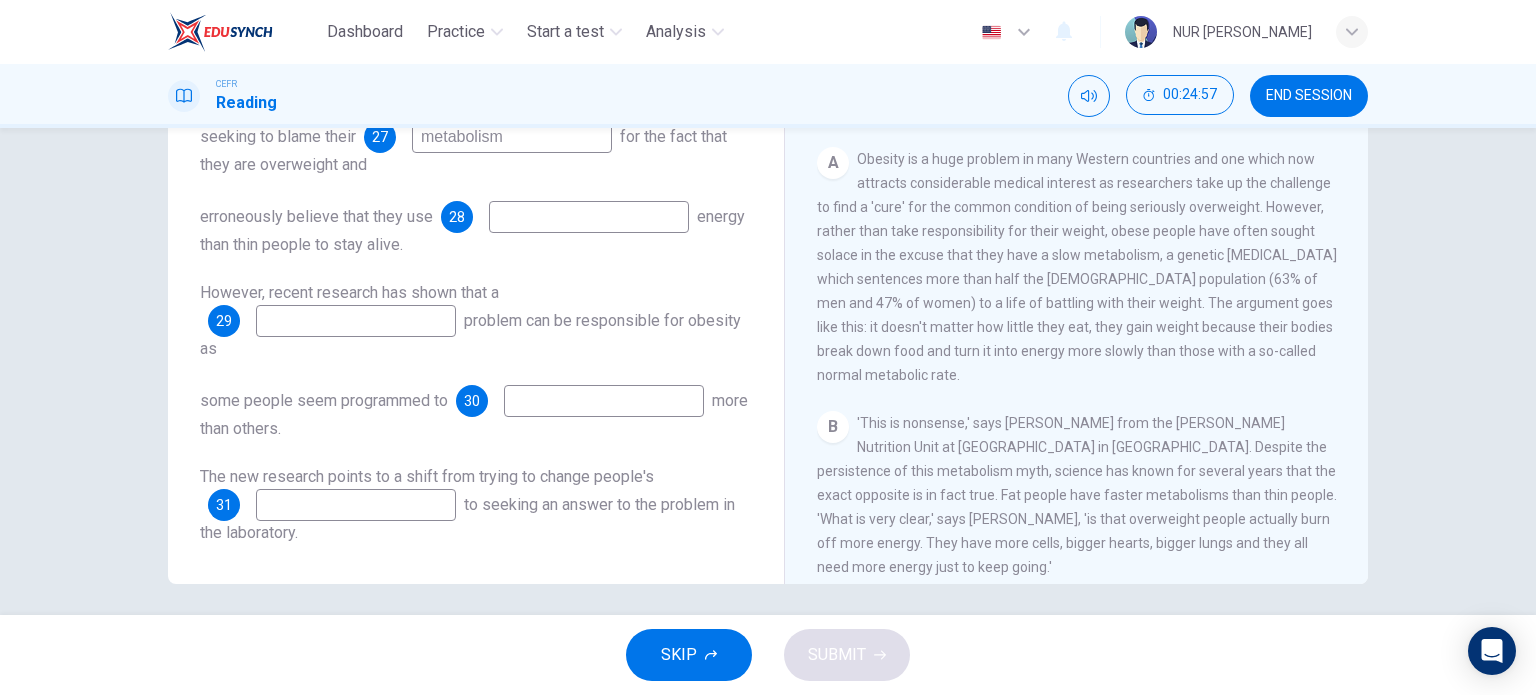 scroll, scrollTop: 284, scrollLeft: 0, axis: vertical 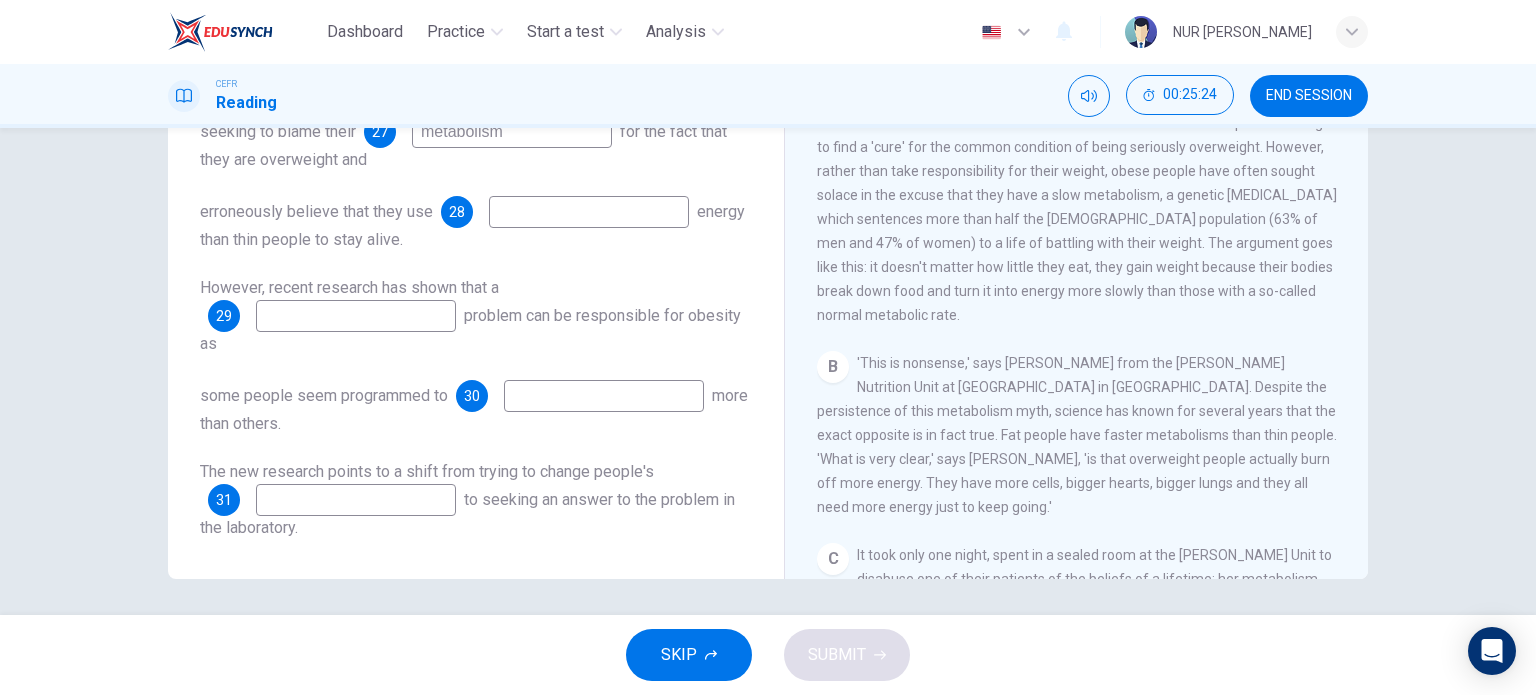 type on "metabolism" 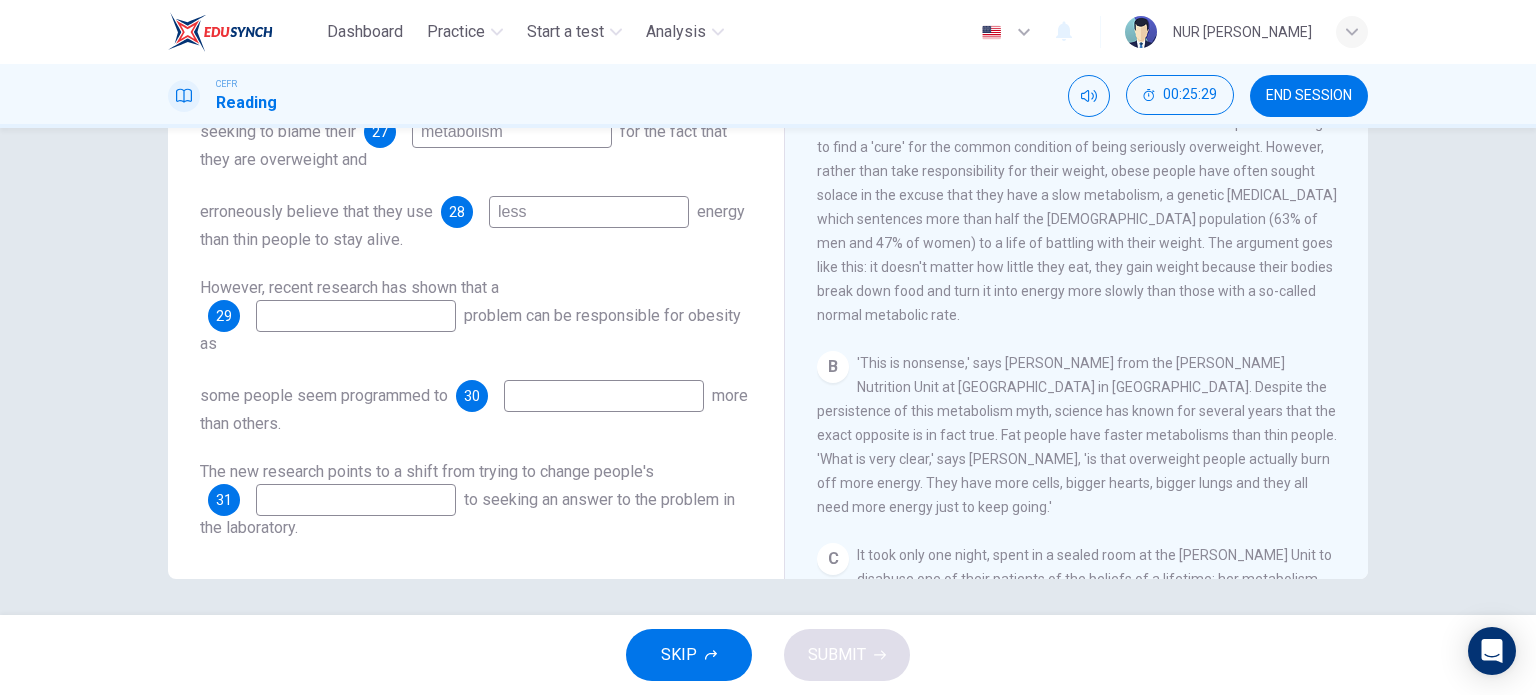scroll, scrollTop: 288, scrollLeft: 0, axis: vertical 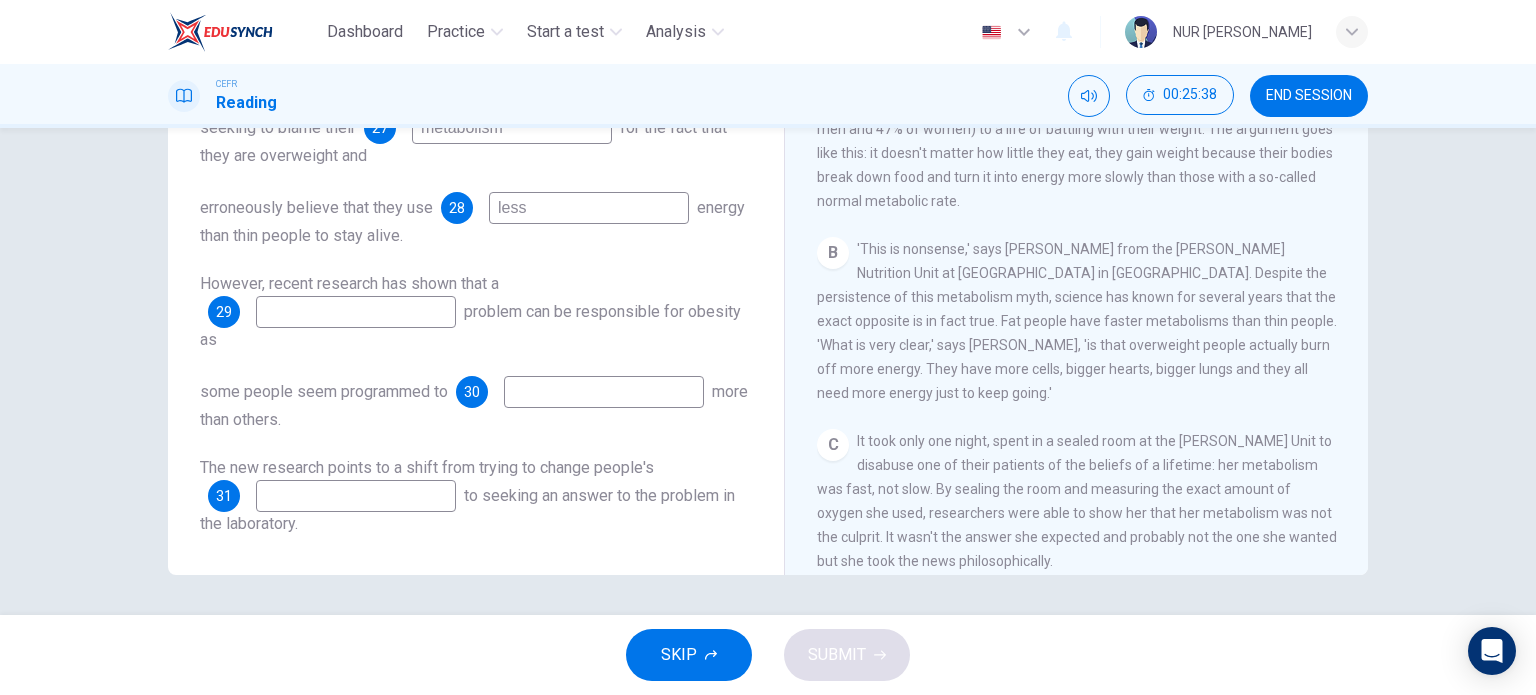 type on "less" 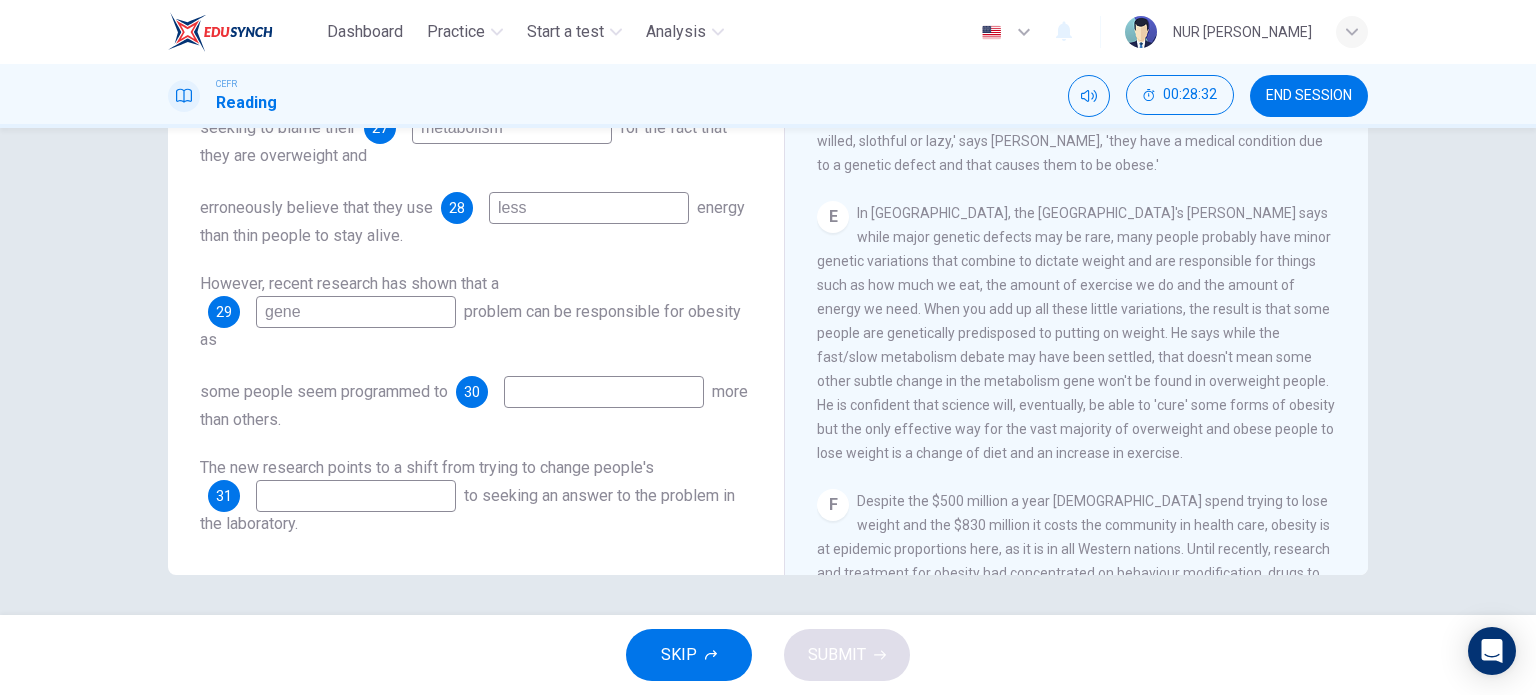 scroll, scrollTop: 1052, scrollLeft: 0, axis: vertical 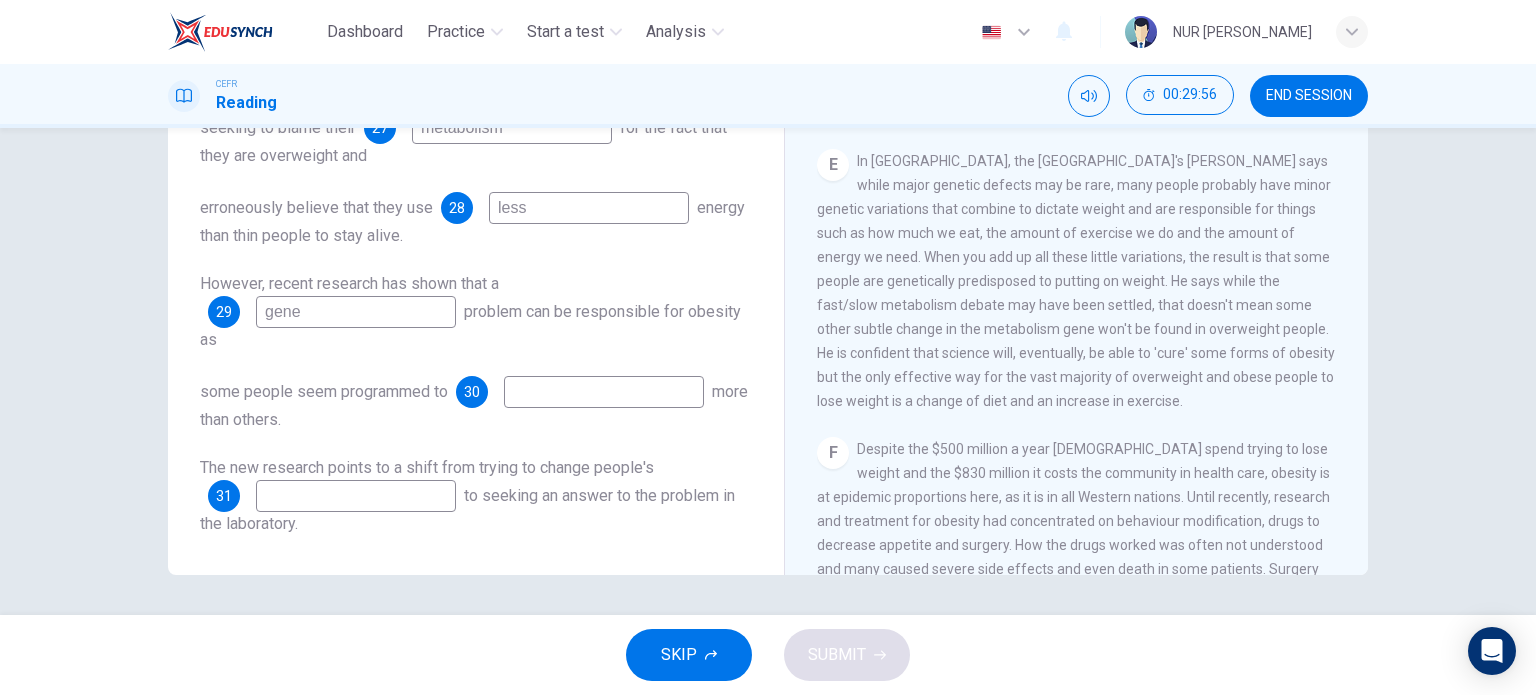 type on "gene" 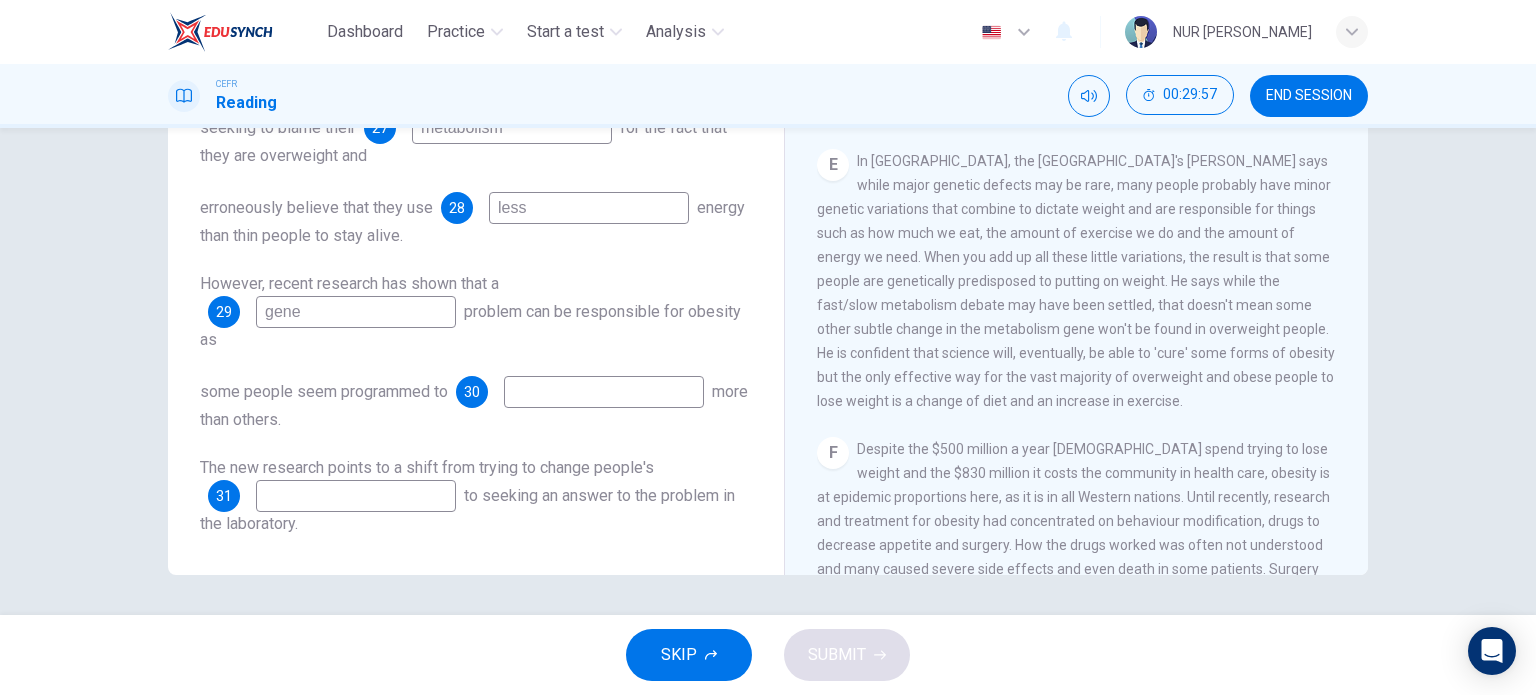 click at bounding box center (604, 392) 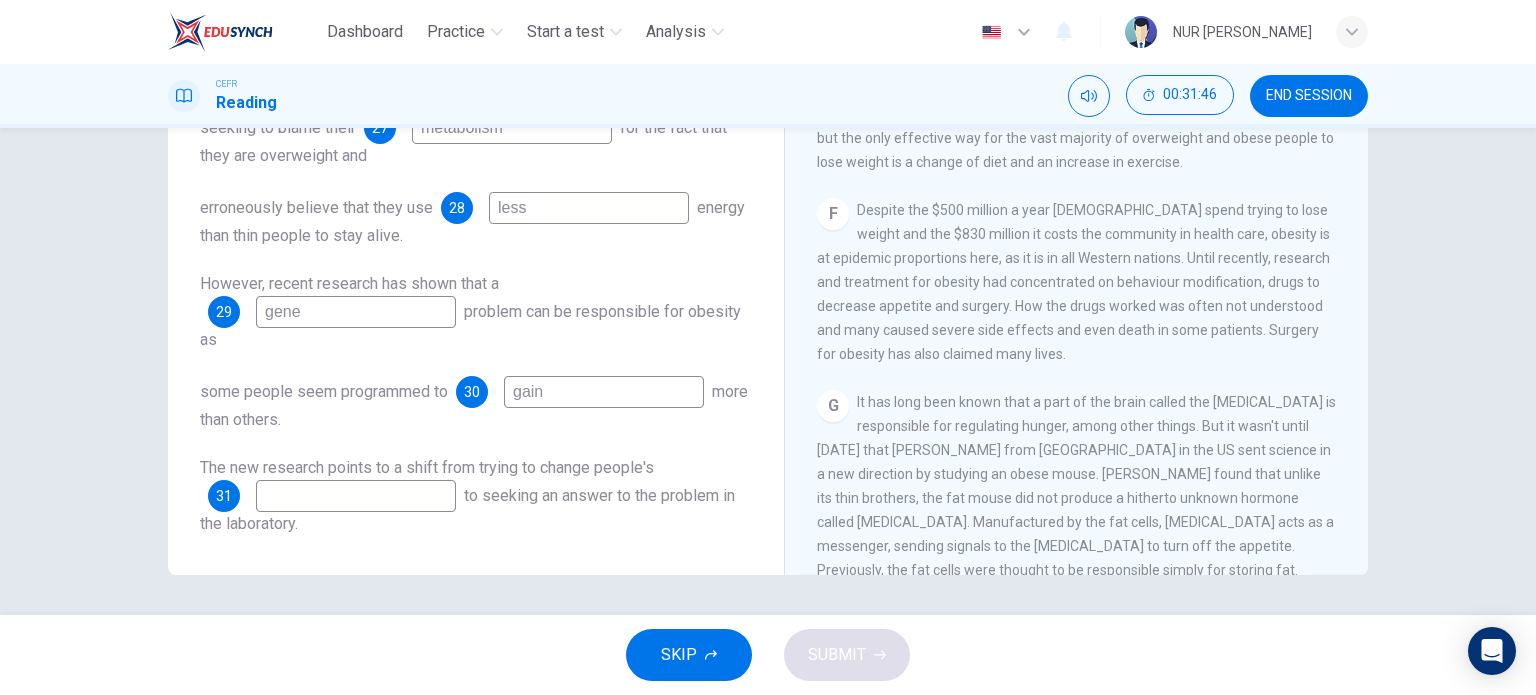 scroll, scrollTop: 1344, scrollLeft: 0, axis: vertical 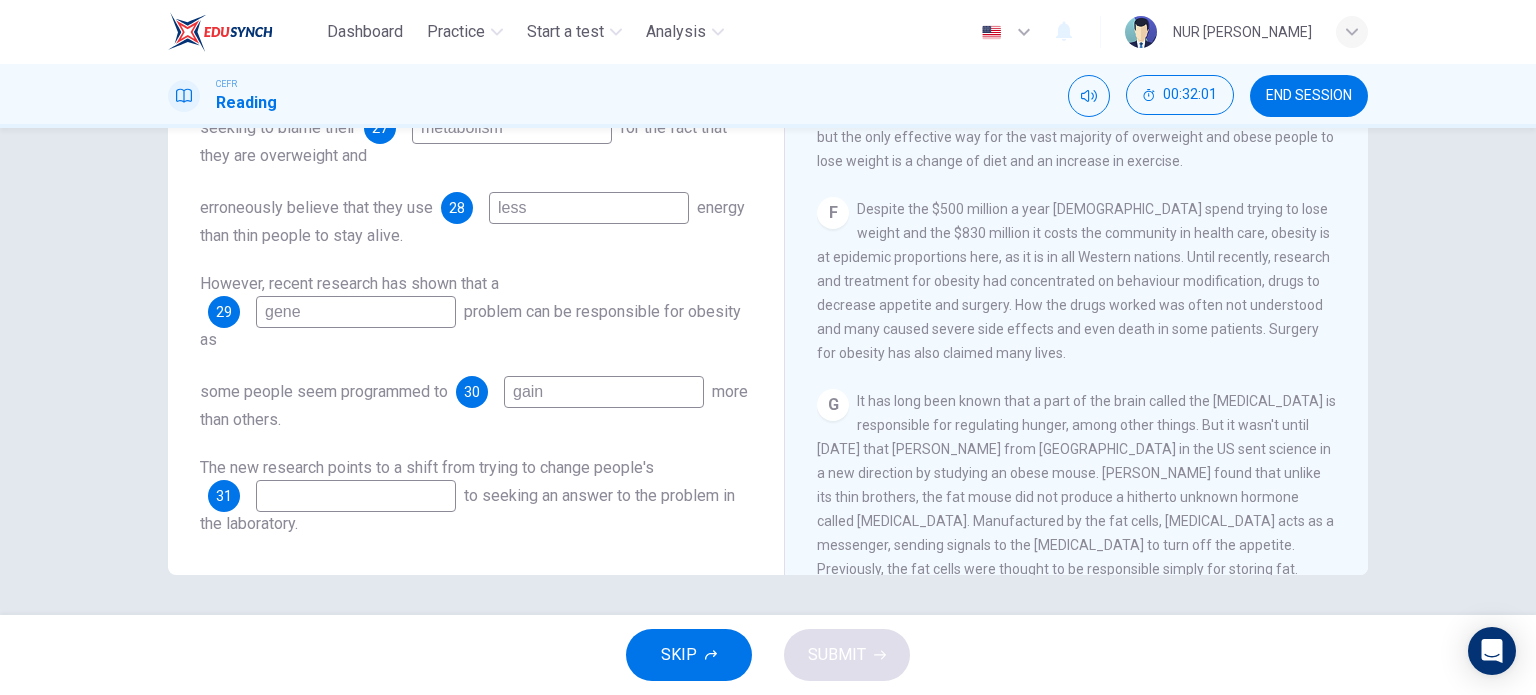 type on "gain" 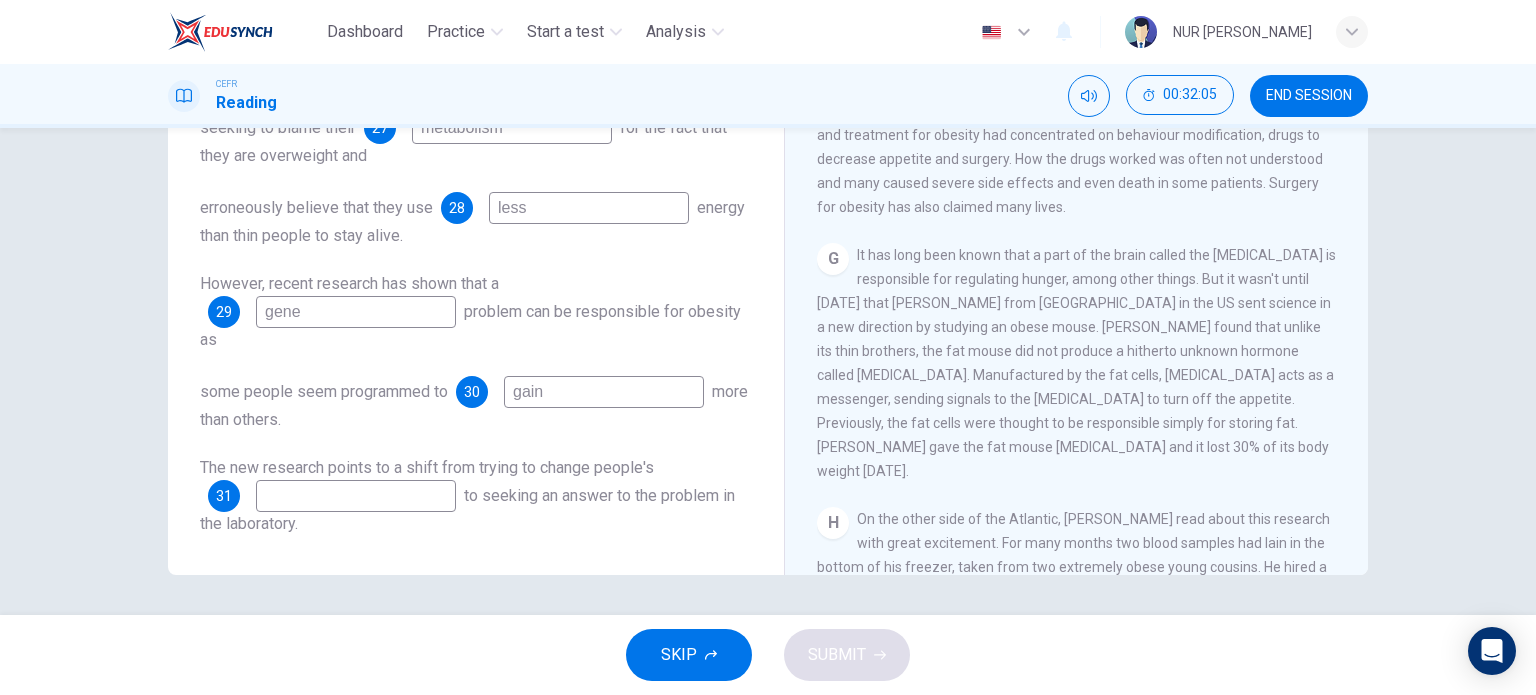 scroll, scrollTop: 1491, scrollLeft: 0, axis: vertical 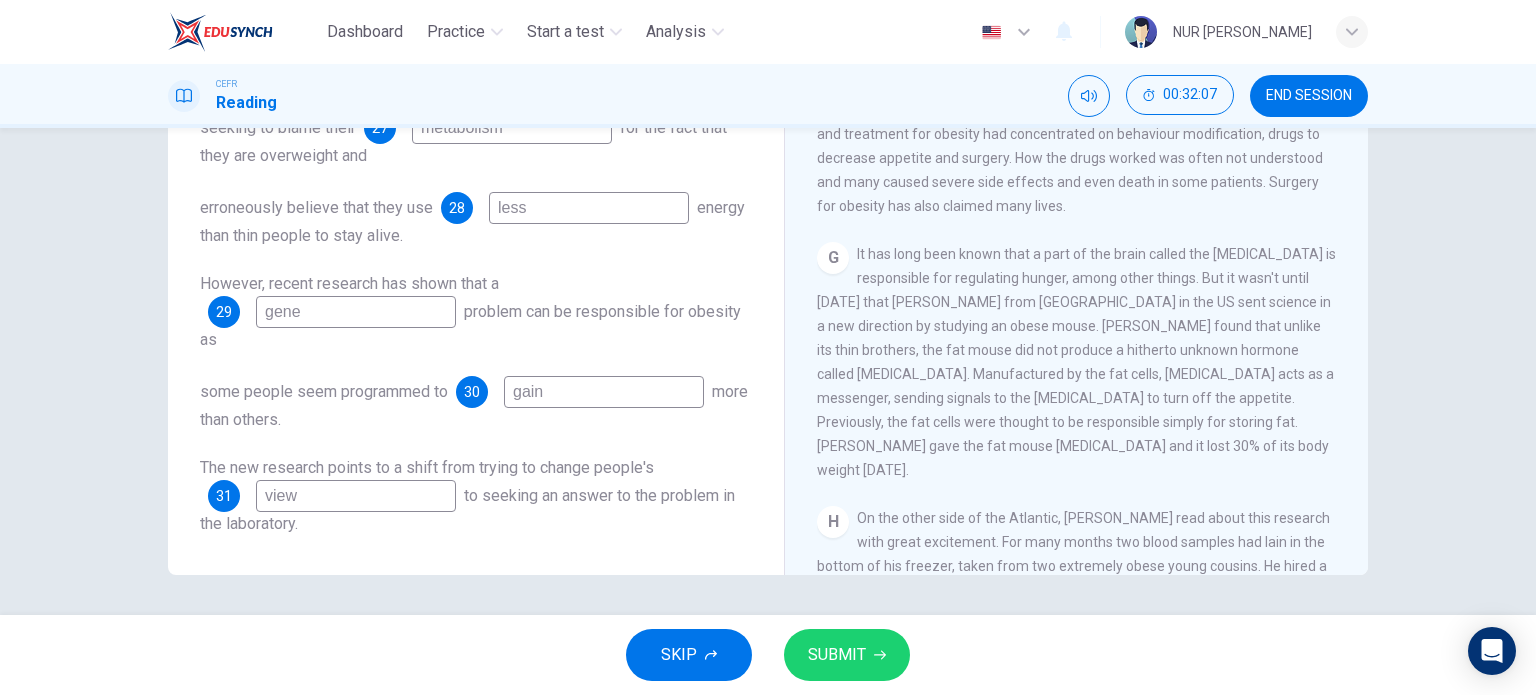 type on "view" 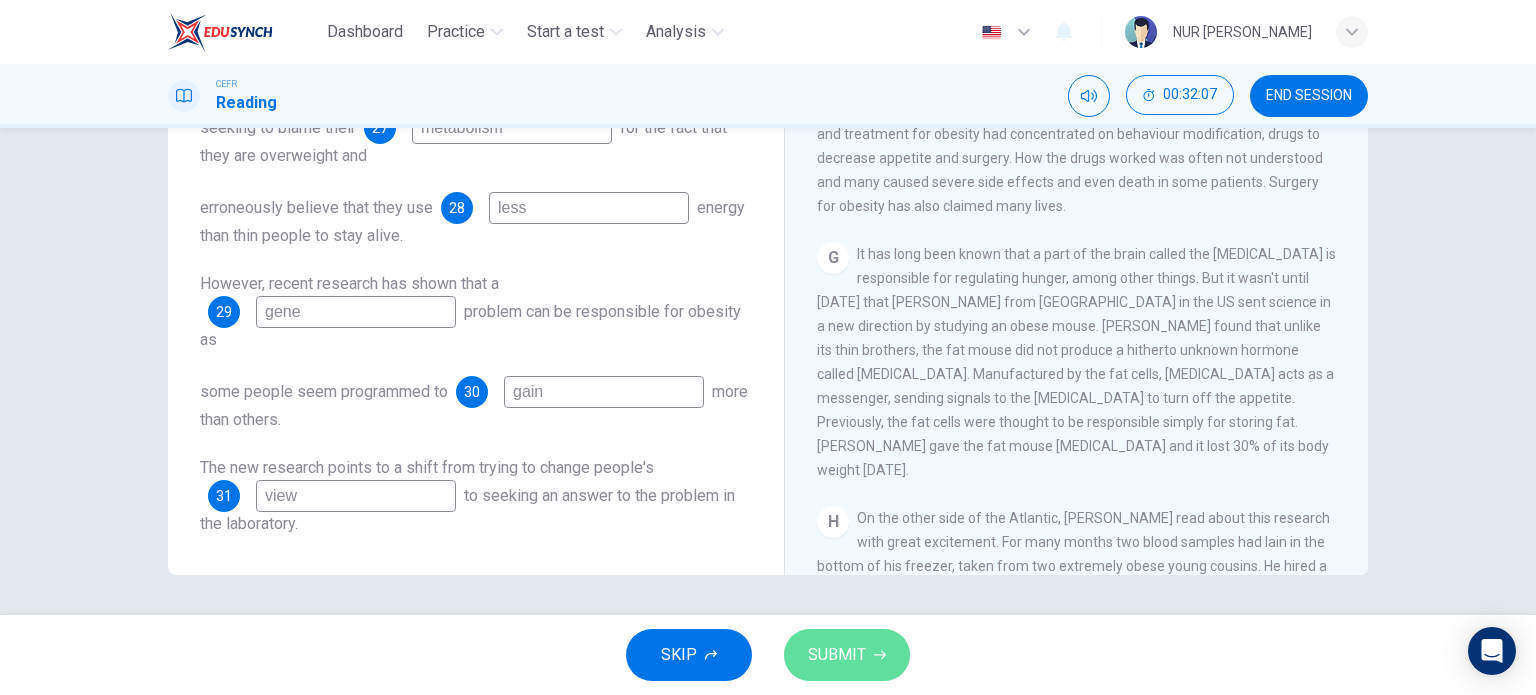 click on "SUBMIT" at bounding box center (837, 655) 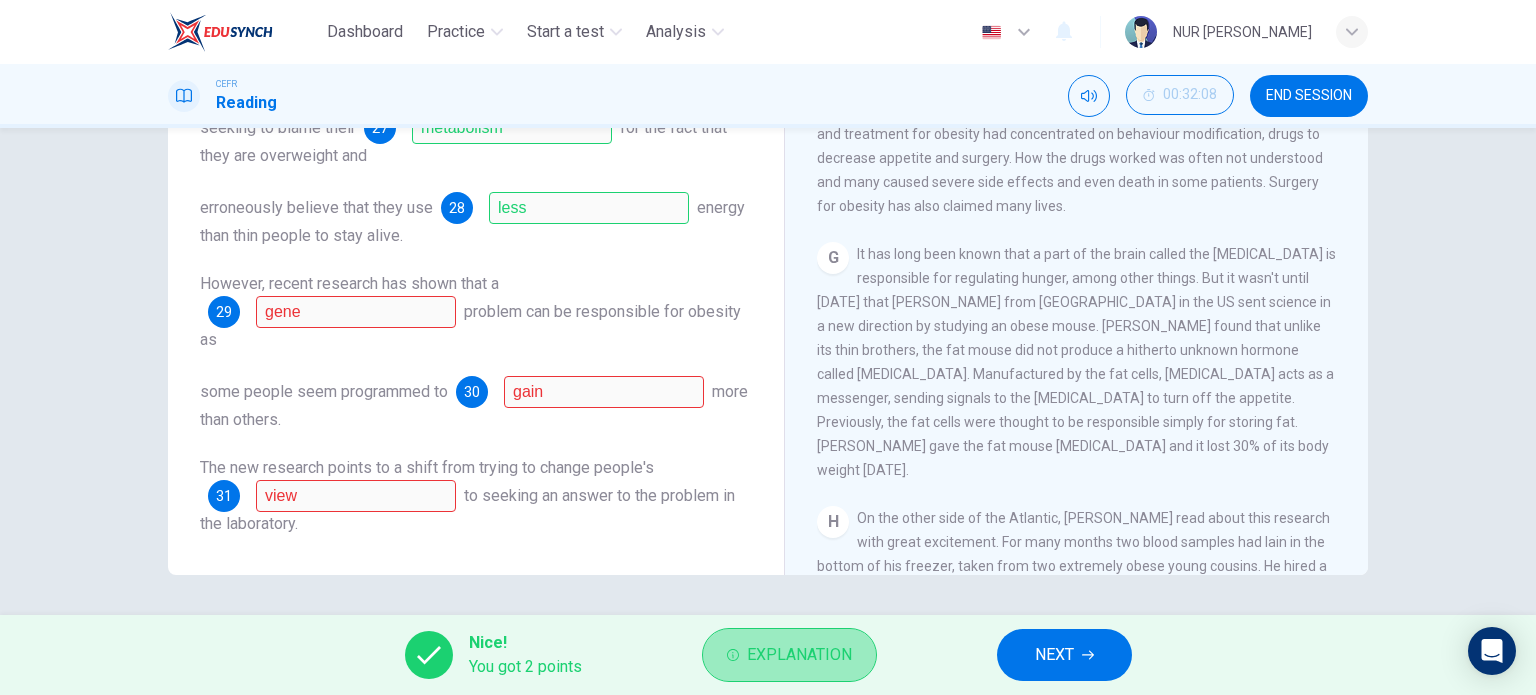 click on "Explanation" at bounding box center (799, 655) 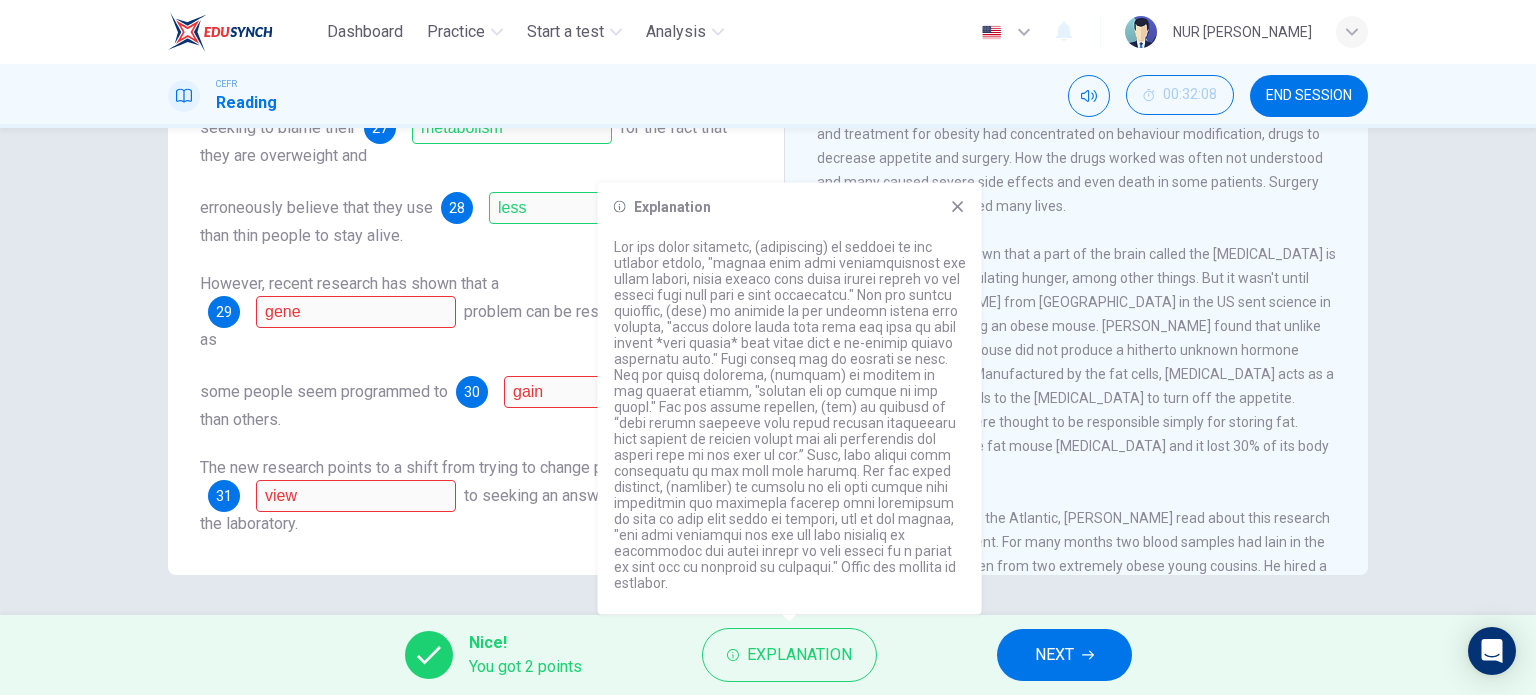 click 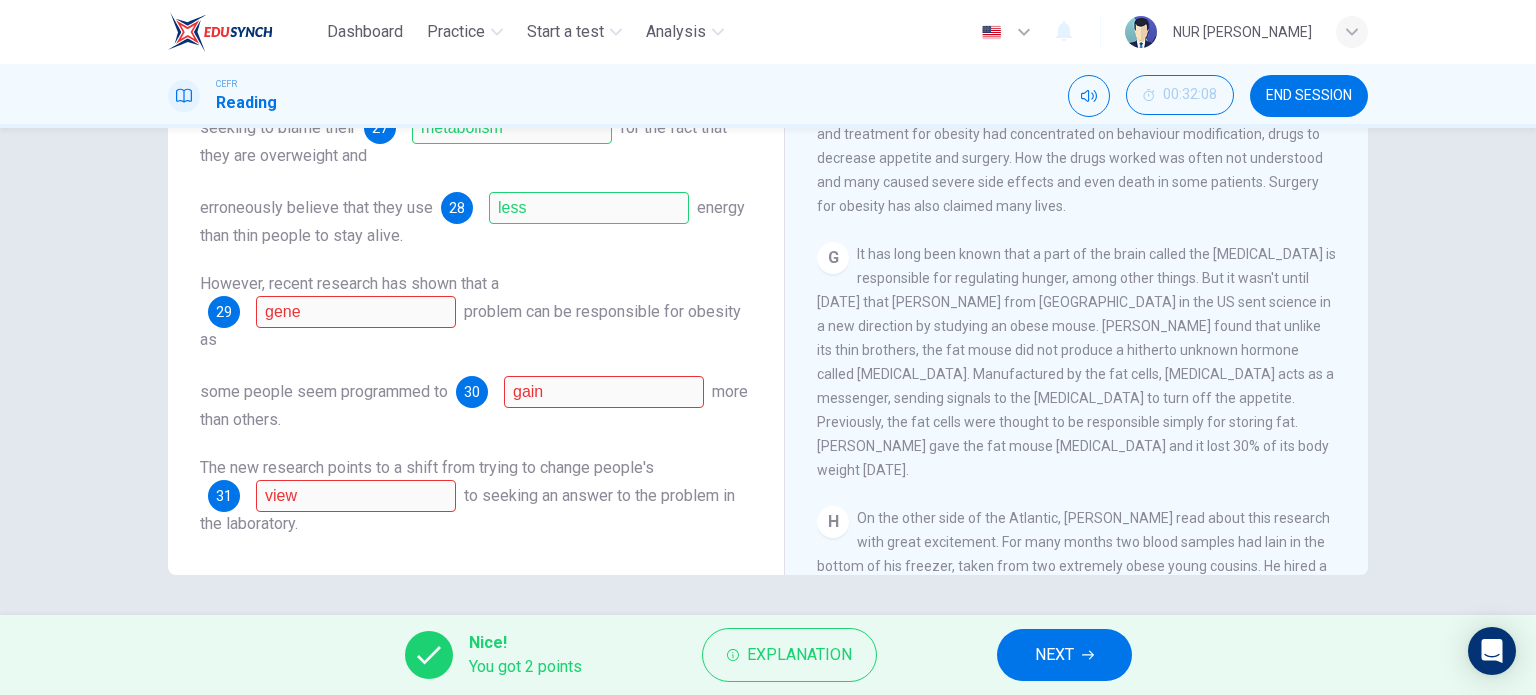 click on "END SESSION" at bounding box center [1309, 96] 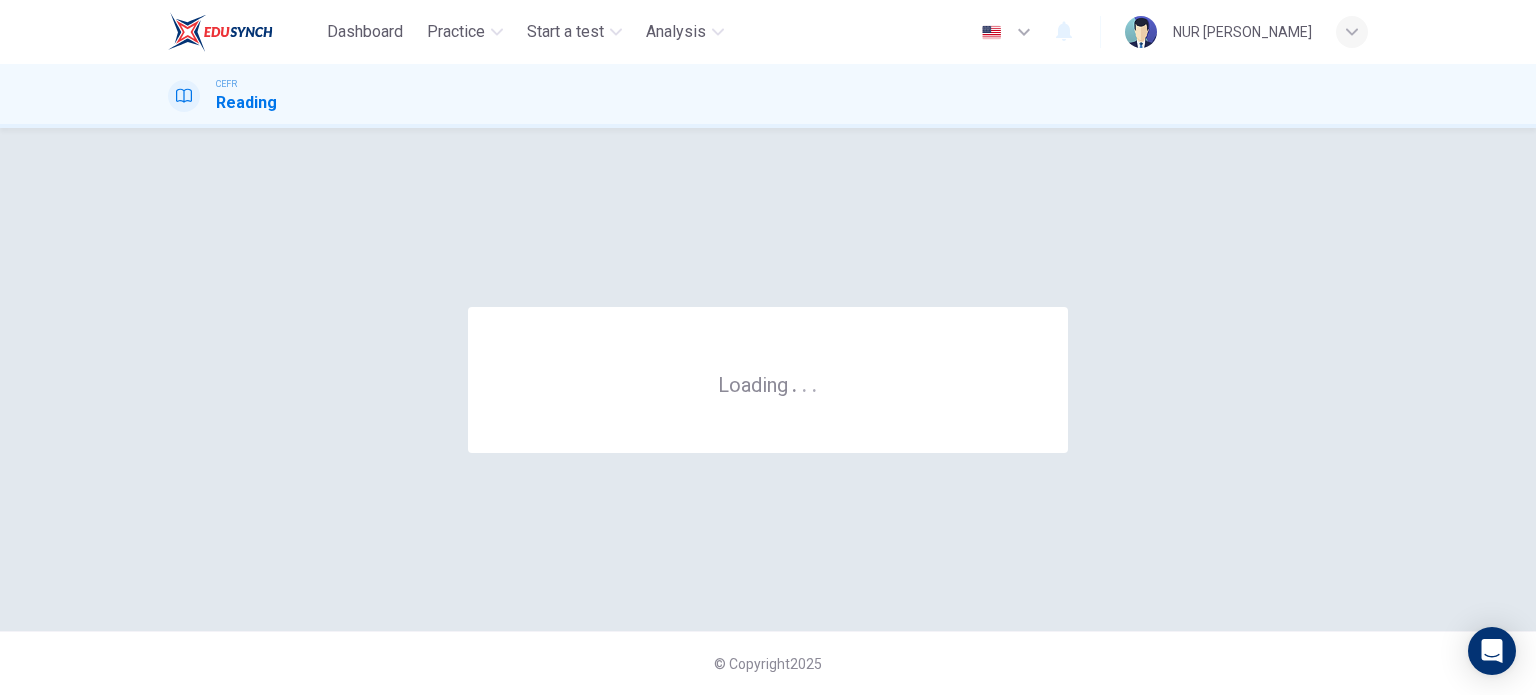 scroll, scrollTop: 0, scrollLeft: 0, axis: both 